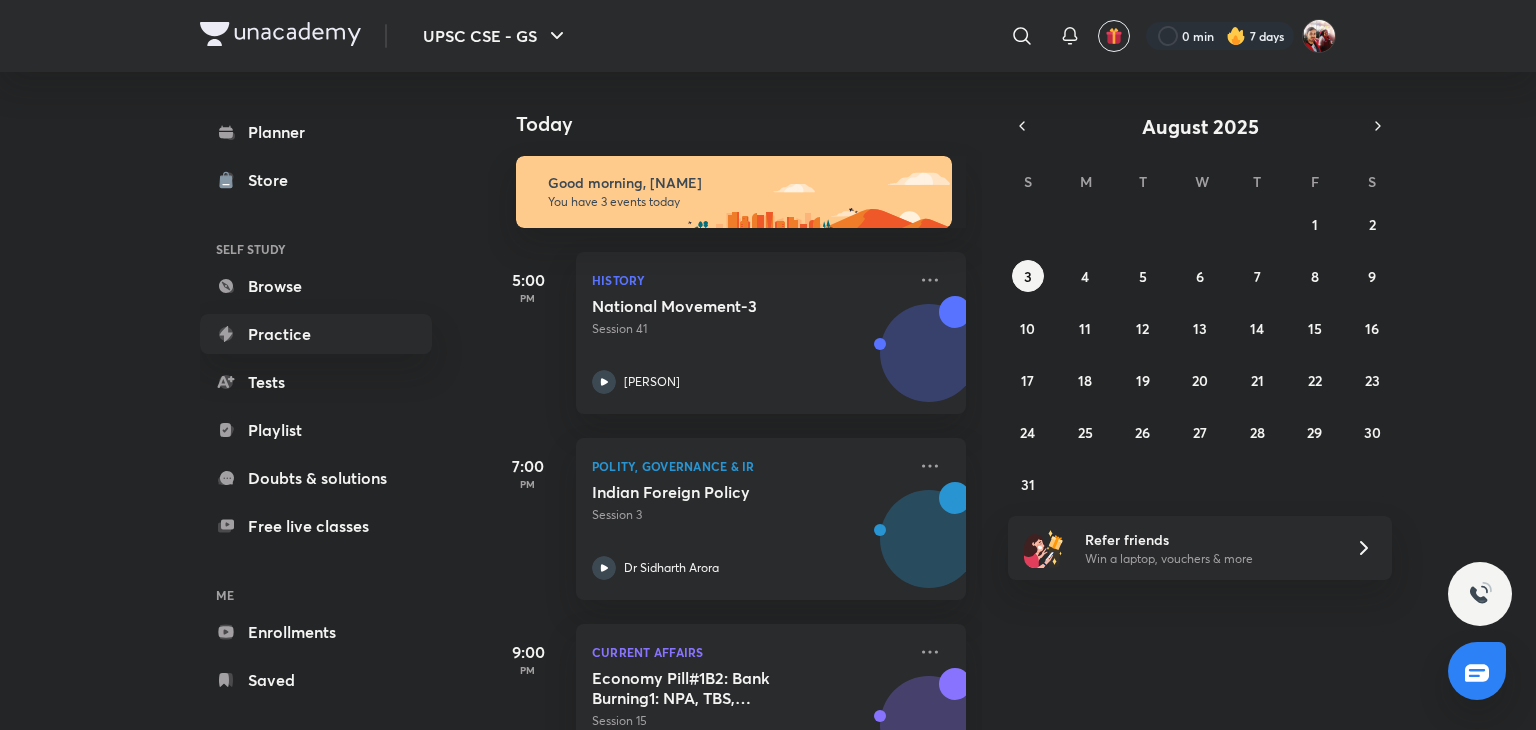scroll, scrollTop: 0, scrollLeft: 0, axis: both 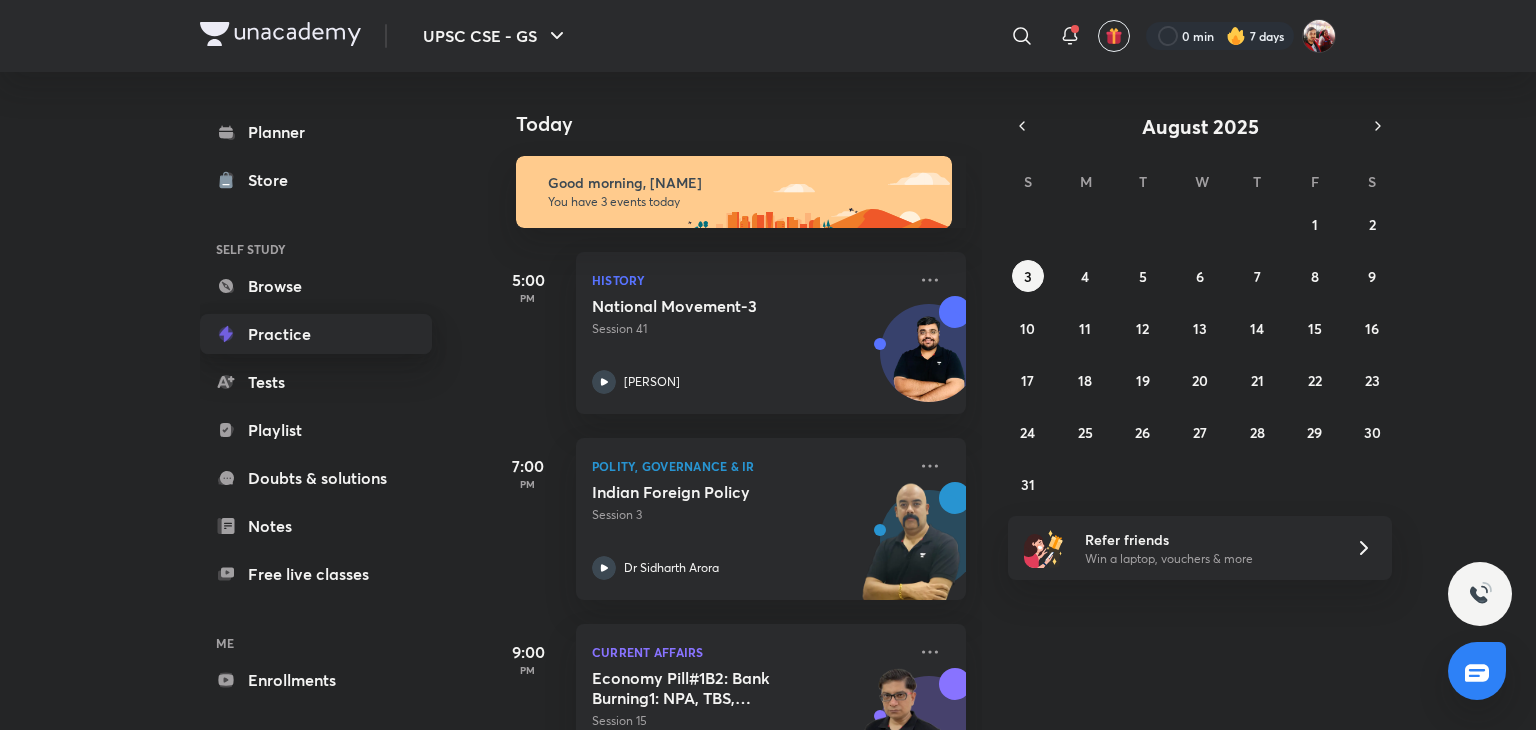 click on "Practice" at bounding box center [316, 334] 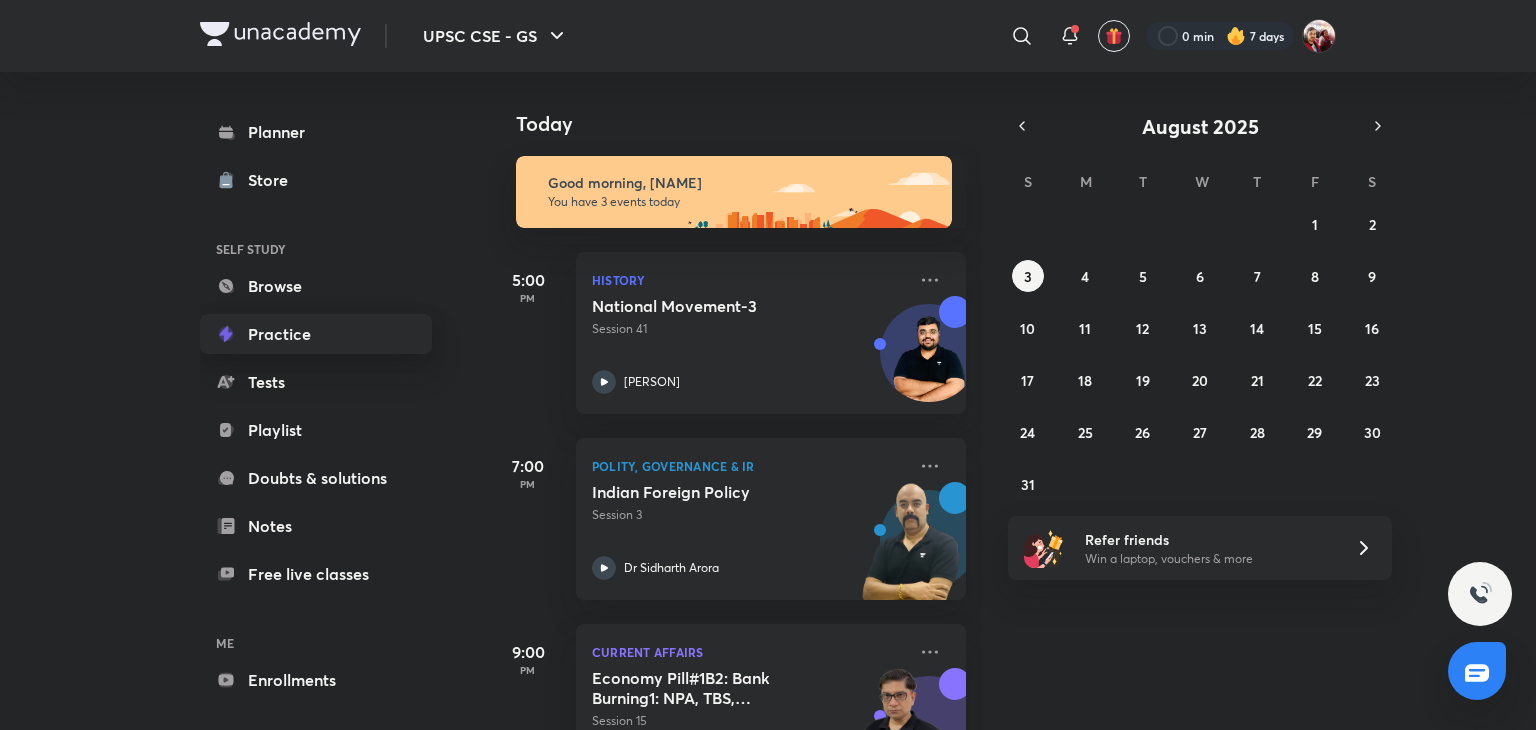 click on "Practice" at bounding box center (316, 334) 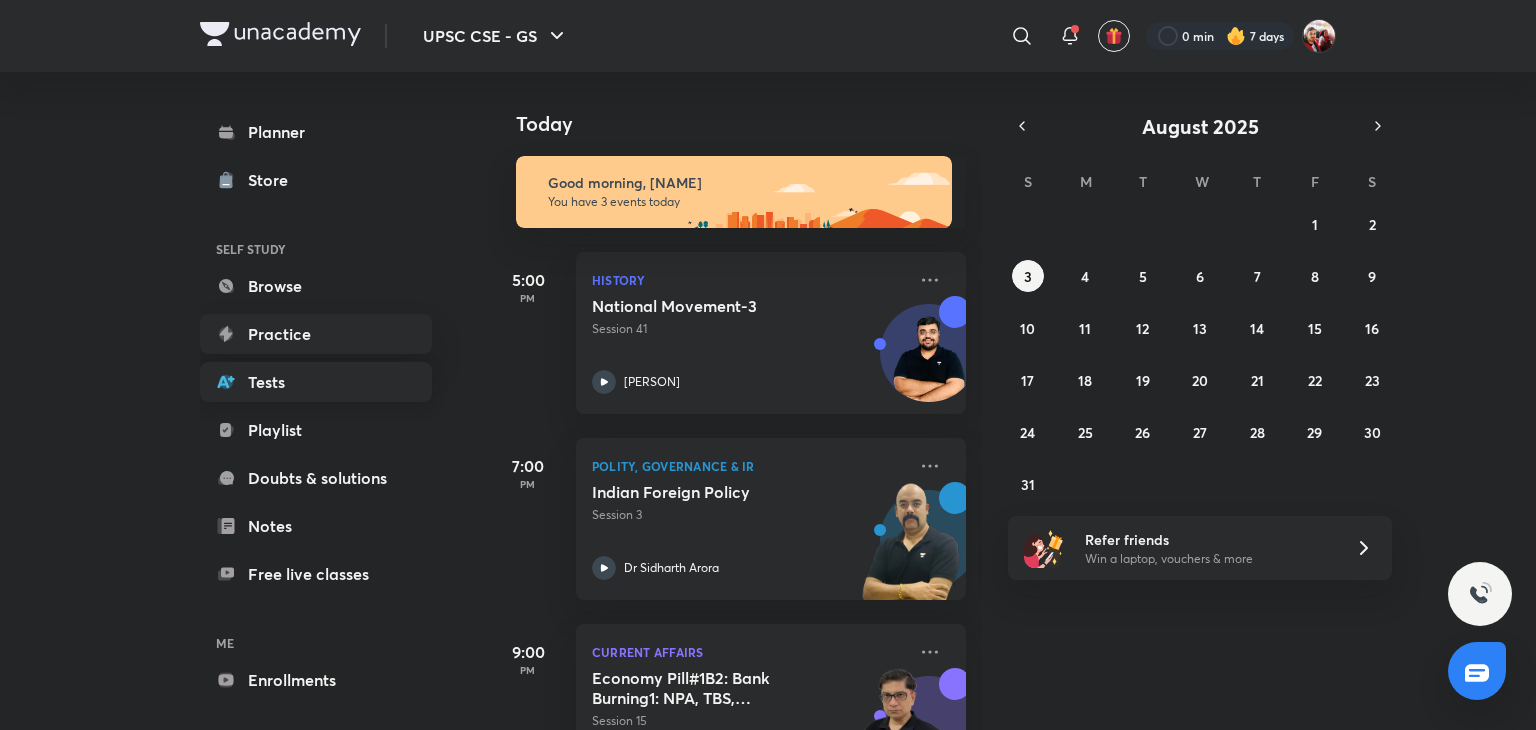 click on "Tests" at bounding box center [316, 382] 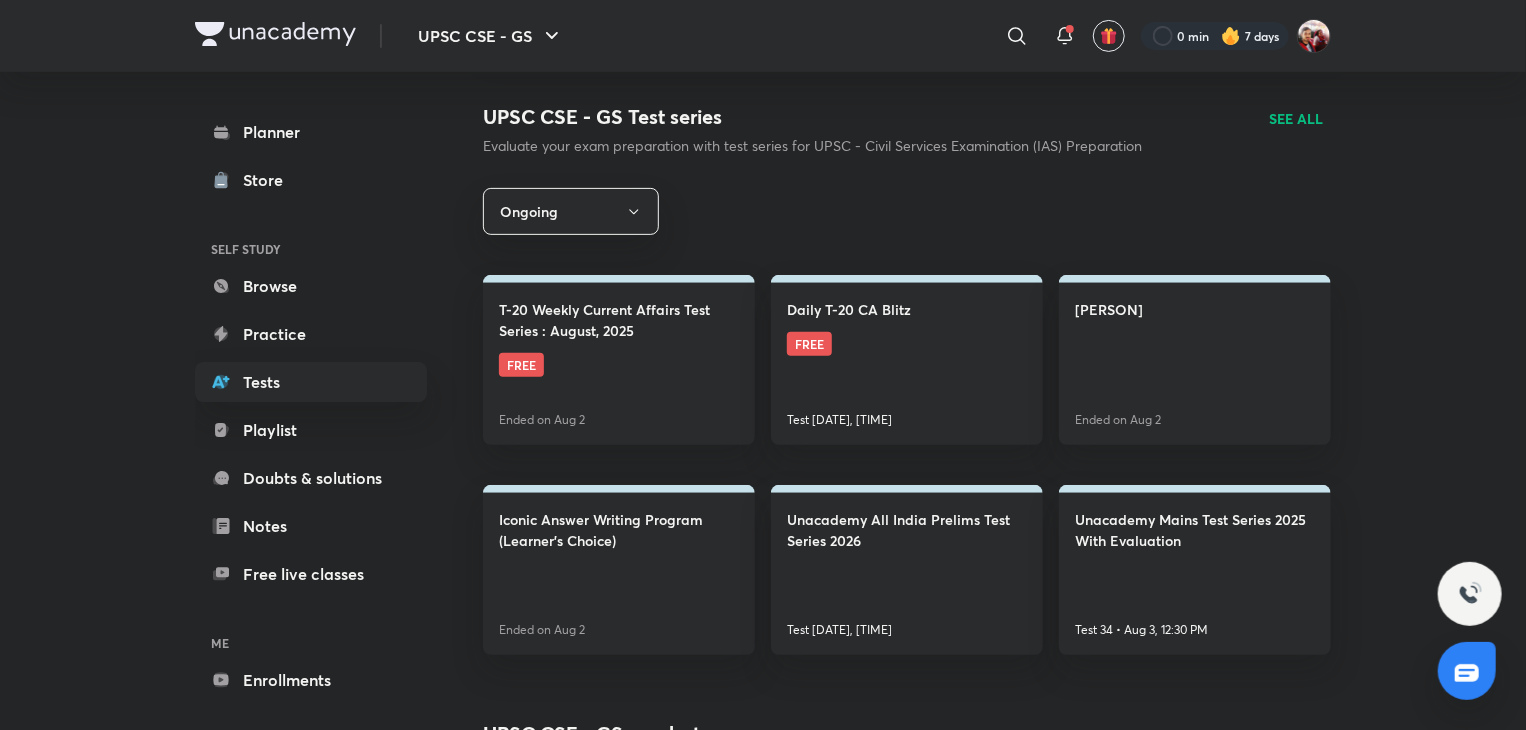 scroll, scrollTop: 260, scrollLeft: 0, axis: vertical 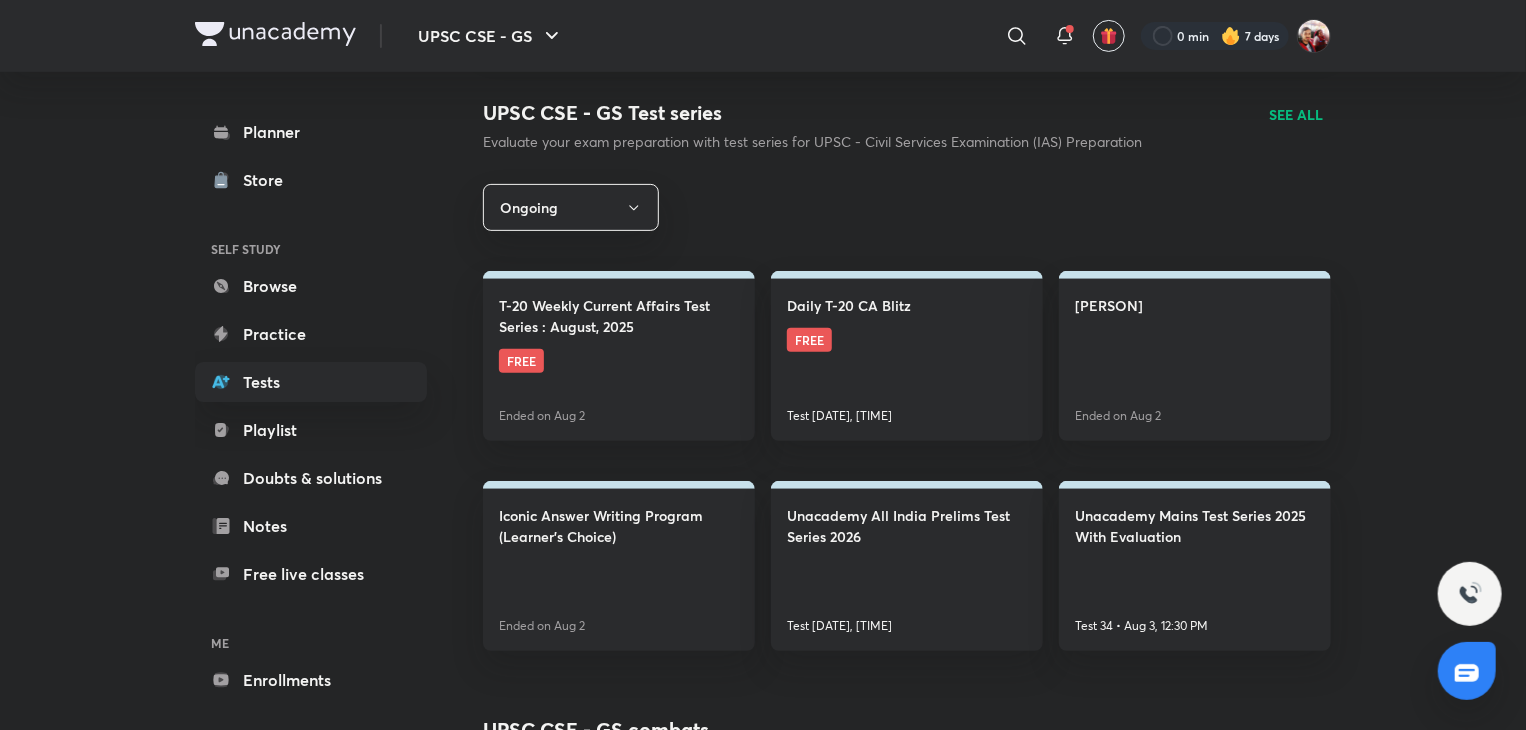 click on "SEE ALL" at bounding box center (1296, 114) 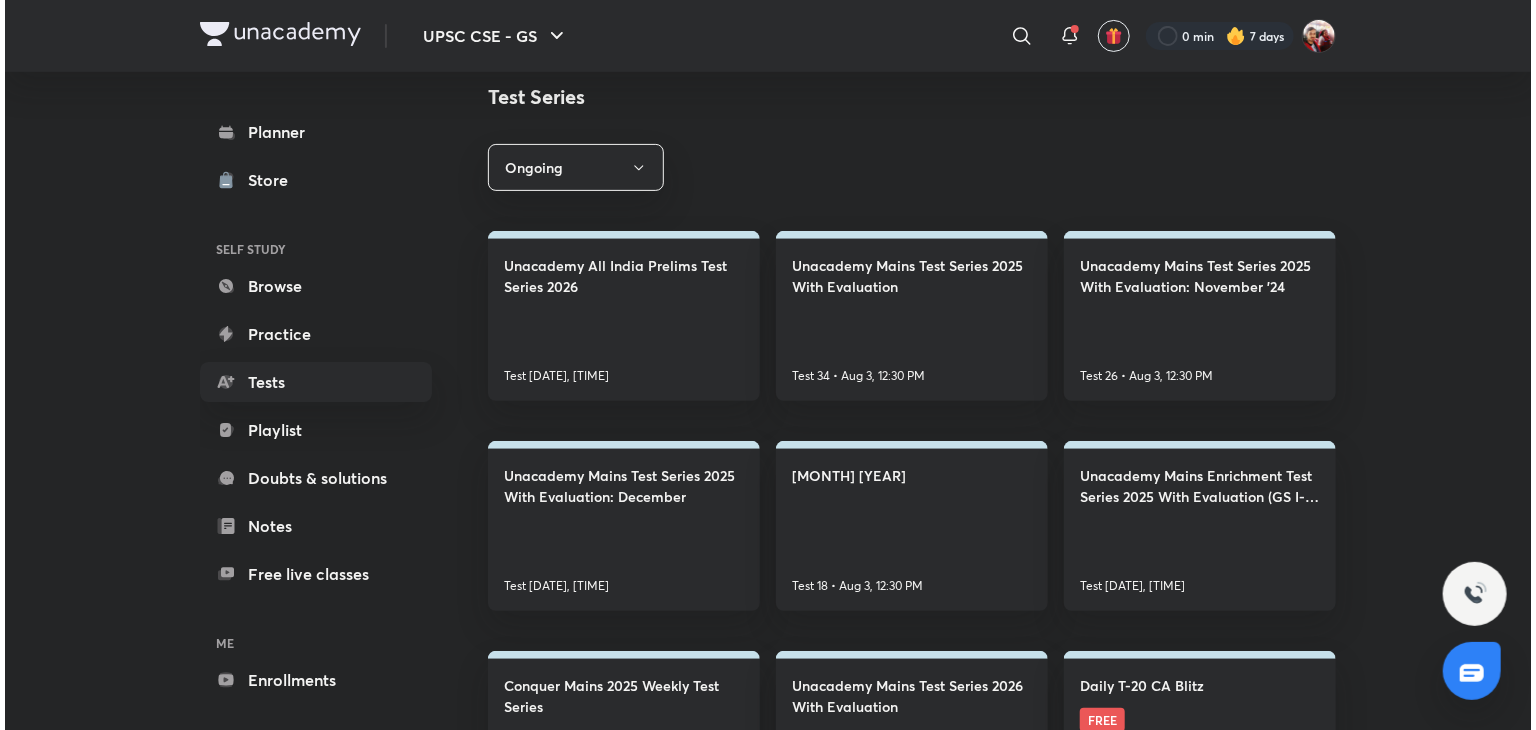 scroll, scrollTop: 249, scrollLeft: 0, axis: vertical 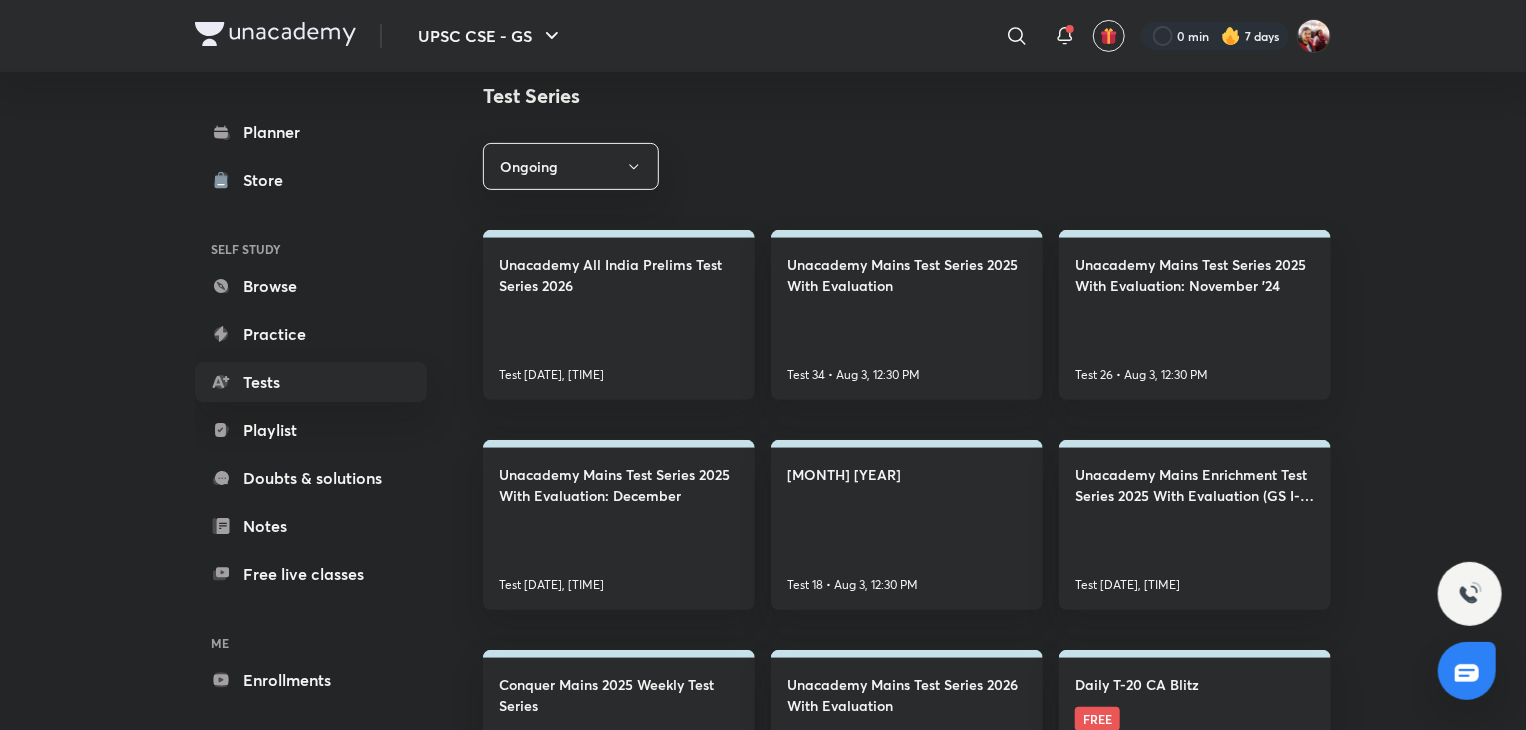 click on "UPSC CSE - GS Plus Tests Test series Test Series Ongoing Unacademy All India Prelims Test Series 2026 Test 7 • Aug 3, 9:30 AM Unacademy Mains Test Series 2025 With Evaluation Test 34 • Aug 3, 12:30 PM Unacademy Mains Test Series 2025 With Evaluation: November '24 Test 26 • Aug 3, 12:30 PM Unacademy Mains Test Series 2025 With Evaluation: December Test 22 • Aug 3, 12:30 PM Unacademy Mains Enrichment Test Series 2025 With Evaluation (GS I-IV & Essay) Test 8 • Aug 3, 2:00 PM Conquer Mains 2025 Weekly Test Series Test 8 • Aug 3, 2:00 PM Unacademy Mains Test Series 2026 With Evaluation Test 6 • Aug 10, 12:30 PM Daily T-20 CA Blitz FREE Test 96 • Aug 4, 12:00 PM T-20 Weekly Current Affairs Test Series : August, 2025 FREE Test 2 • Aug 9, 11:00 AM" at bounding box center (907, 458) 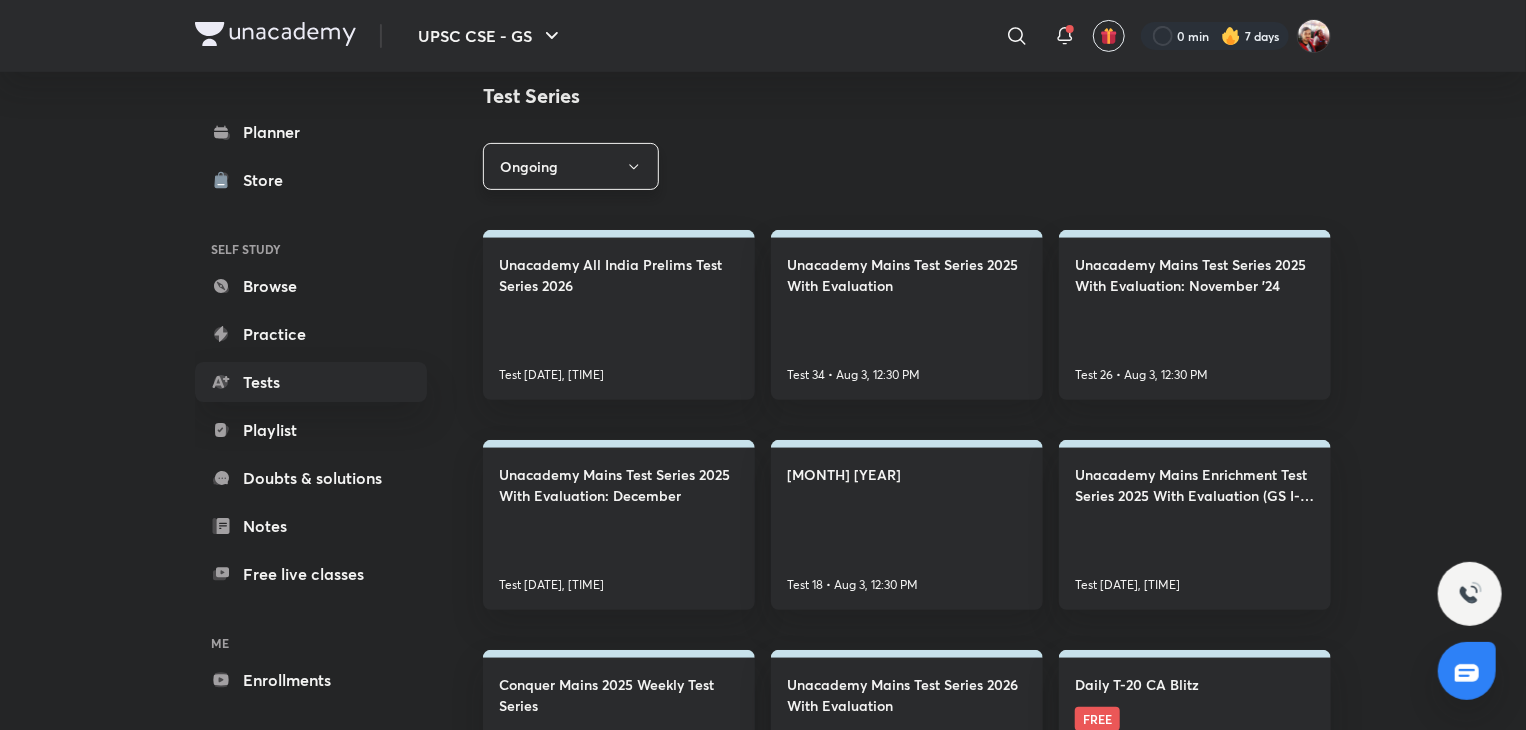 click on "Ongoing" at bounding box center [571, 166] 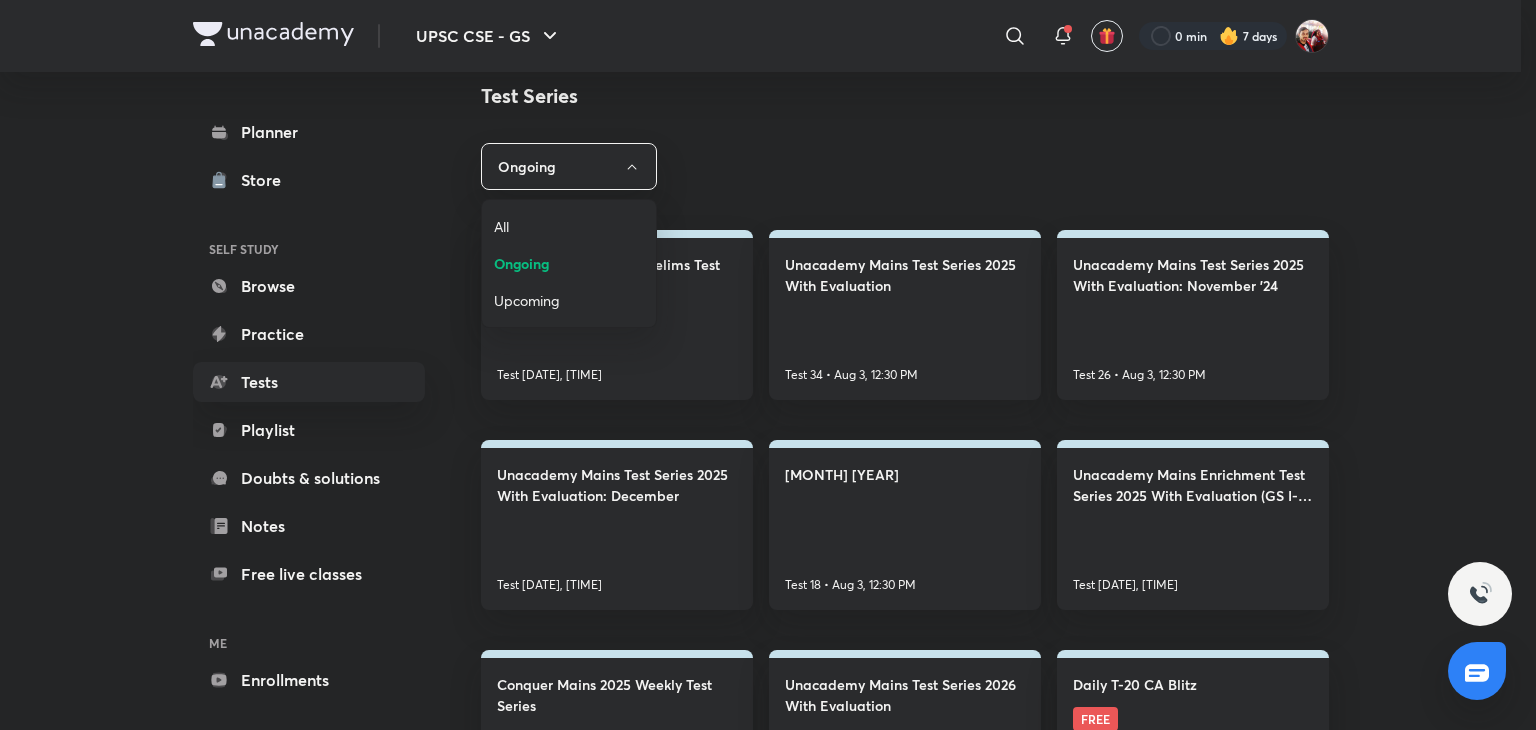 click on "All" at bounding box center [569, 226] 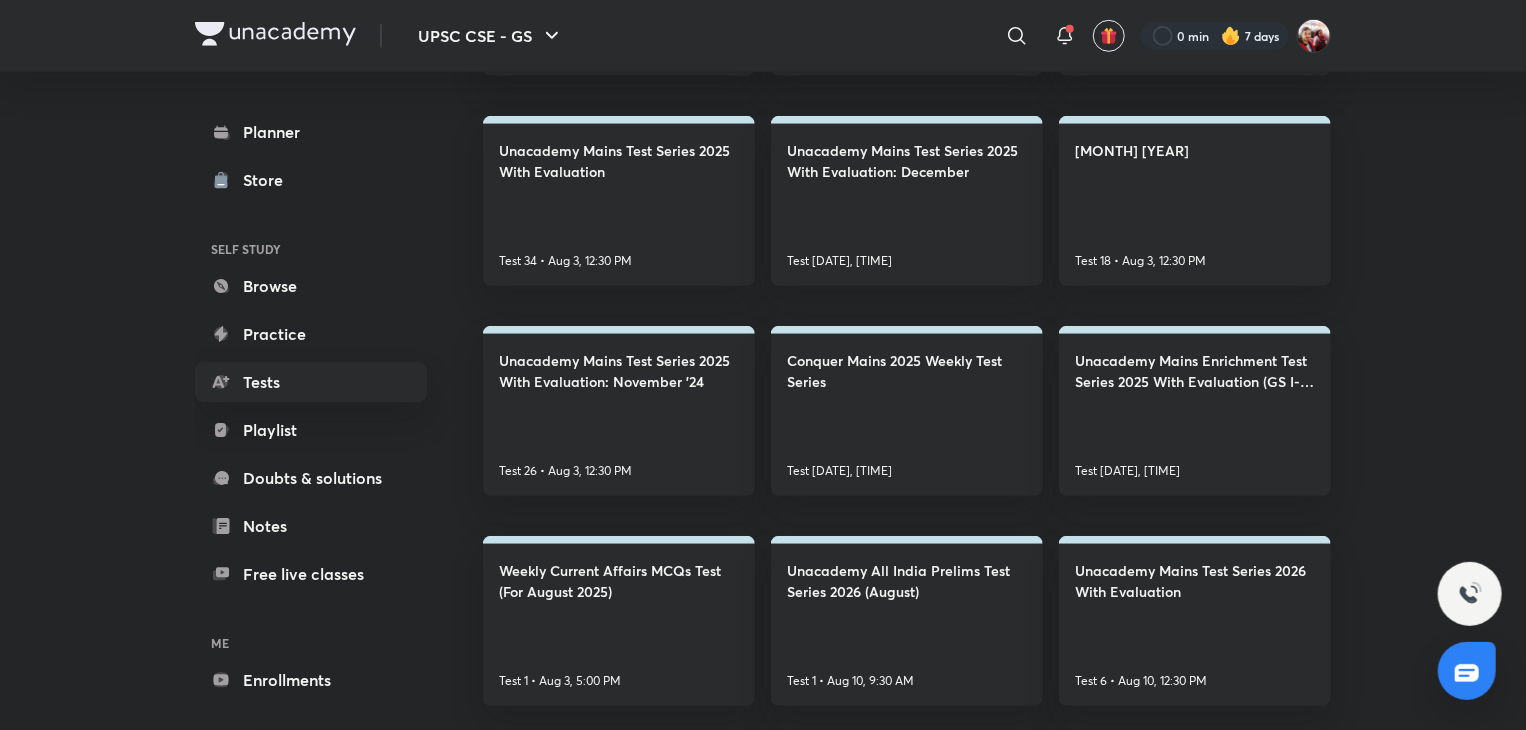 scroll, scrollTop: 0, scrollLeft: 0, axis: both 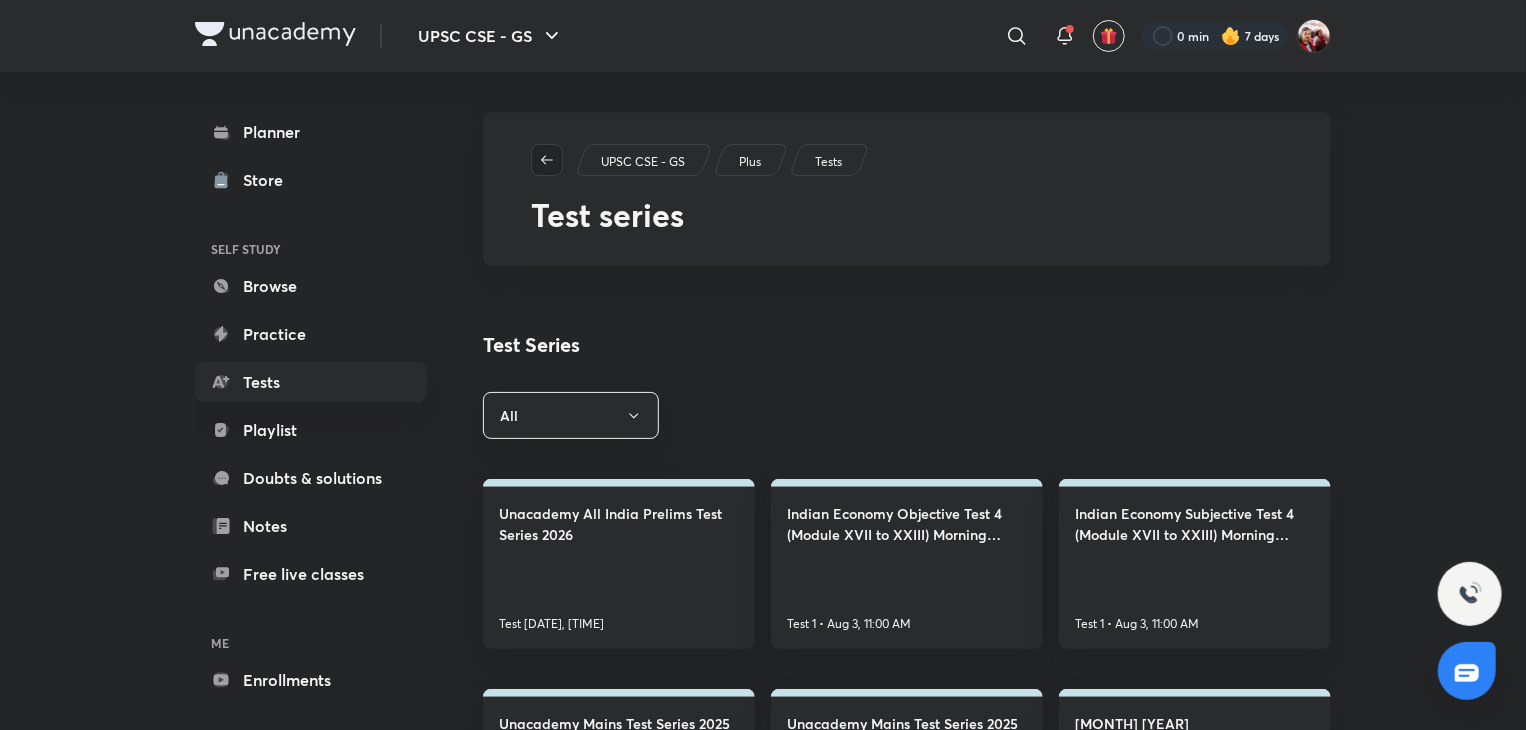 click 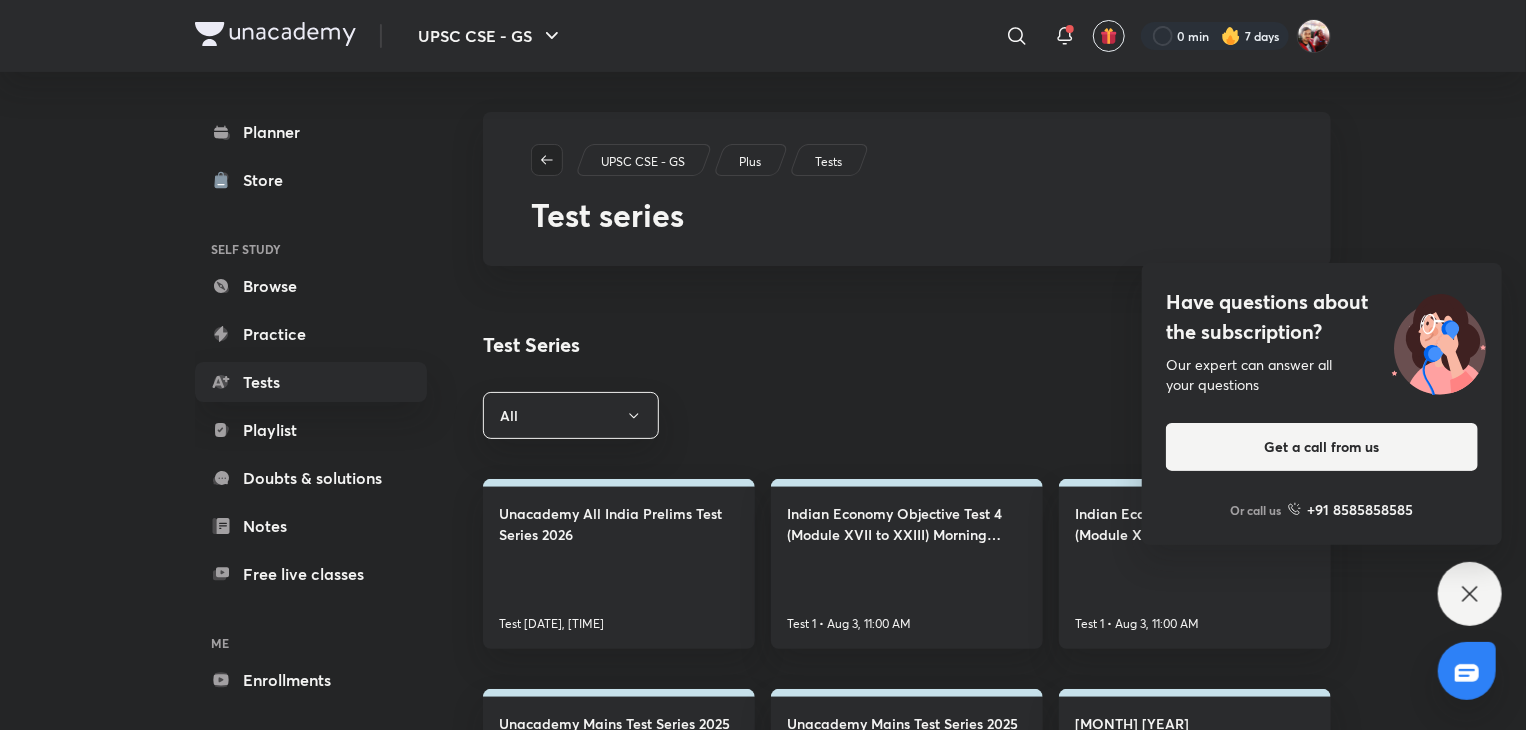 click 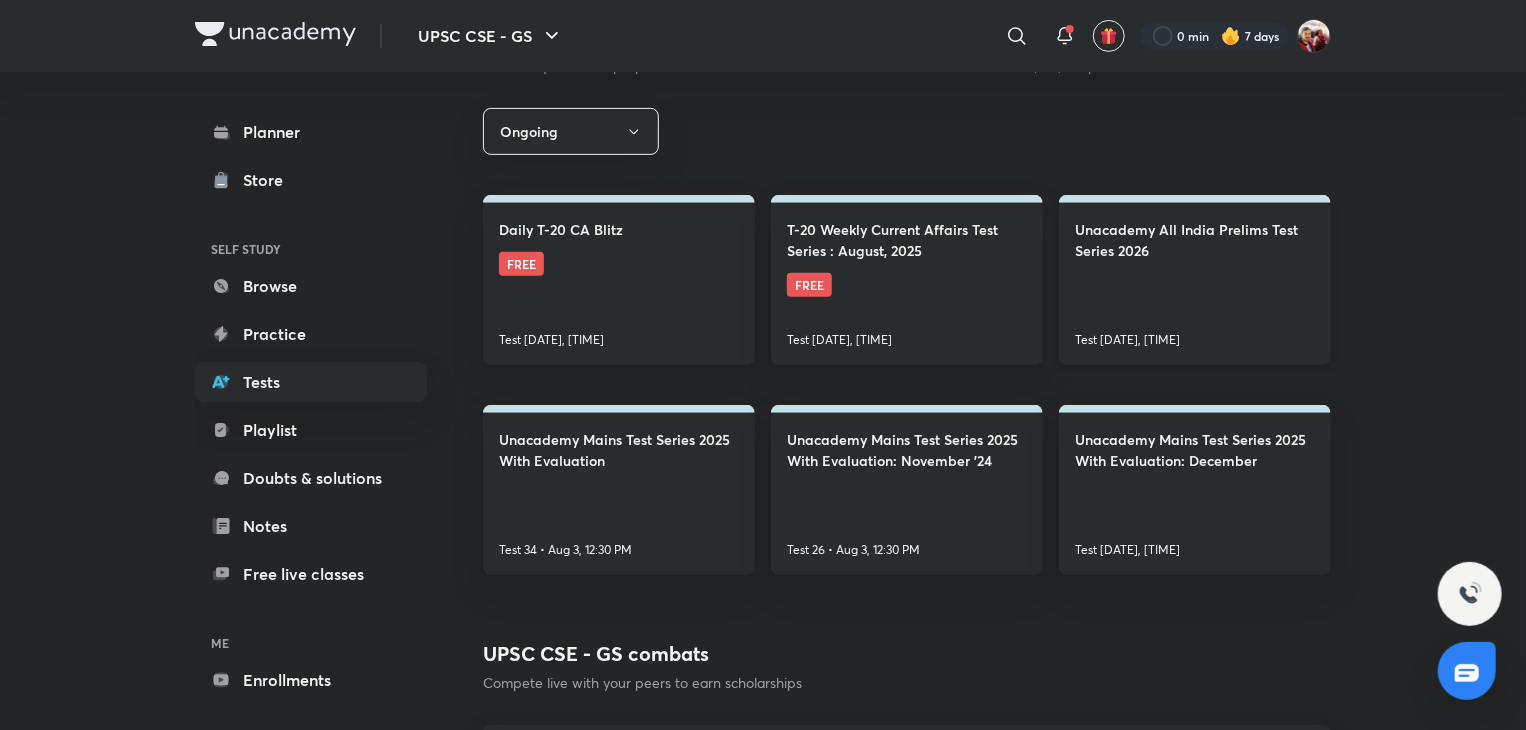 scroll, scrollTop: 0, scrollLeft: 0, axis: both 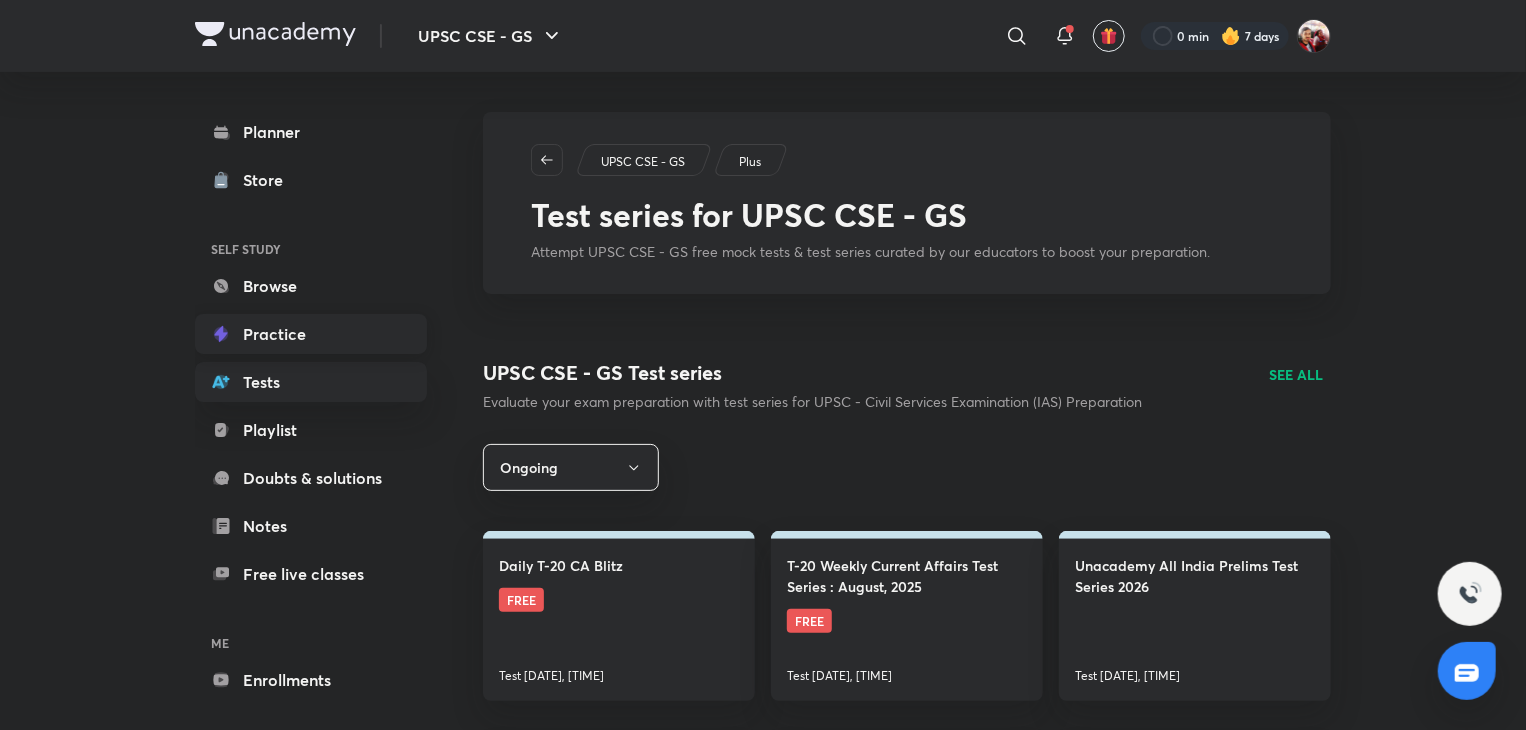 click on "Practice" at bounding box center (311, 334) 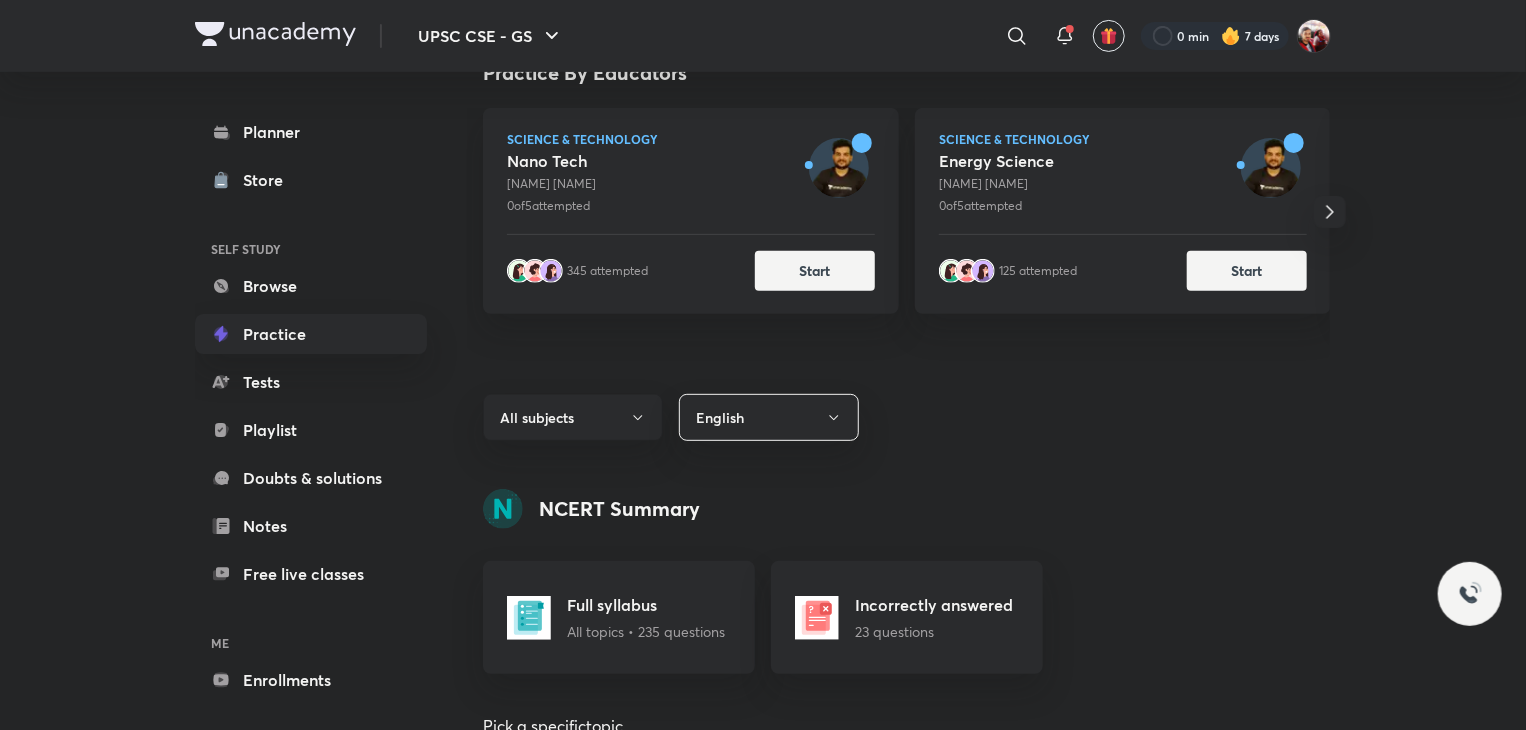 scroll, scrollTop: 268, scrollLeft: 0, axis: vertical 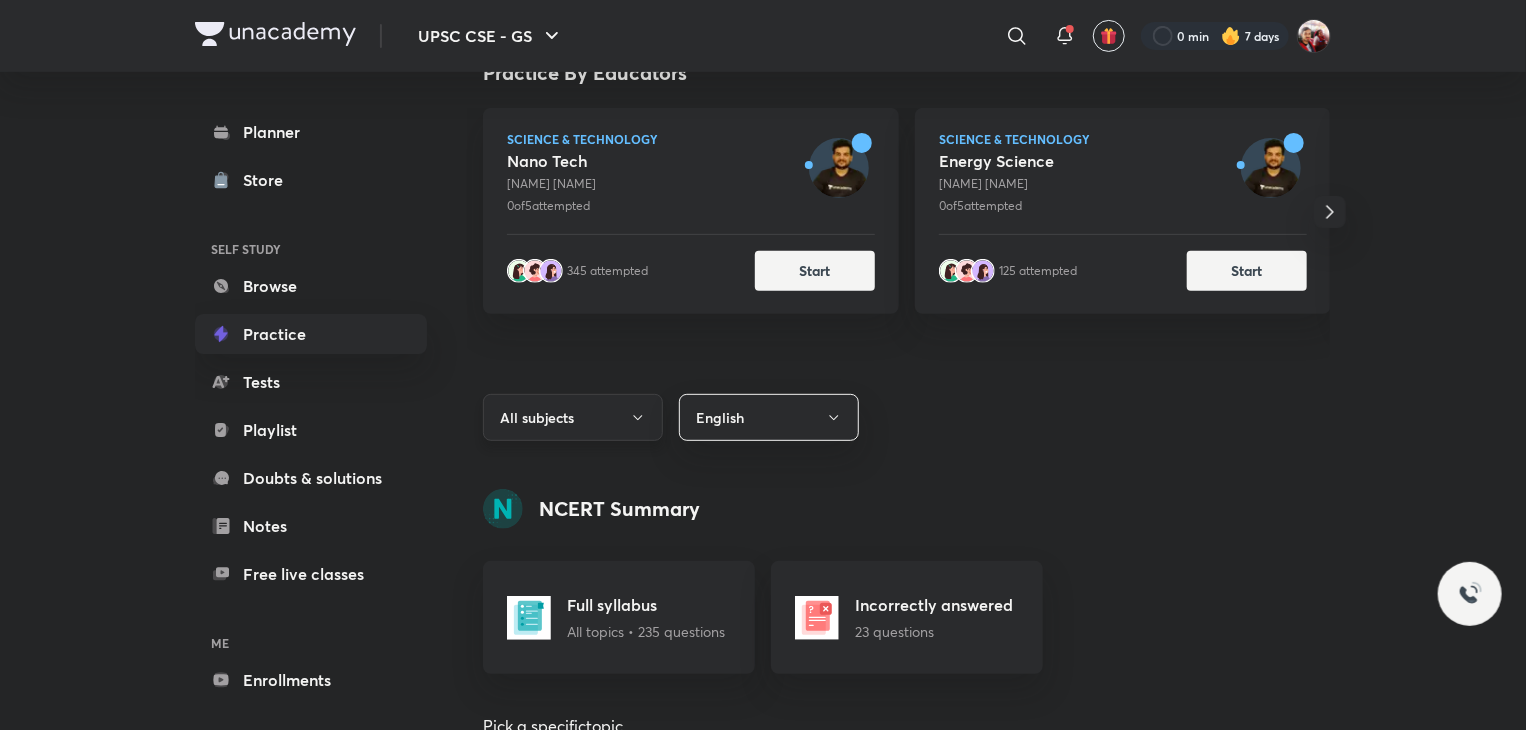 click 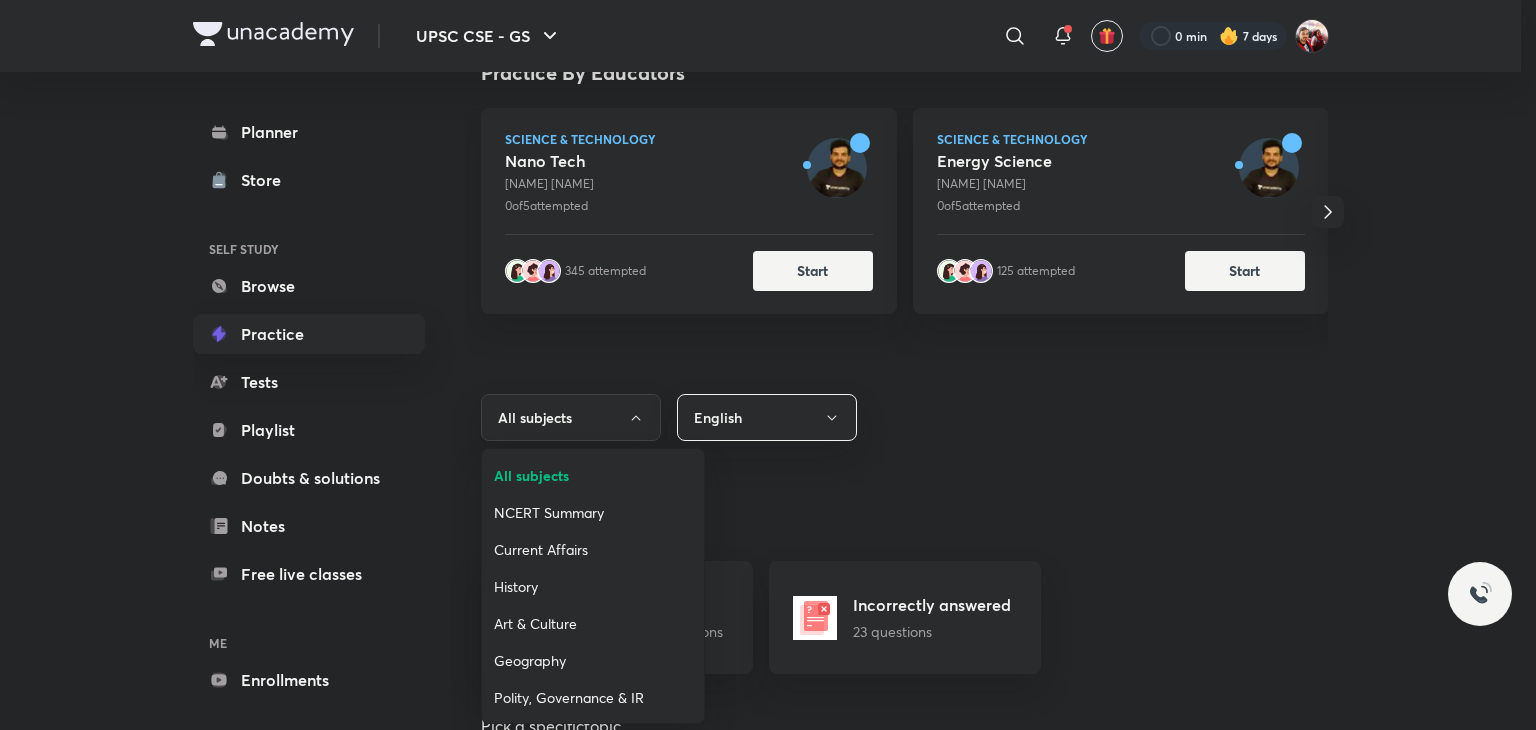 click on "Polity, Governance & IR" at bounding box center (593, 697) 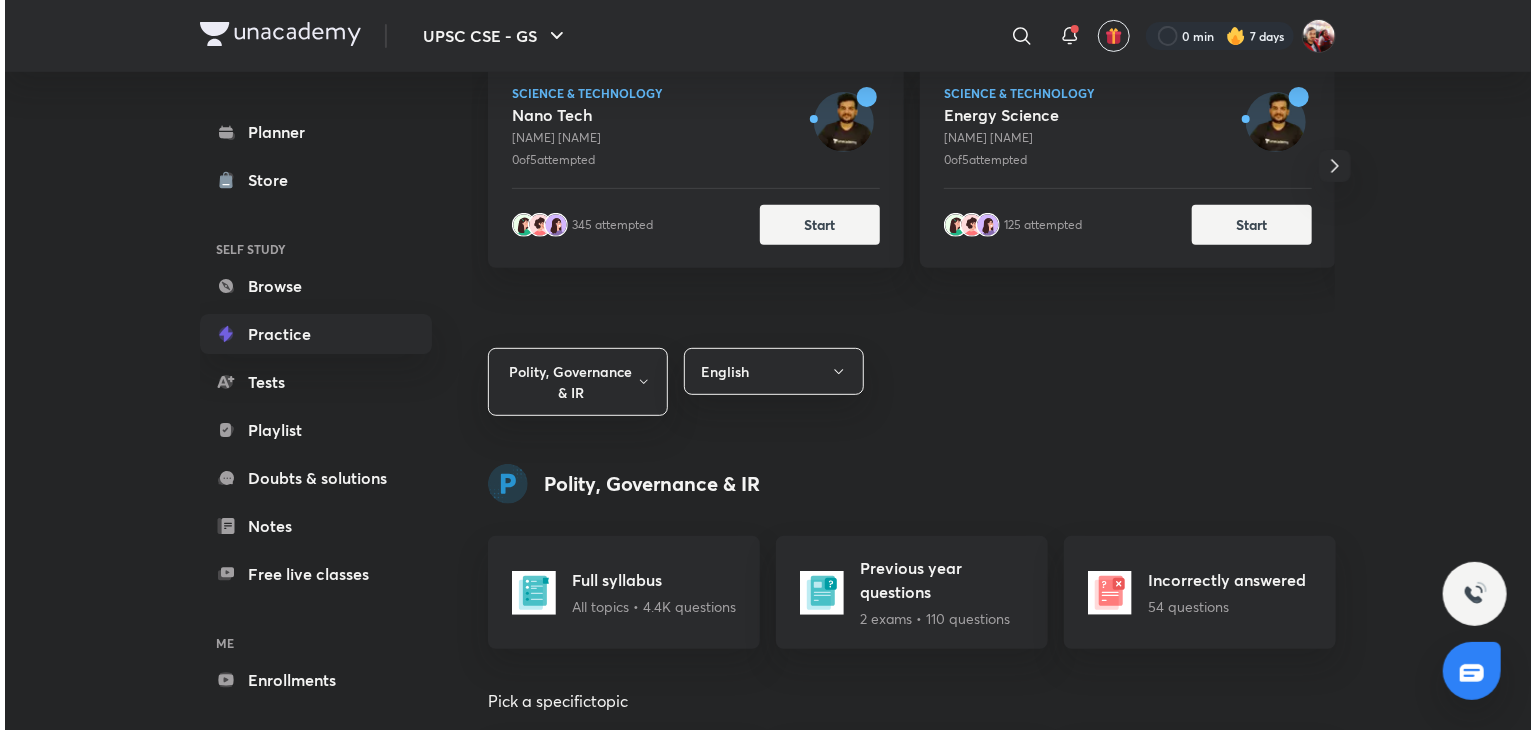 scroll, scrollTop: 490, scrollLeft: 0, axis: vertical 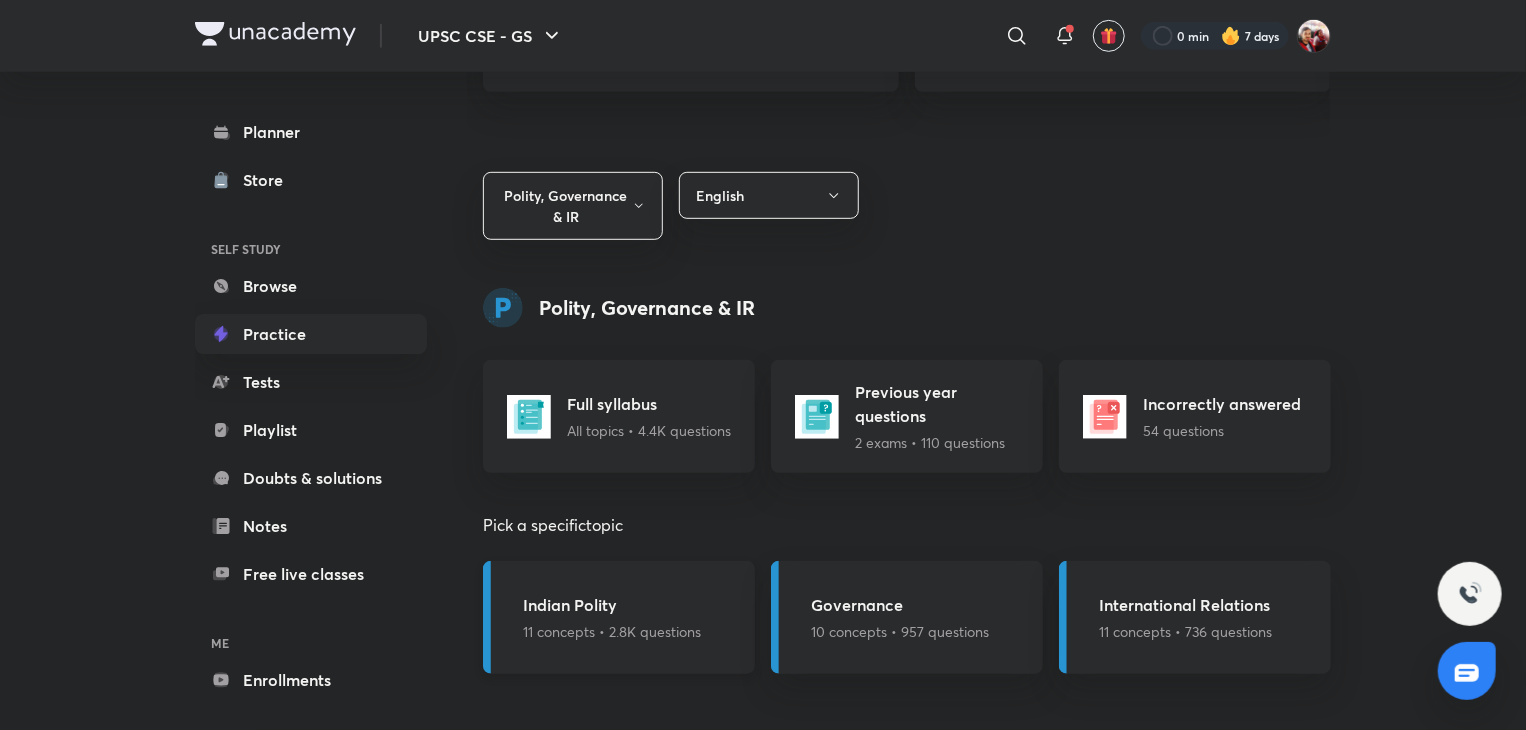 click on "Indian Polity" at bounding box center (612, 605) 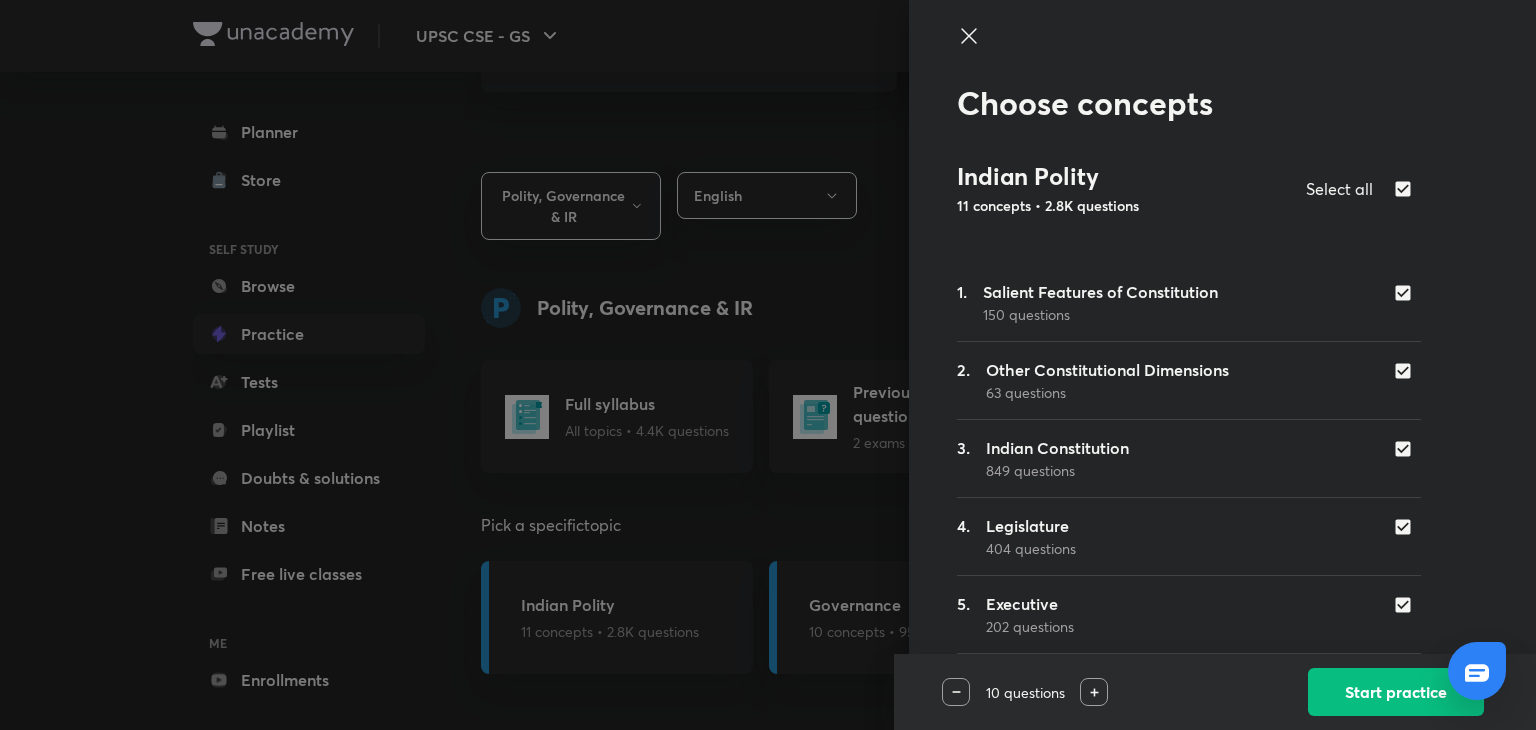 click at bounding box center (768, 365) 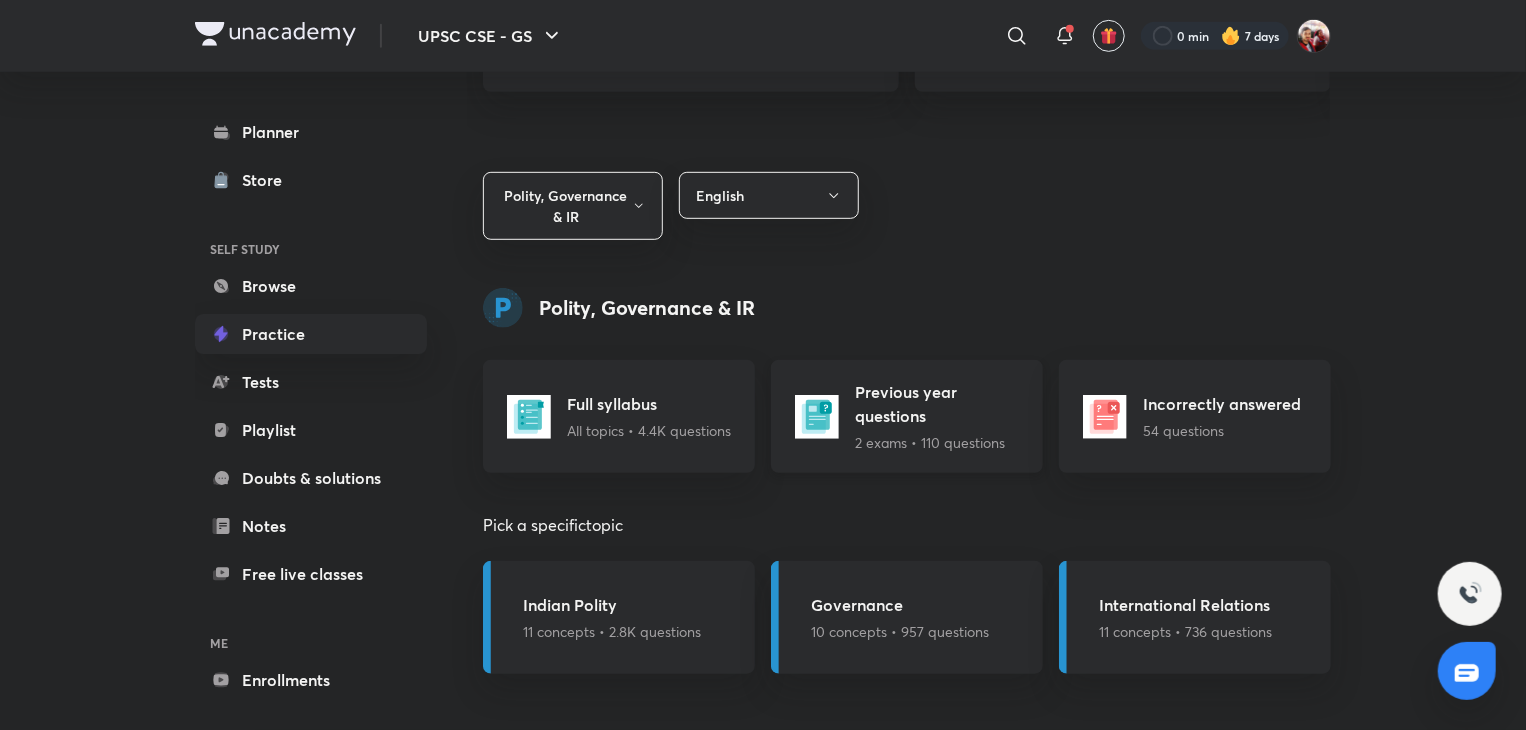 click on "2 exams • 110 questions" at bounding box center [943, 442] 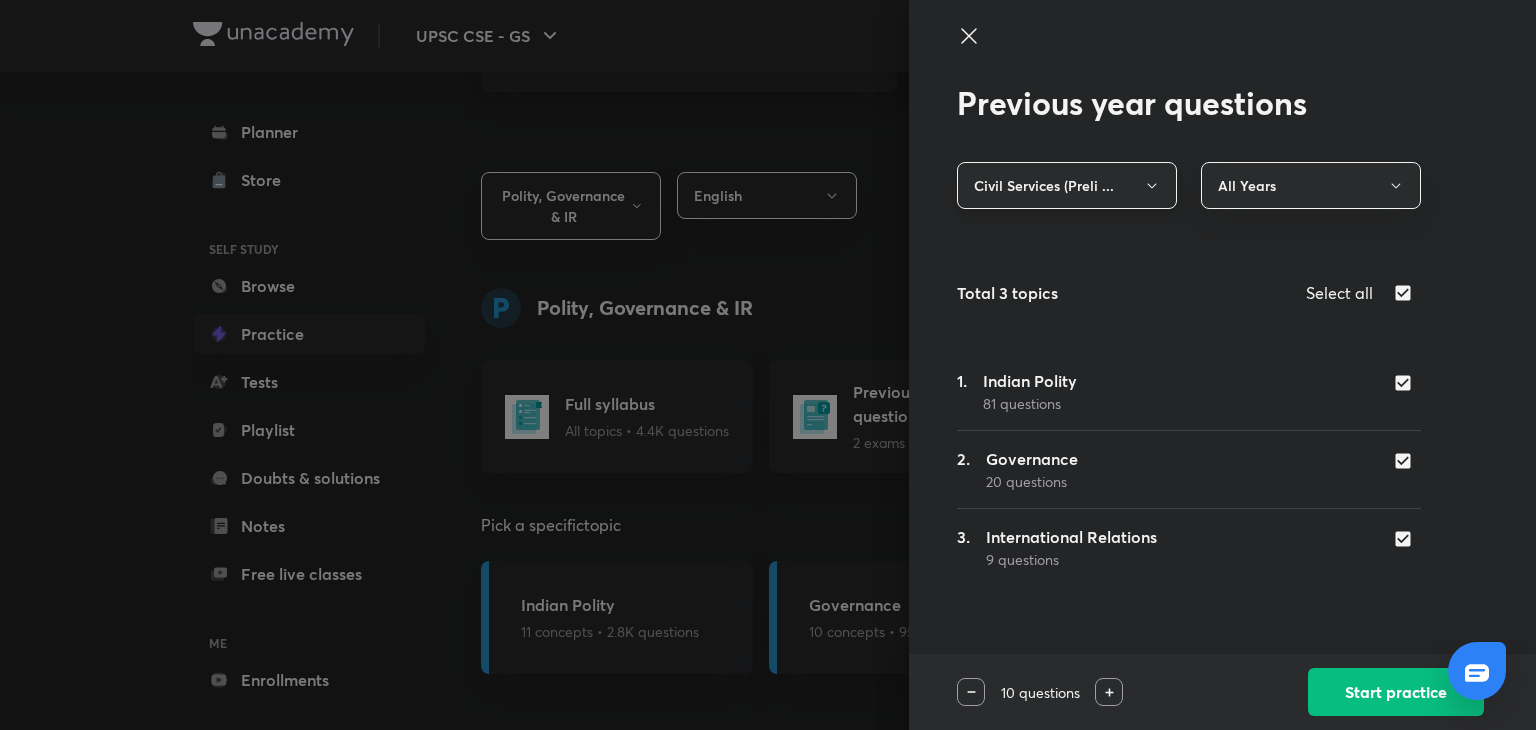 click on "Civil Services (Preli ..." at bounding box center [1067, 185] 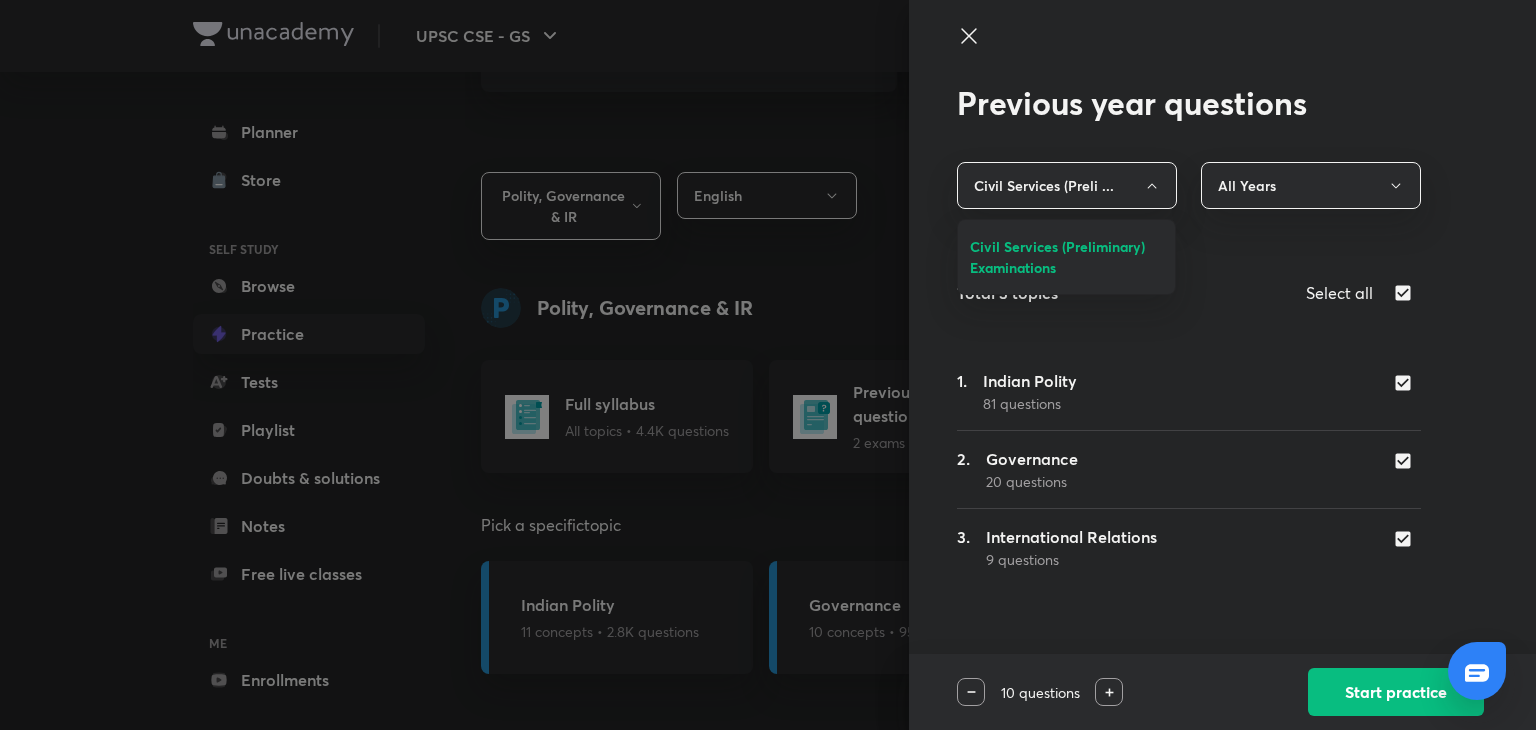 click at bounding box center [768, 365] 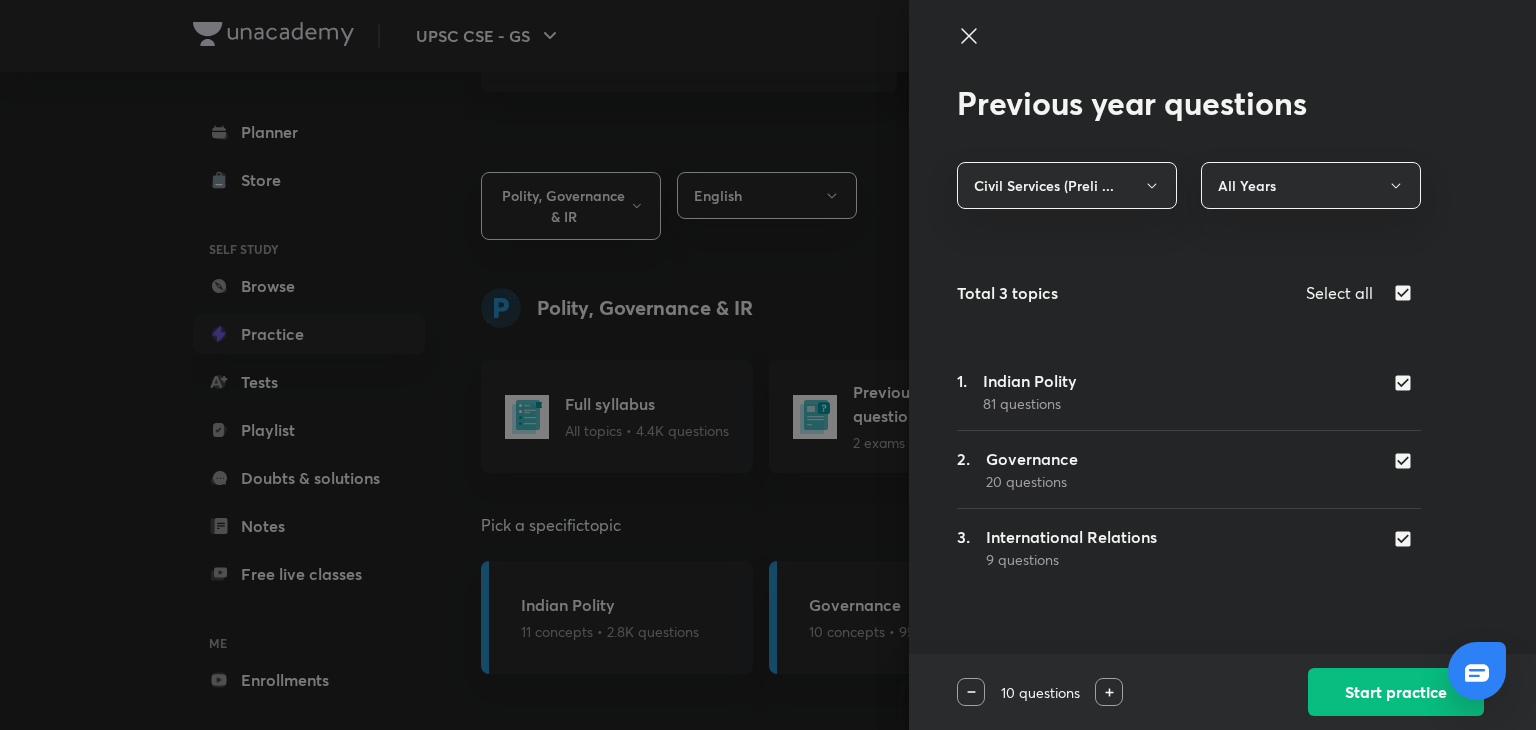 click at bounding box center [1407, 461] 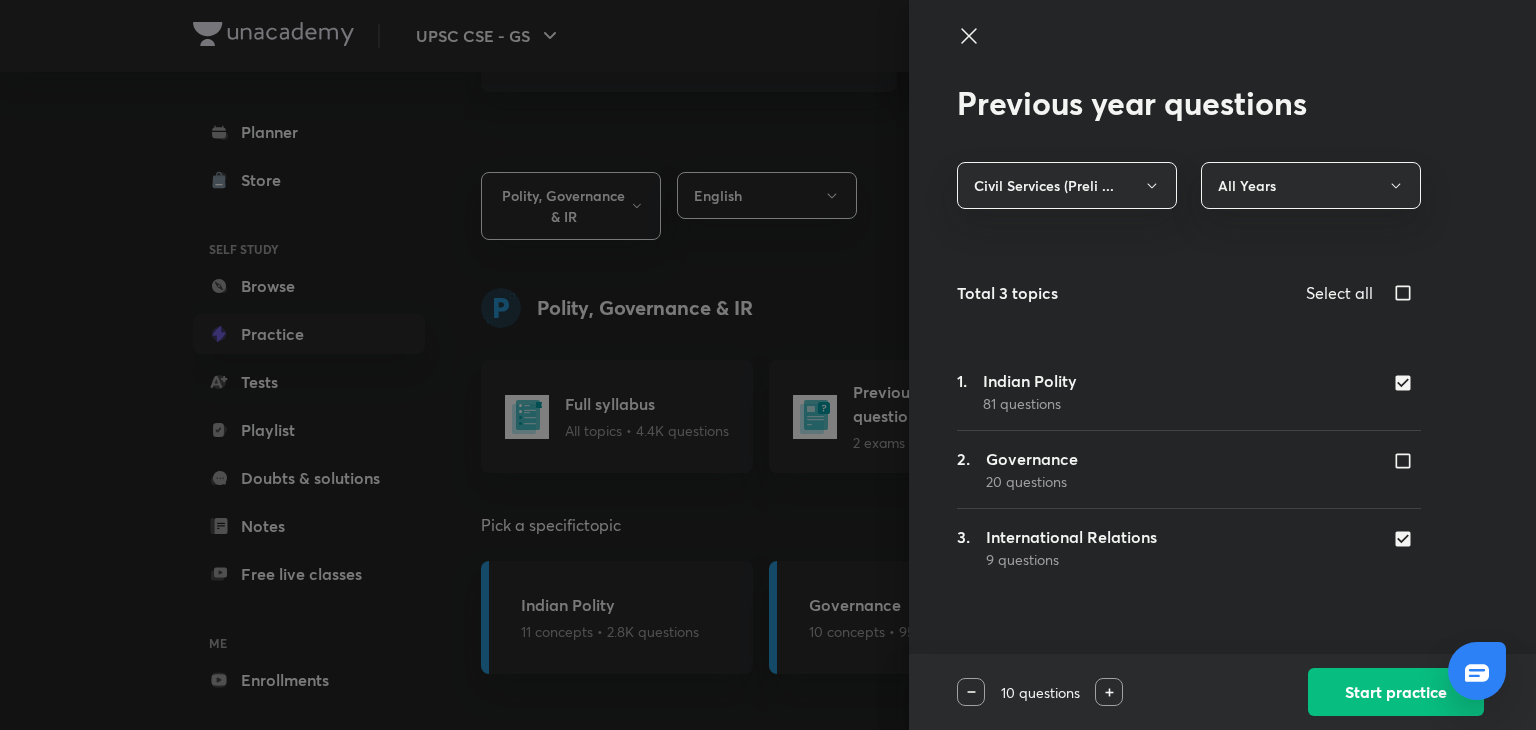 click at bounding box center (1407, 539) 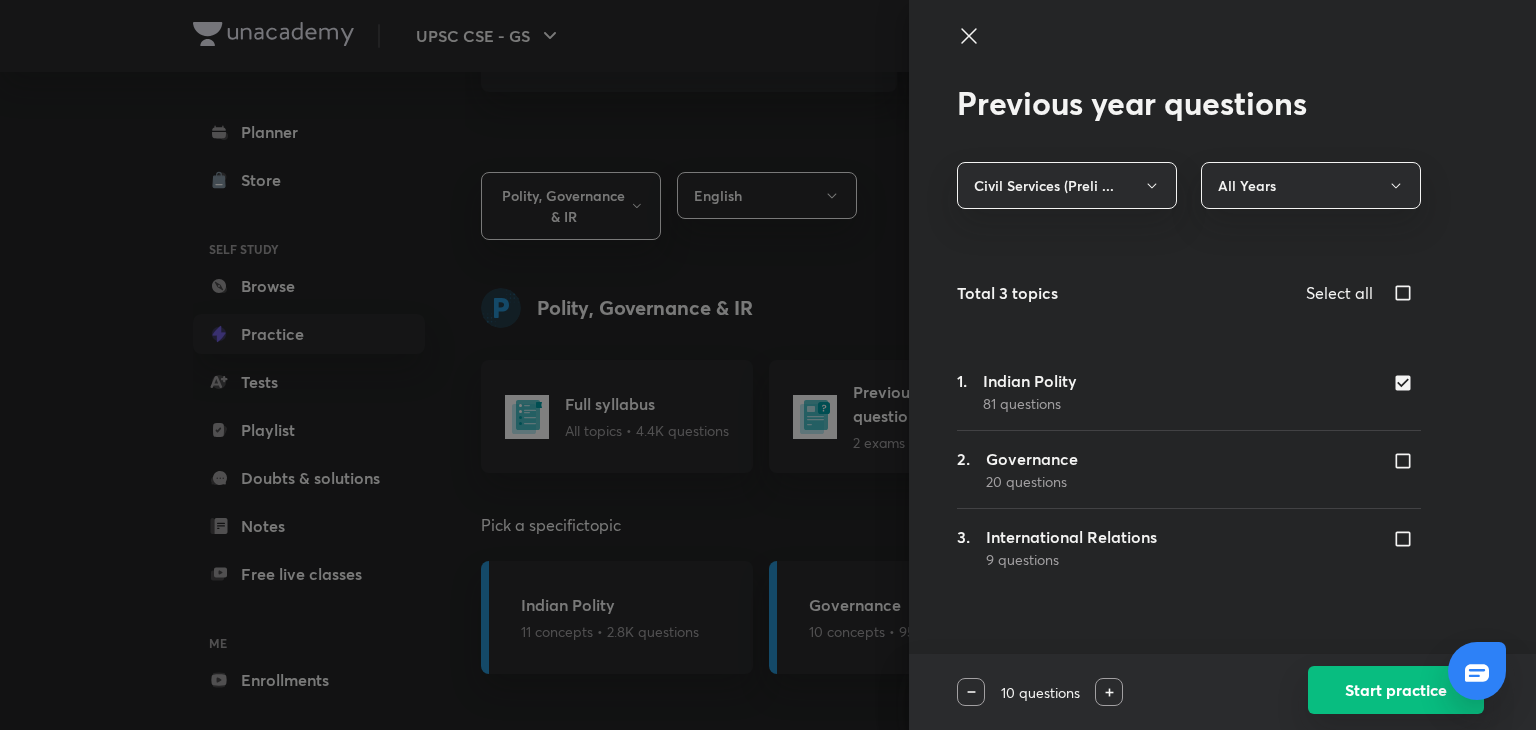 click on "Start practice" at bounding box center [1396, 690] 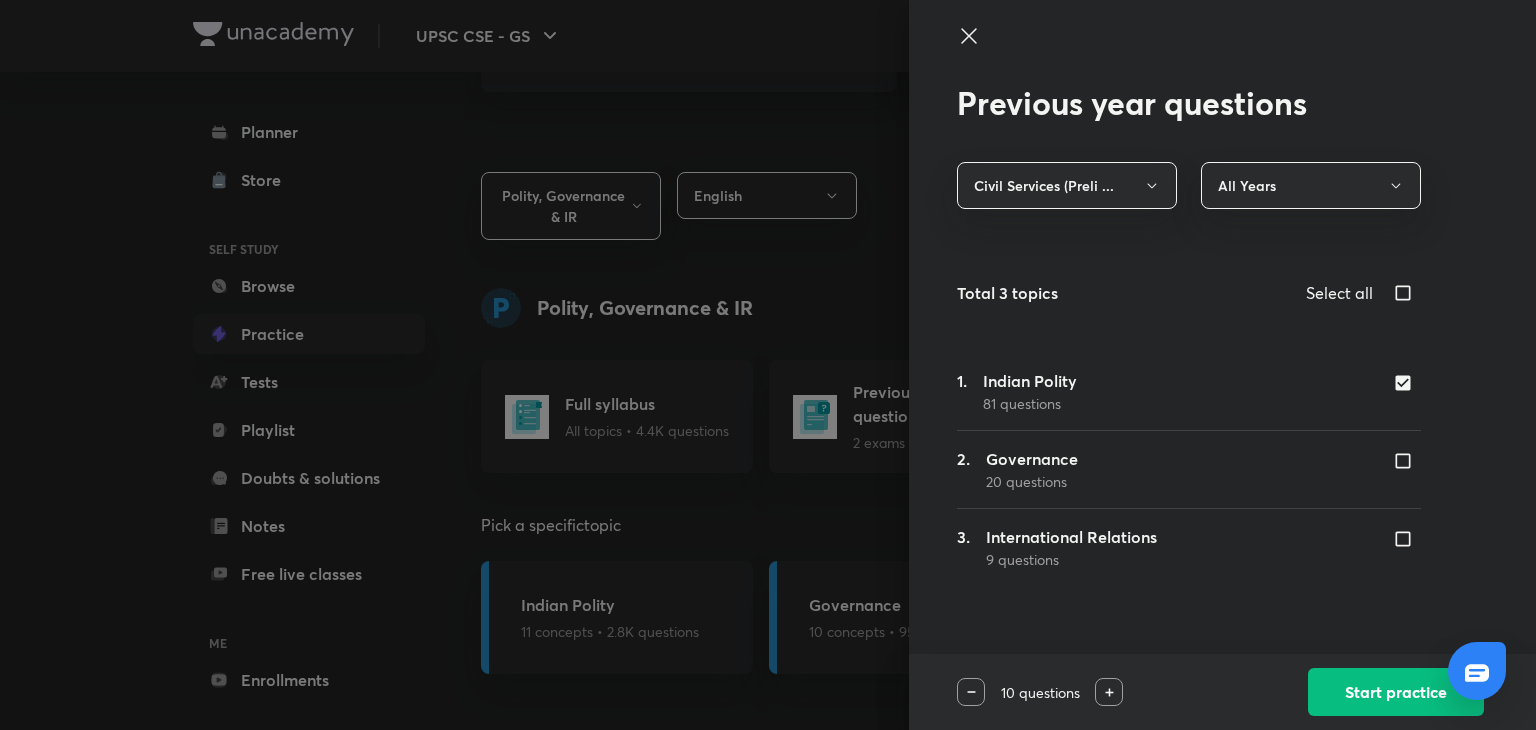 checkbox on "true" 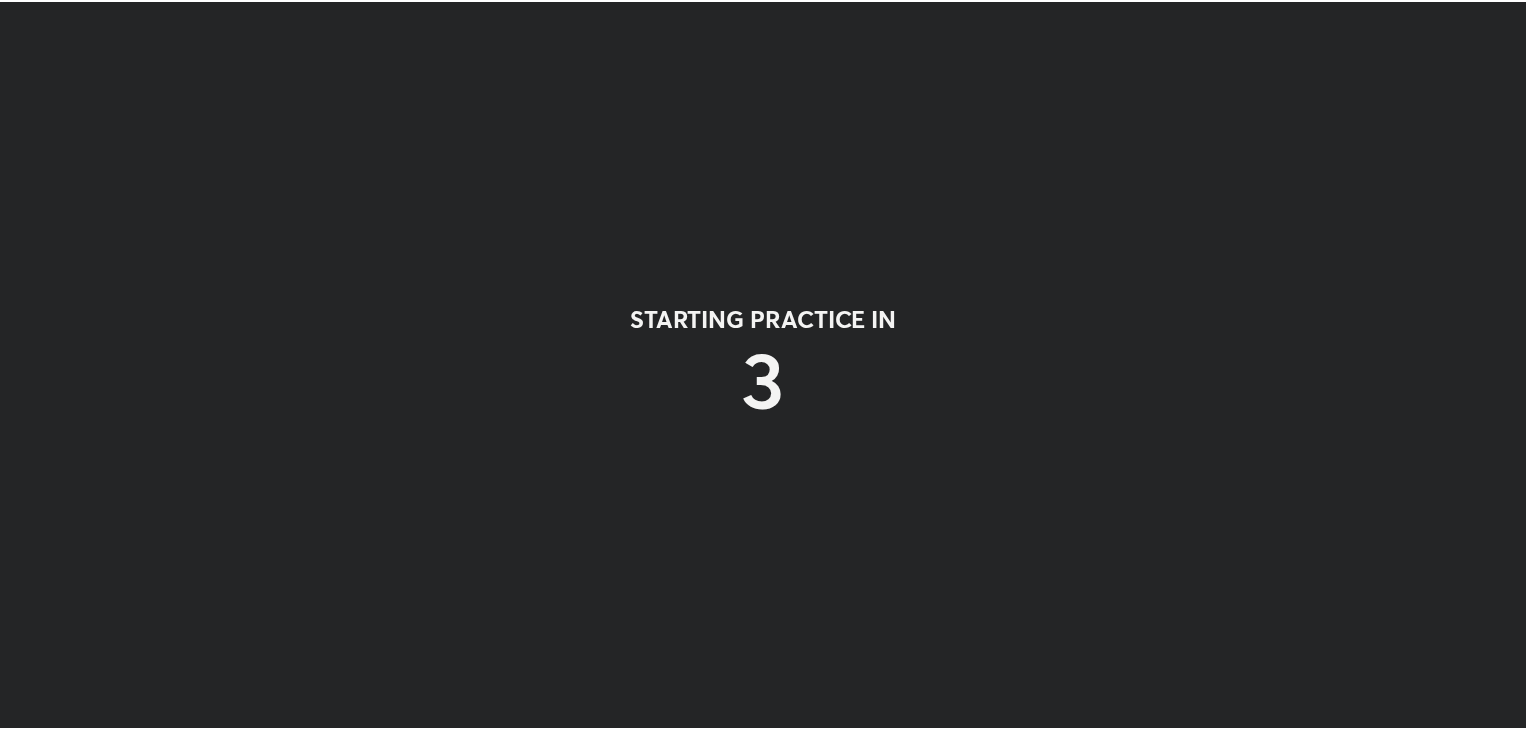 scroll, scrollTop: 0, scrollLeft: 0, axis: both 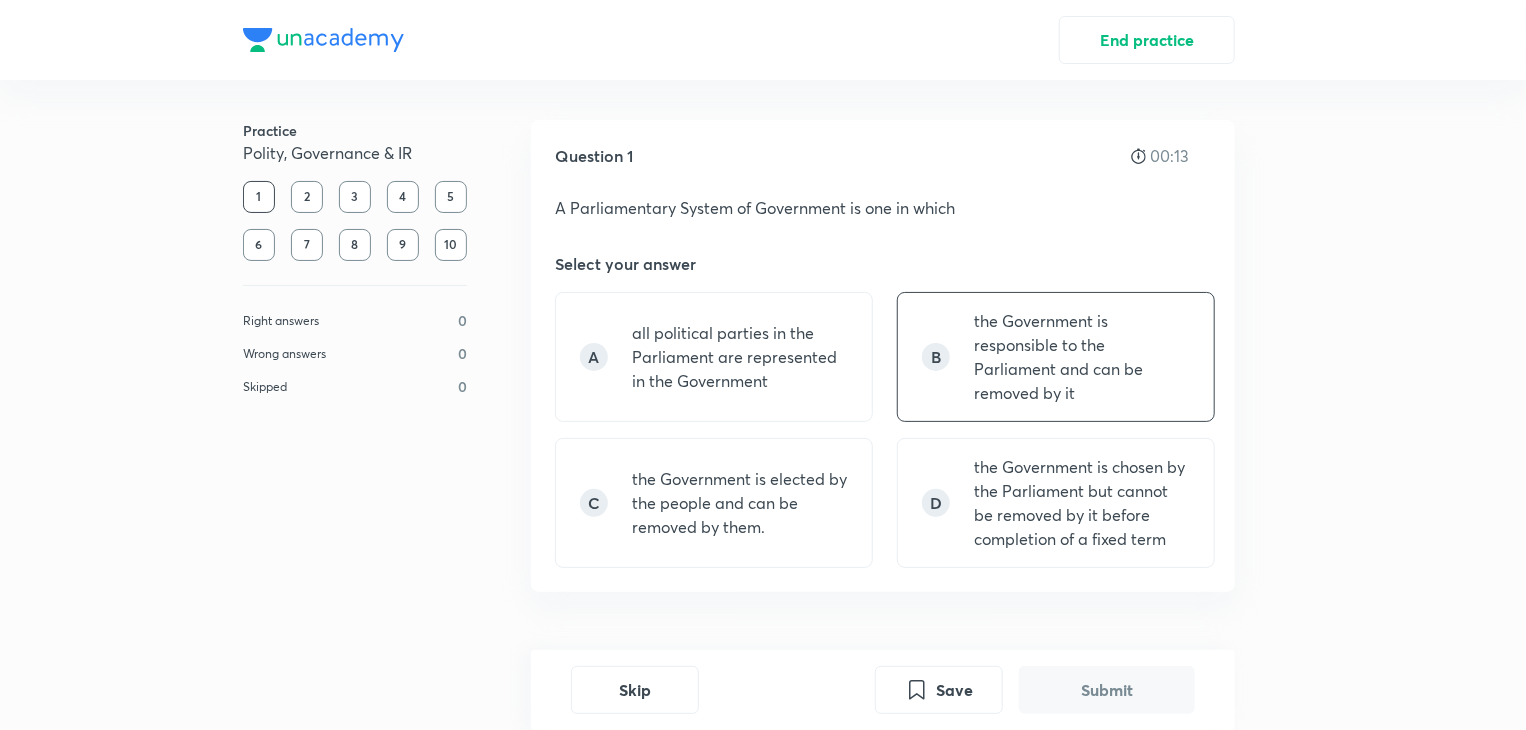 click on "the Government is responsible to the Parliament and can be removed by it" at bounding box center (1082, 357) 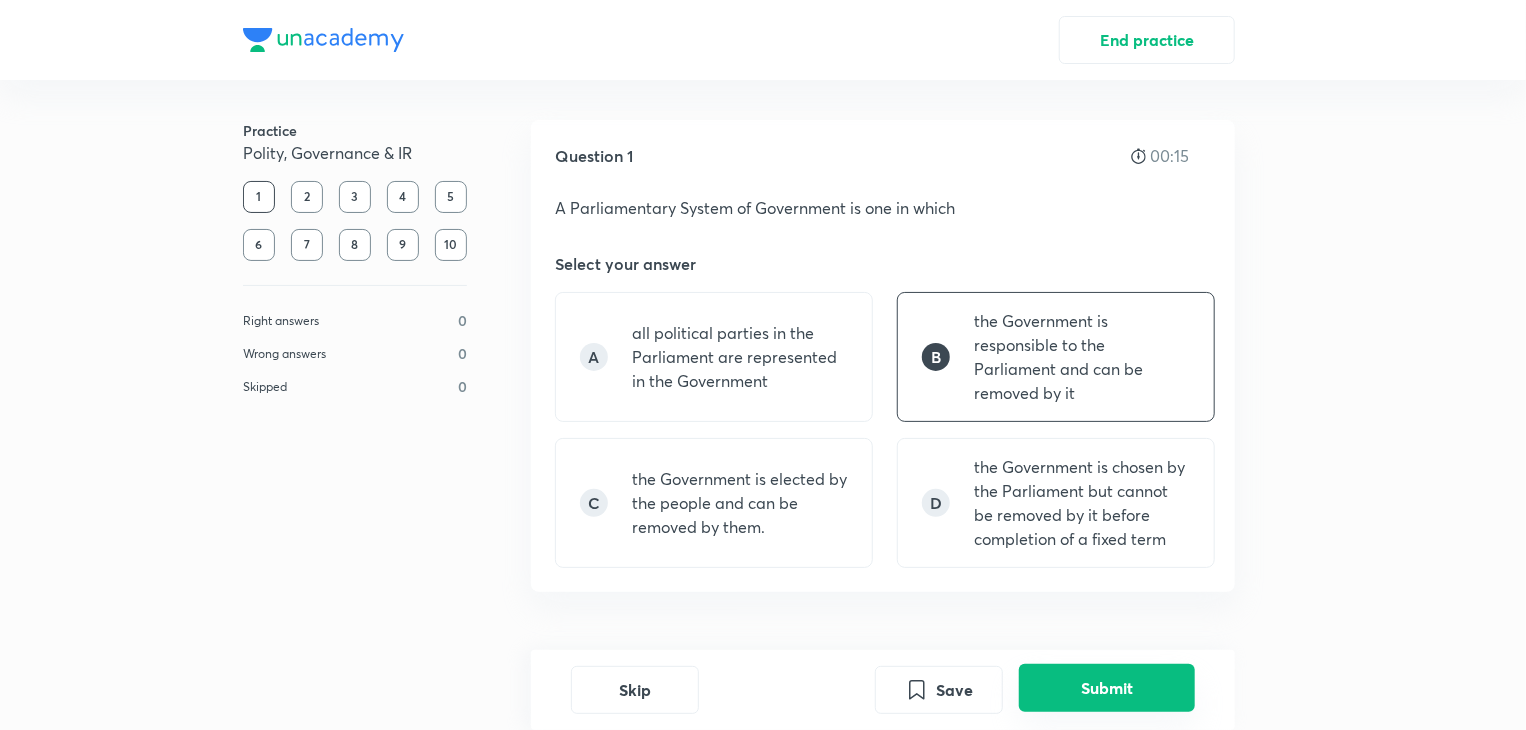 click on "Submit" at bounding box center [1107, 688] 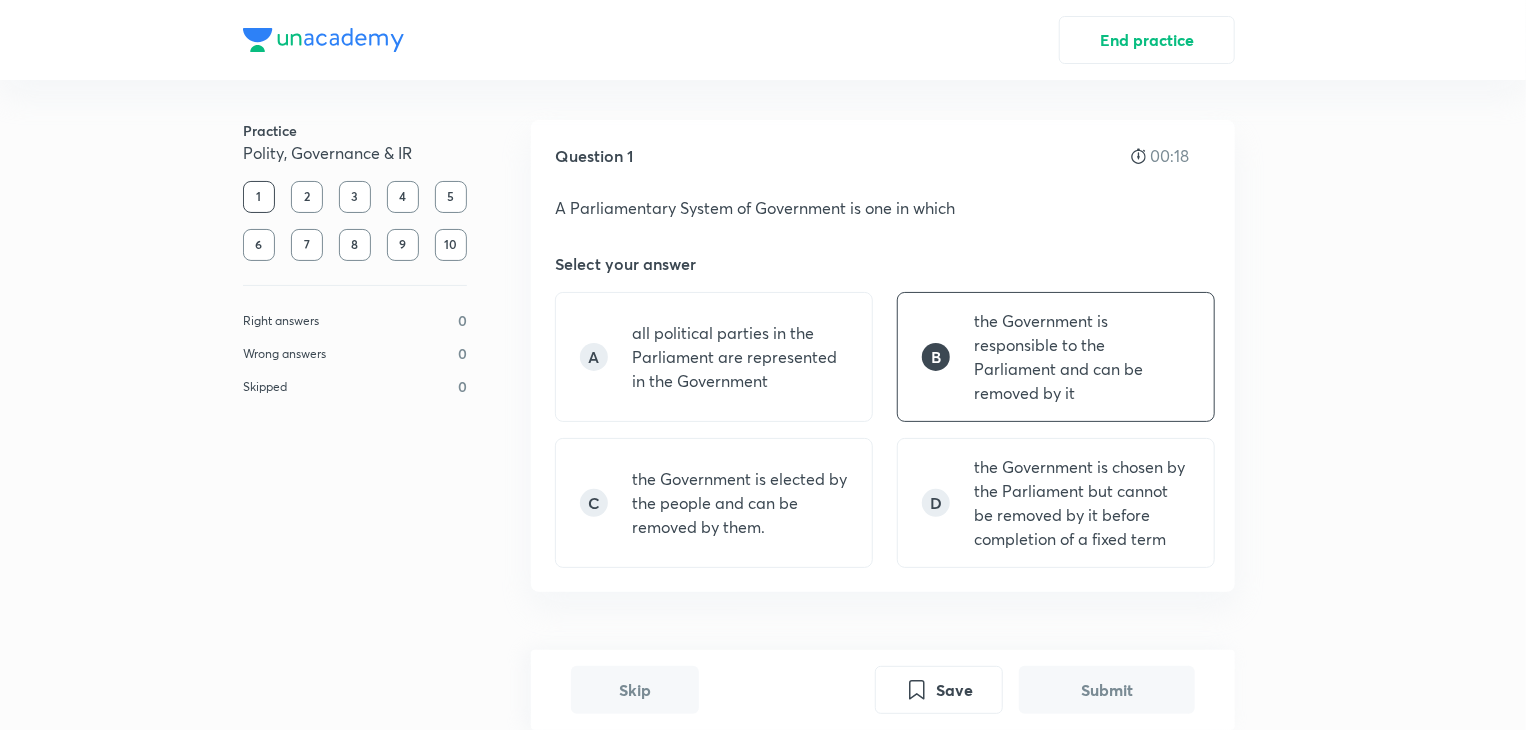 scroll, scrollTop: 607, scrollLeft: 0, axis: vertical 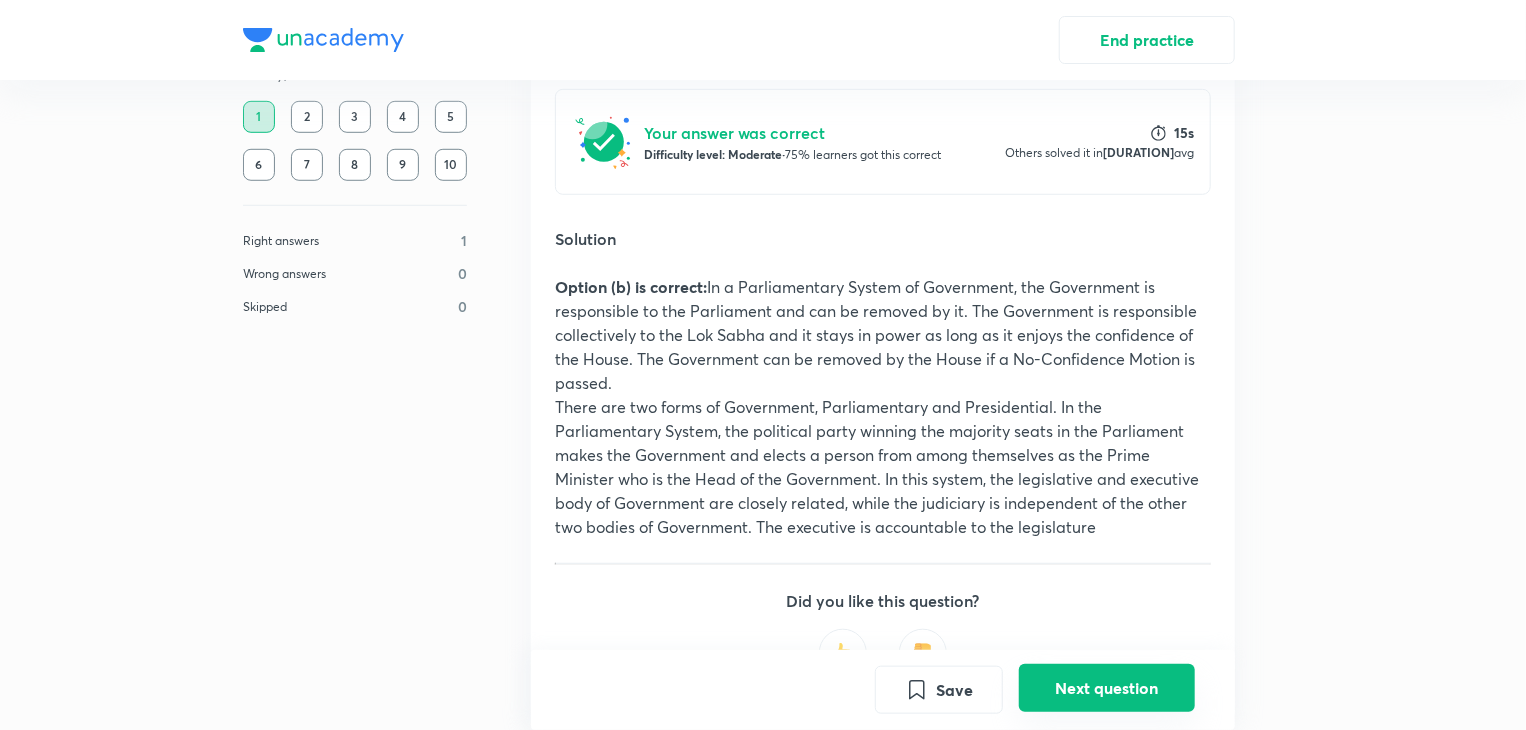 click on "Next question" at bounding box center (1107, 688) 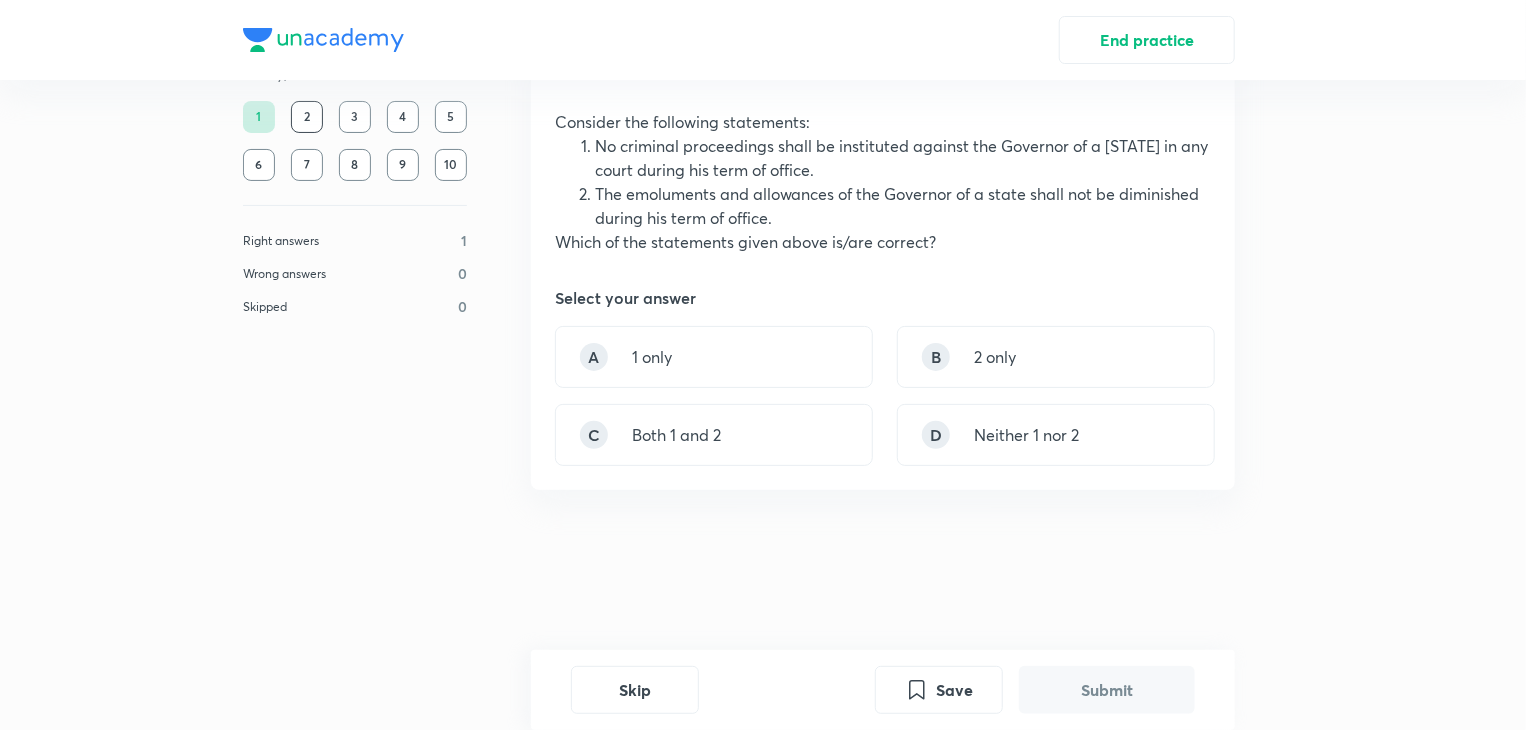 scroll, scrollTop: 0, scrollLeft: 0, axis: both 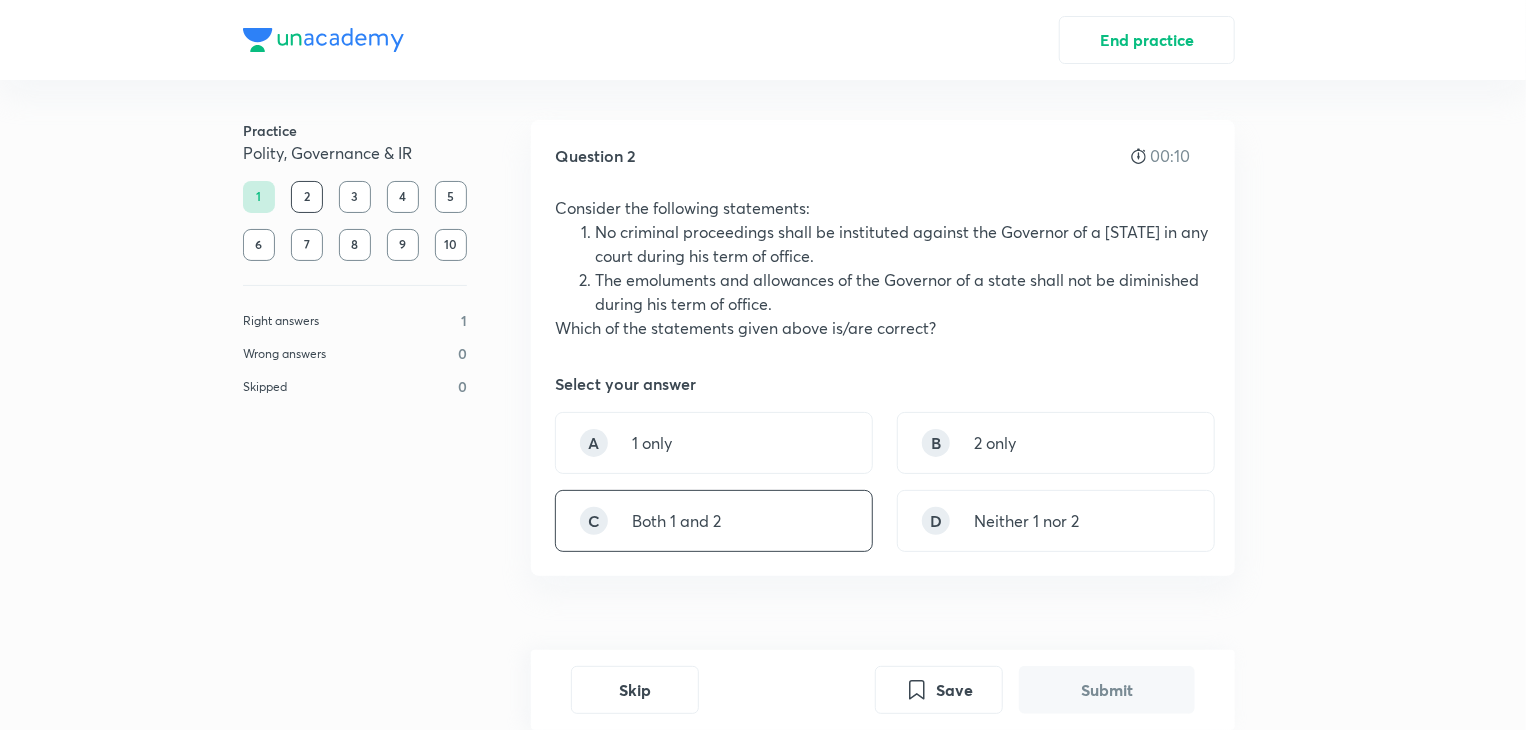 click on "C Both 1 and 2" at bounding box center (714, 521) 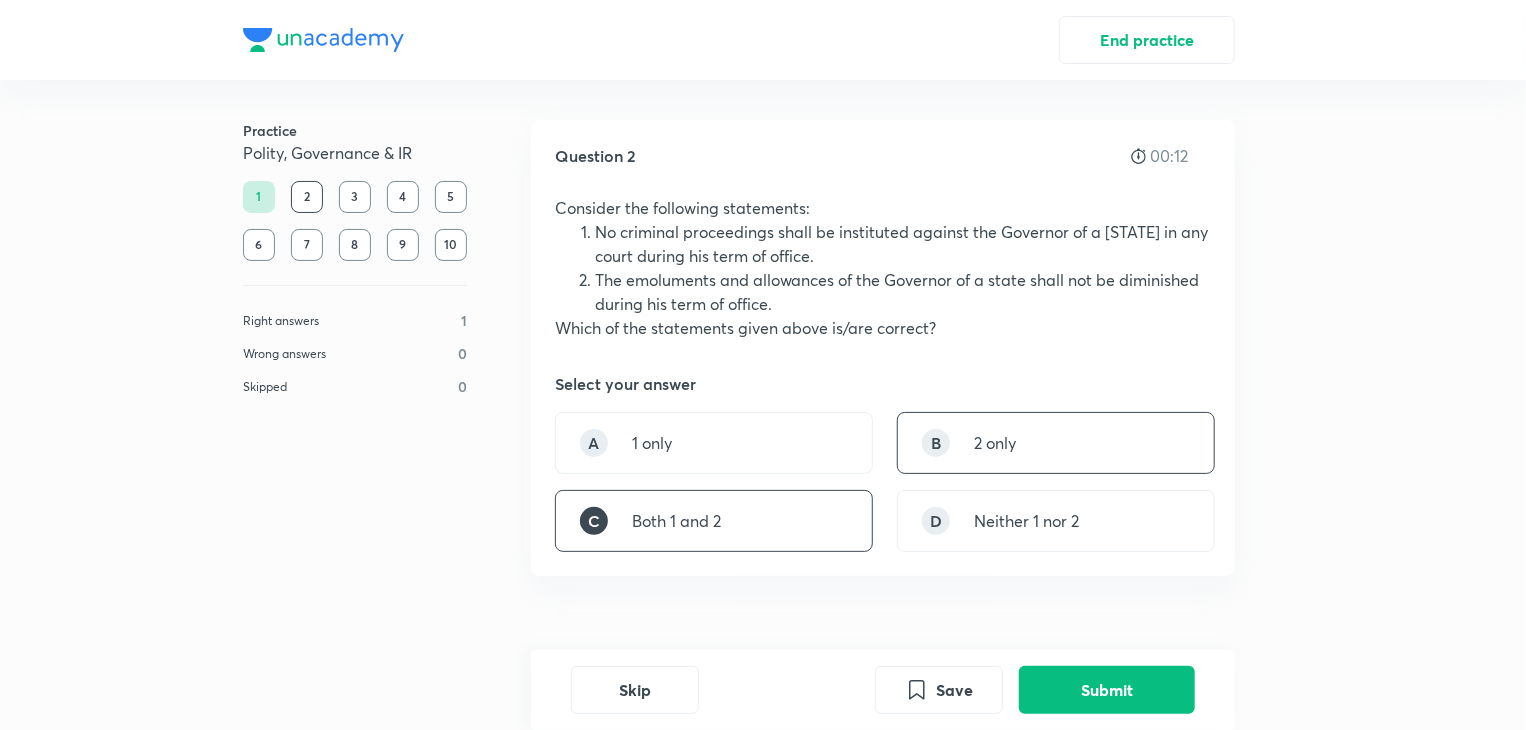 click on "2 only" at bounding box center [995, 443] 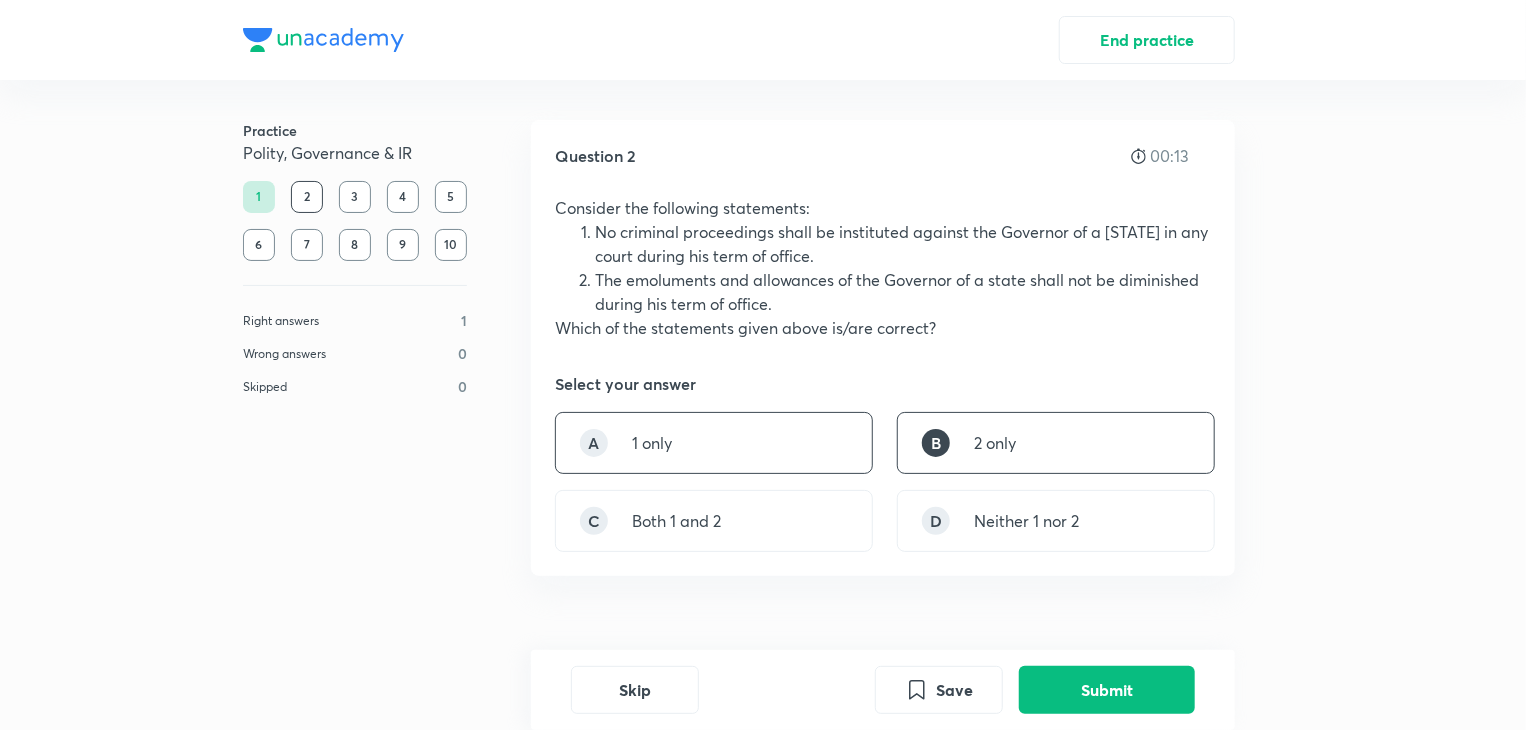 click on "A 1 only" at bounding box center (714, 443) 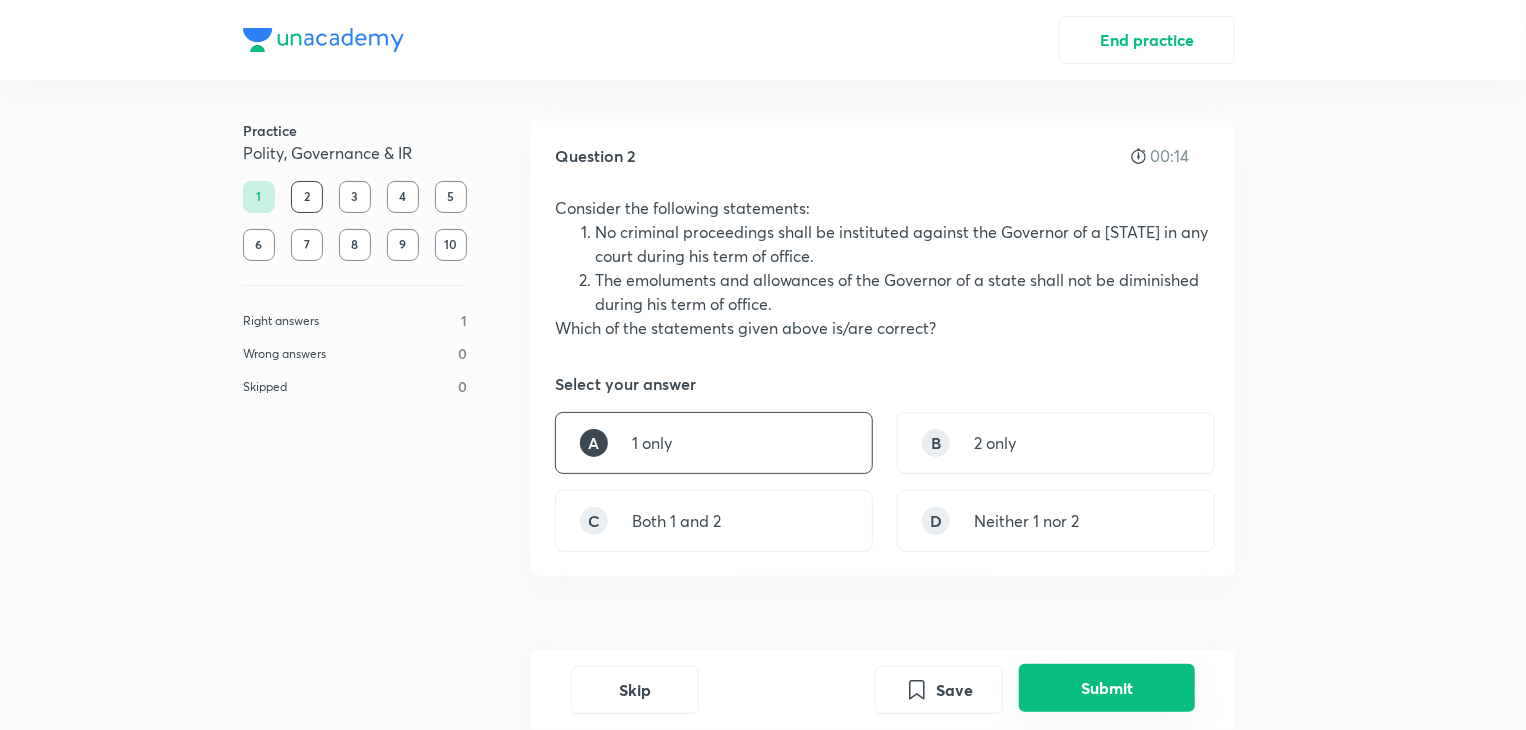 click on "Submit" at bounding box center (1107, 688) 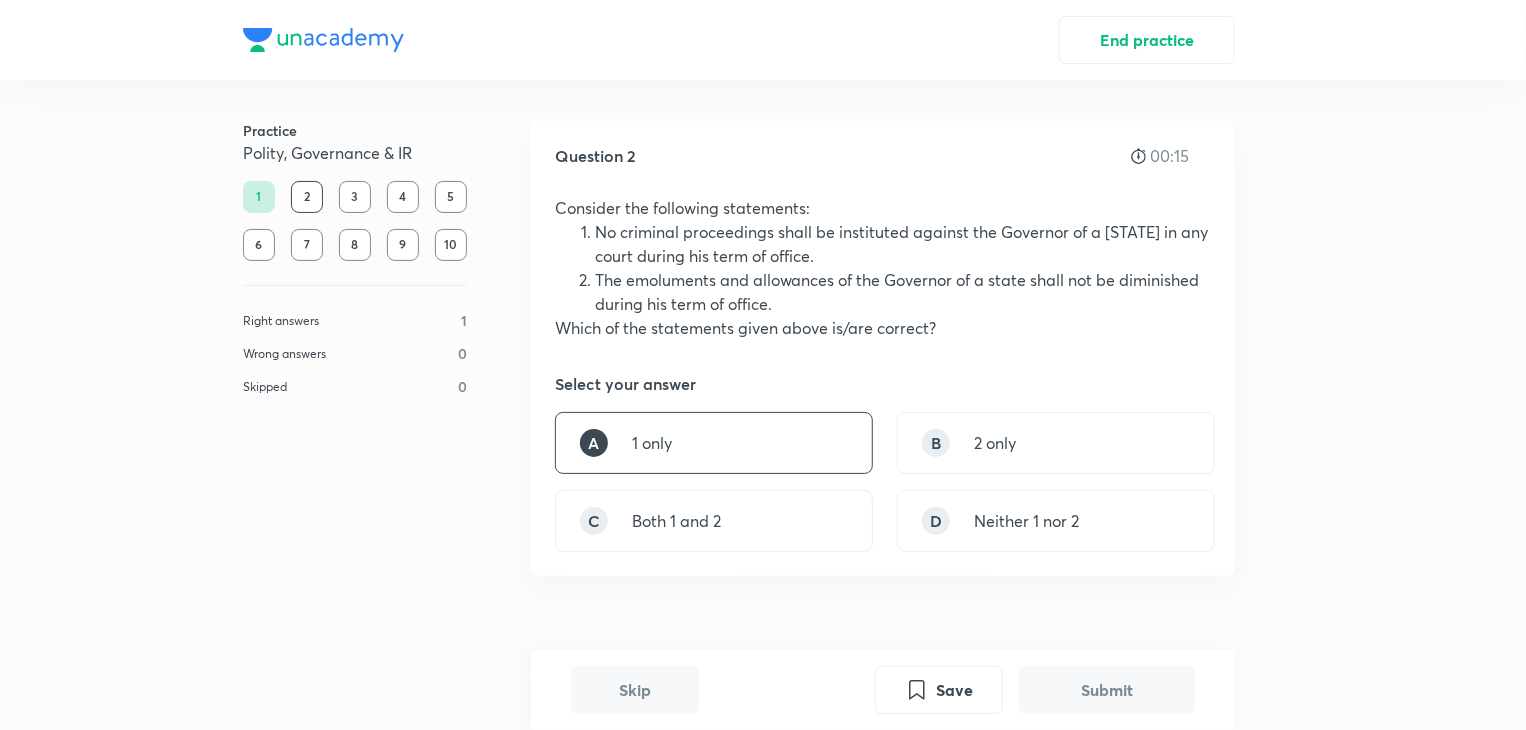 scroll, scrollTop: 615, scrollLeft: 0, axis: vertical 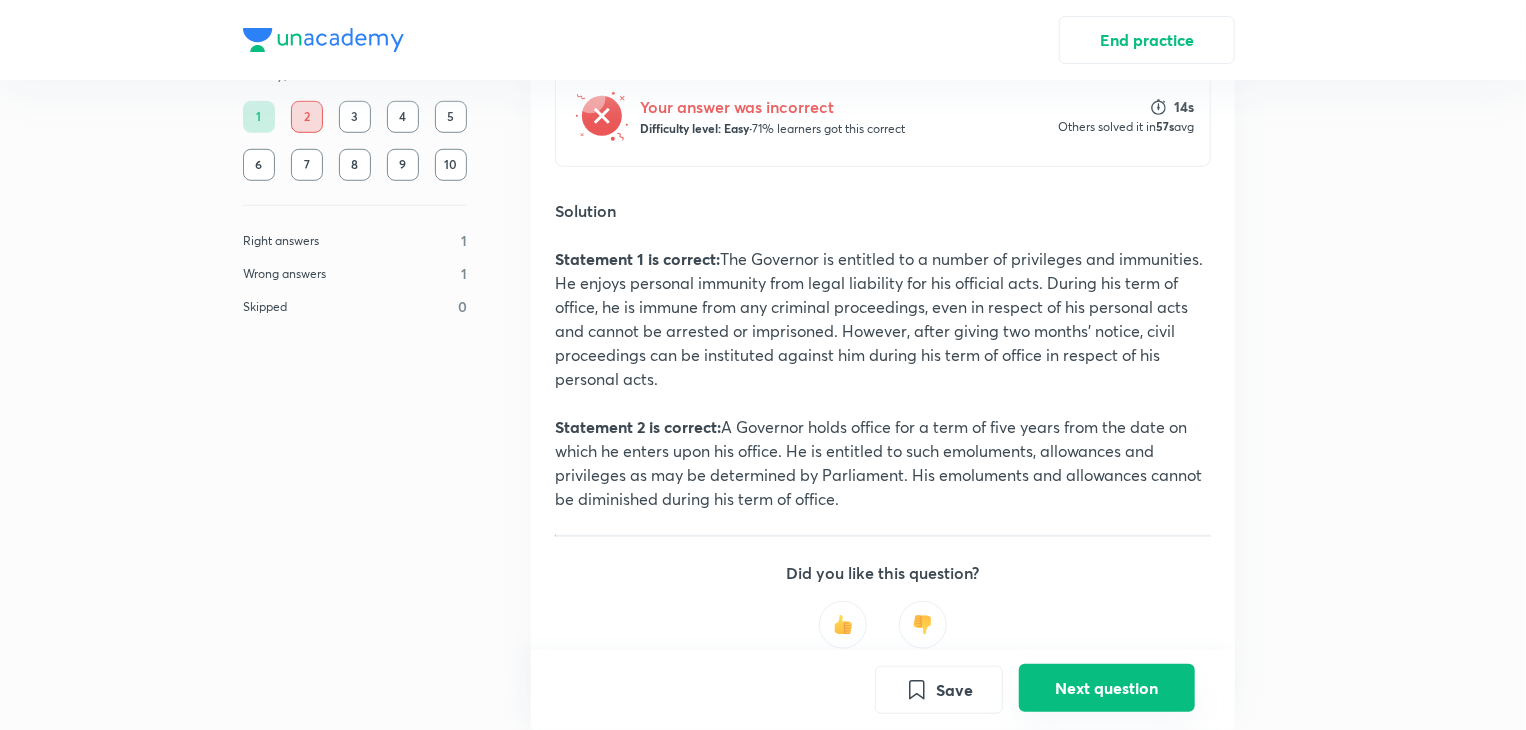 click on "Next question" at bounding box center [1107, 688] 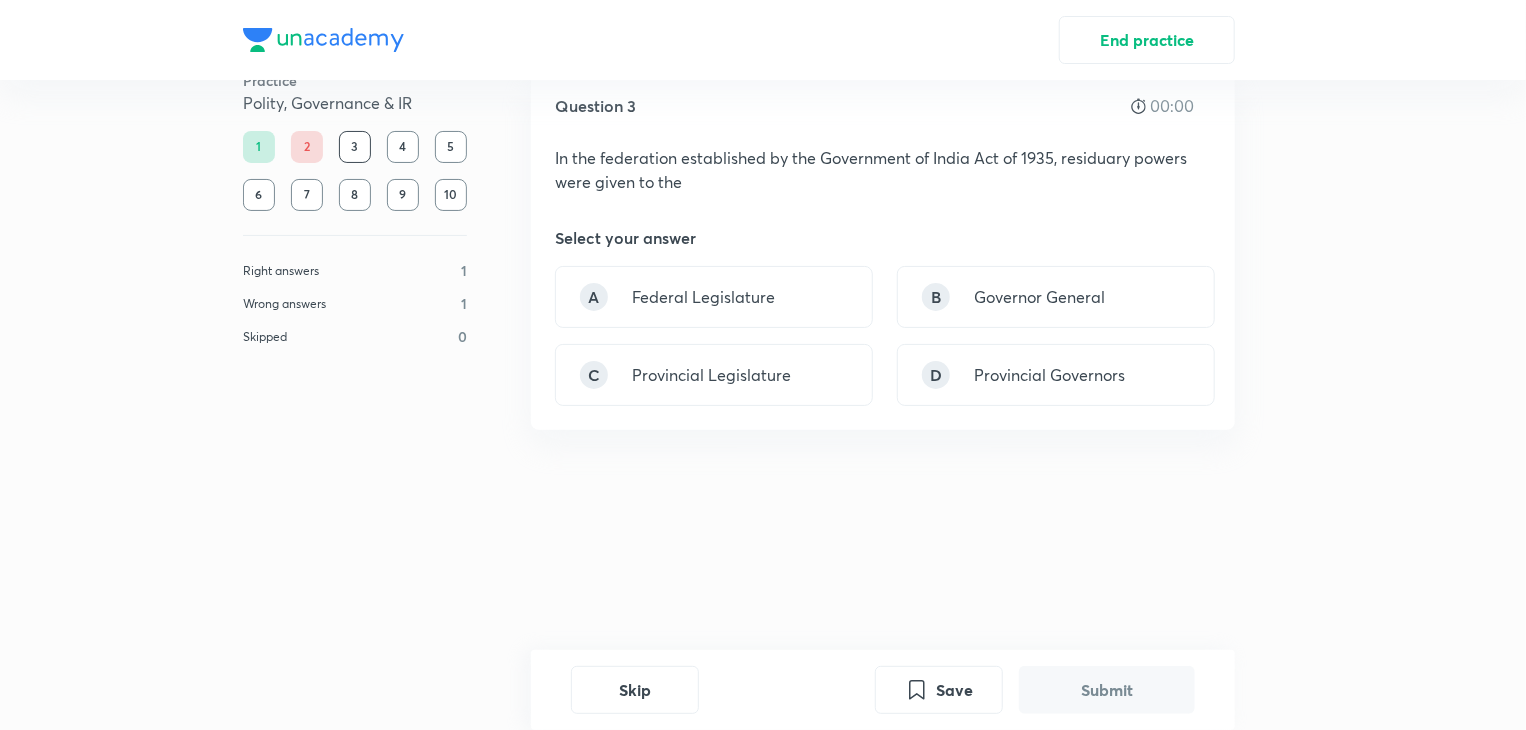 scroll, scrollTop: 0, scrollLeft: 0, axis: both 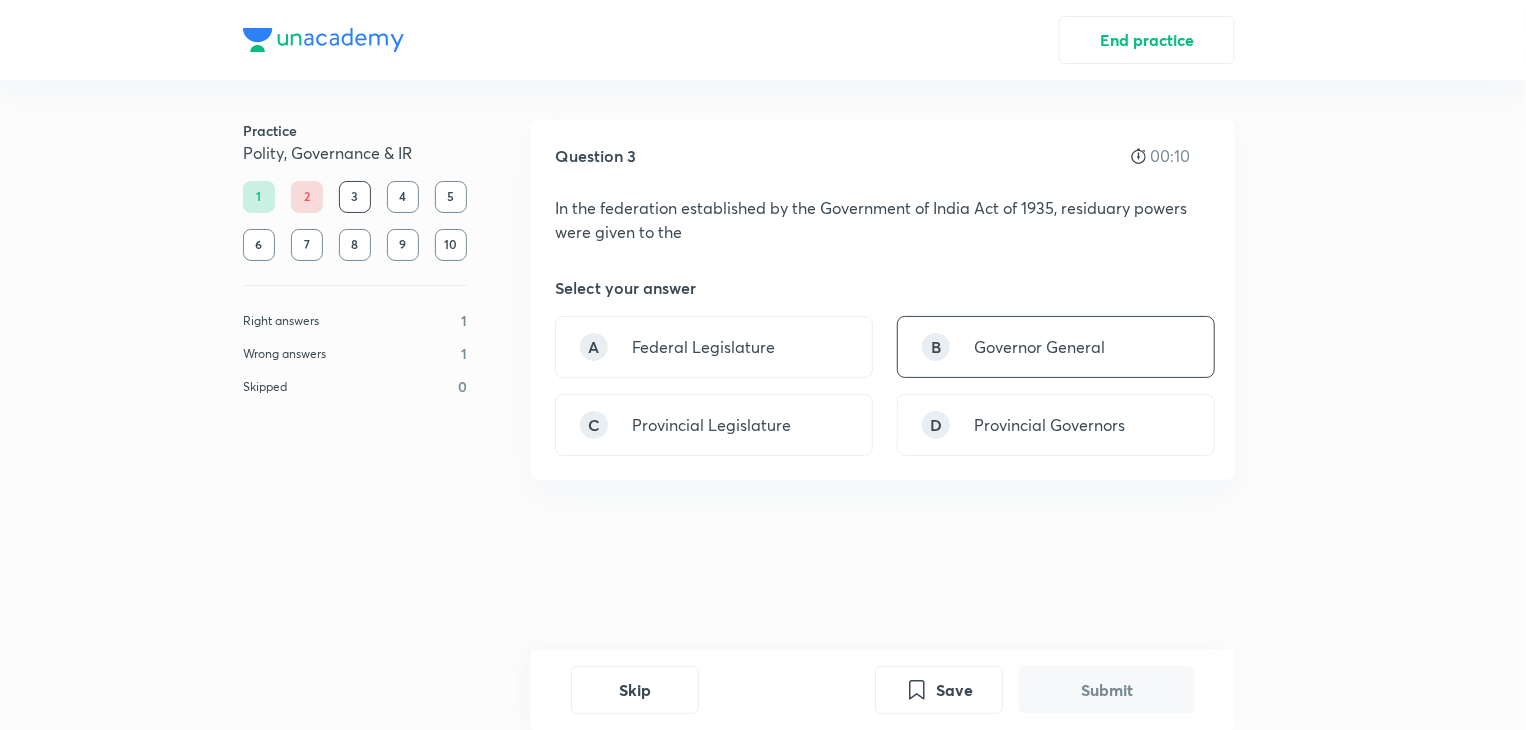 click on "B Governor General" at bounding box center (1056, 347) 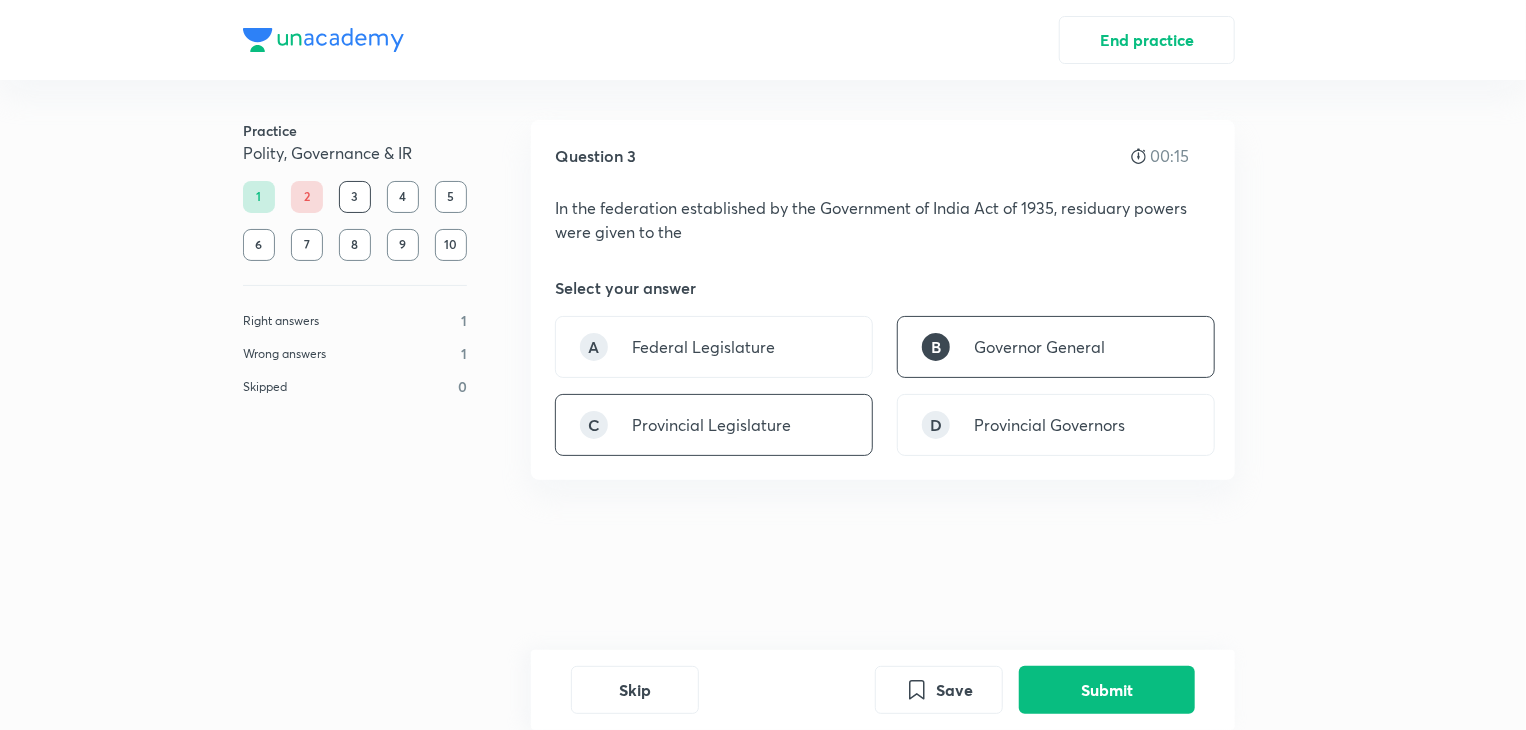 click on "C Provincial Legislature" at bounding box center [714, 425] 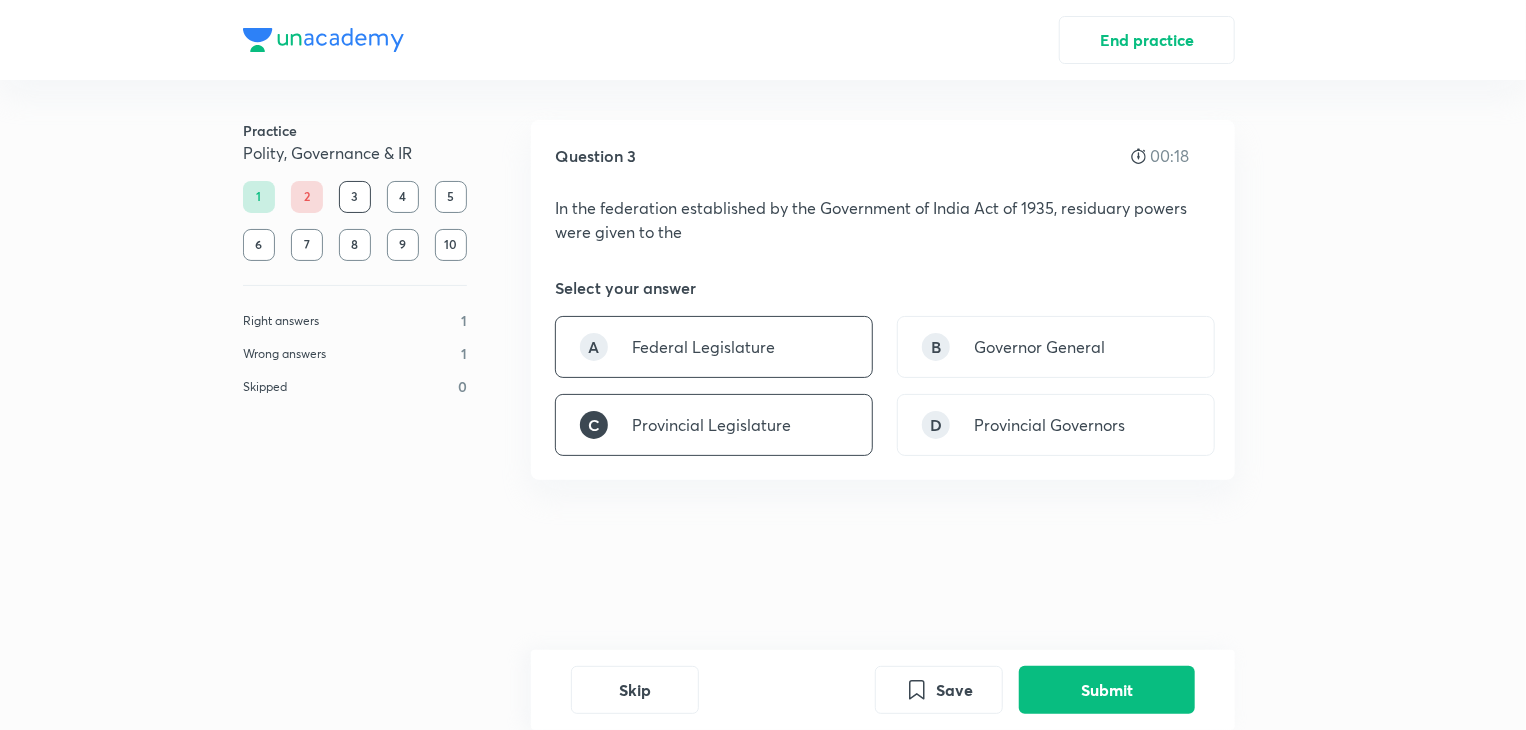 click on "A Federal Legislature" at bounding box center [714, 347] 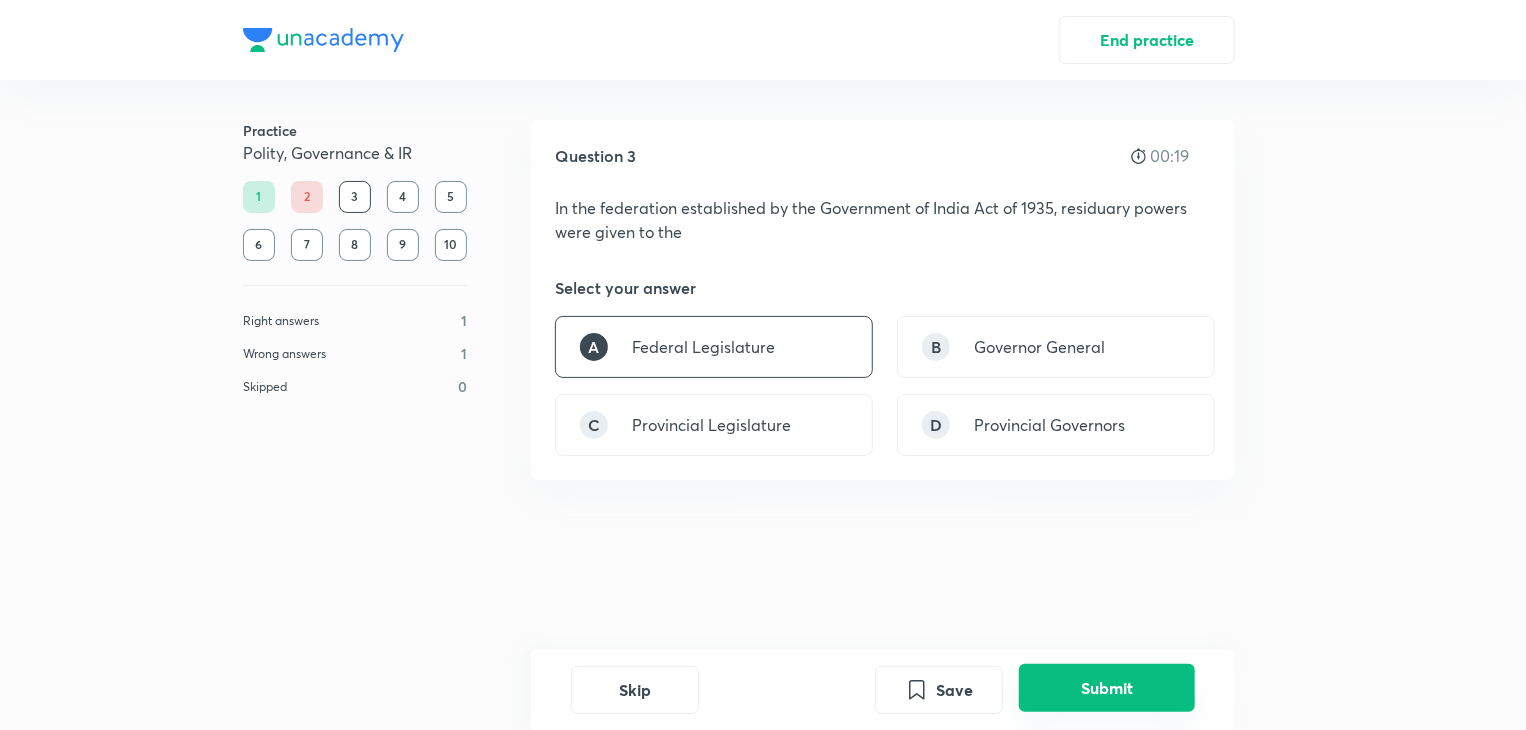 click on "Submit" at bounding box center (1107, 688) 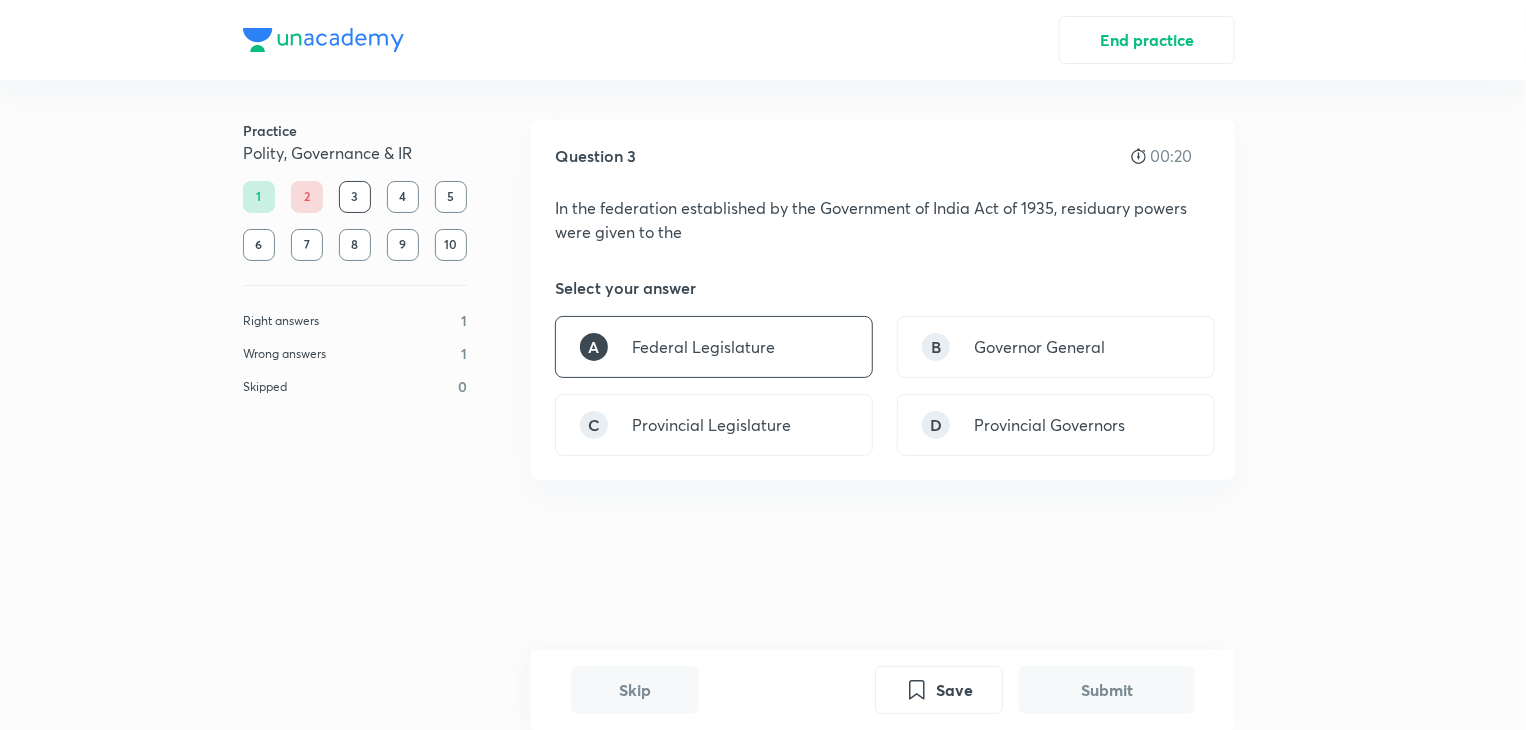 scroll, scrollTop: 519, scrollLeft: 0, axis: vertical 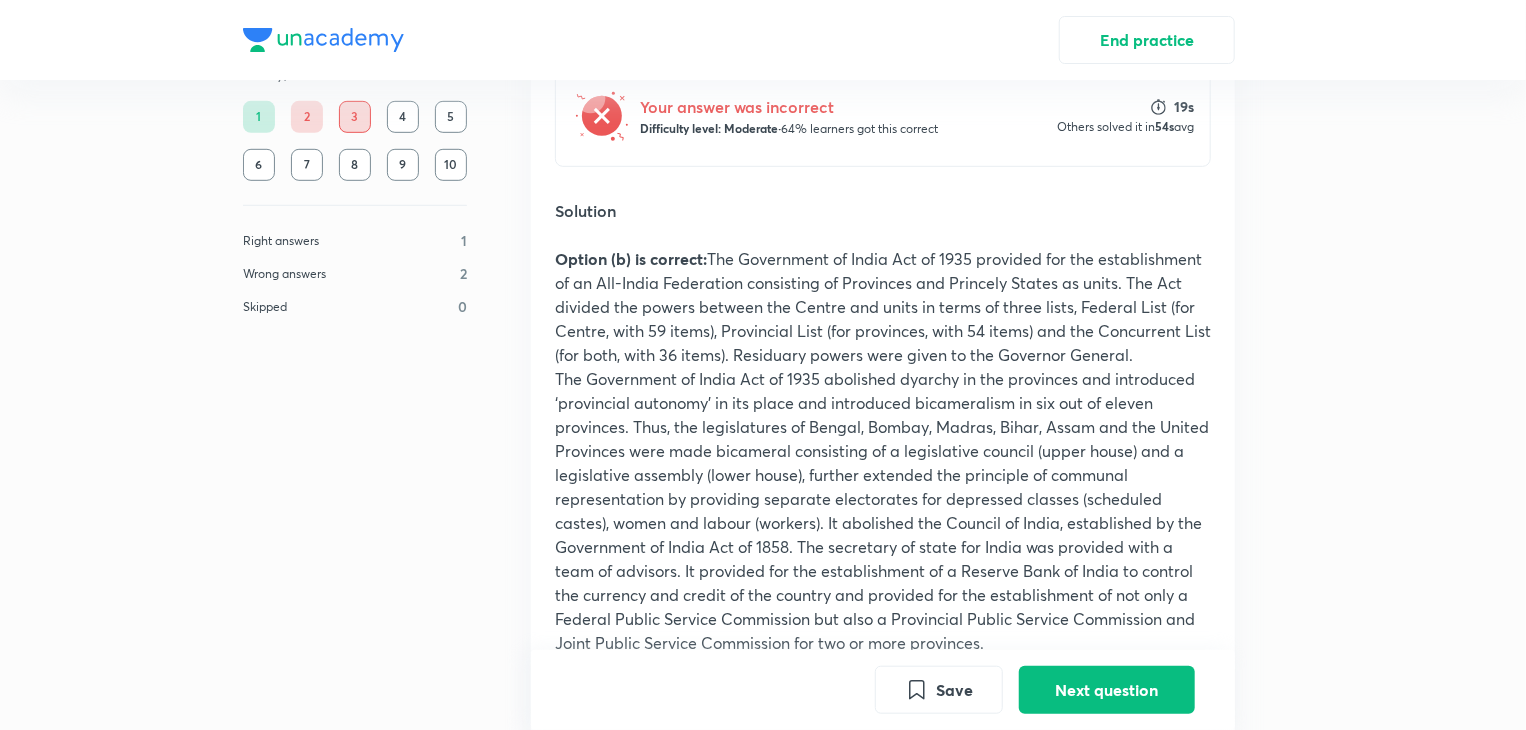 click on "The Government of India Act of 1935 abolished dyarchy in the provinces and introduced ‘provincial autonomy’ in its place and introduced bicameralism in six out of eleven provinces. Thus, the legislatures of Bengal, Bombay, Madras, Bihar, Assam and the United Provinces were made bicameral consisting of a legislative council (upper house) and a legislative assembly (lower house), further extended the principle of communal representation by providing separate electorates for depressed classes (scheduled castes), women and labour (workers). It abolished the Council of India, established by the Government of India Act of 1858. The secretary of state for India was provided with a team of advisors. It provided for the establishment of a Reserve Bank of India to control the currency and credit of the country and provided for the establishment of not only a Federal Public Service Commission but also a Provincial Public Service Commission and Joint Public Service Commission for two or more provinces." at bounding box center (883, 511) 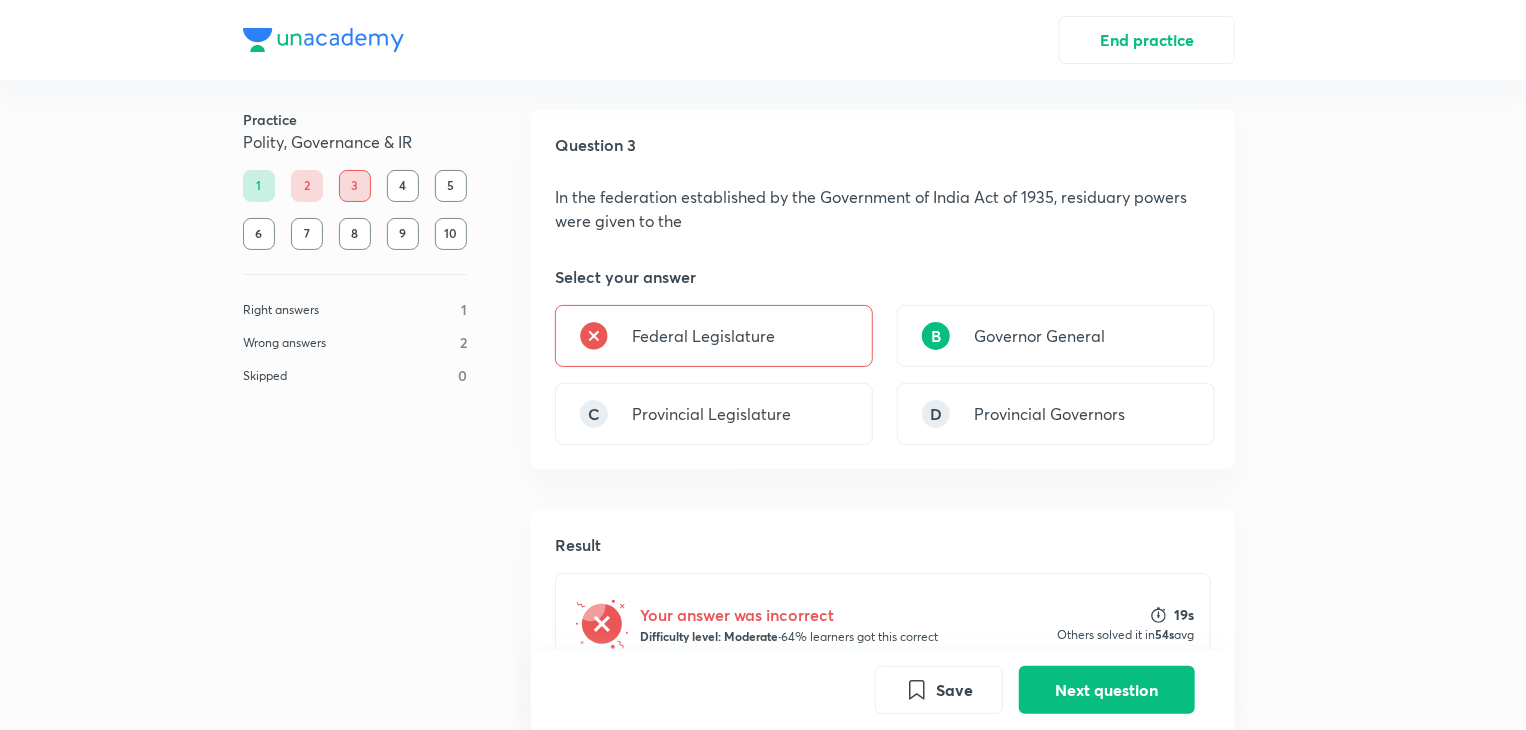 scroll, scrollTop: 0, scrollLeft: 0, axis: both 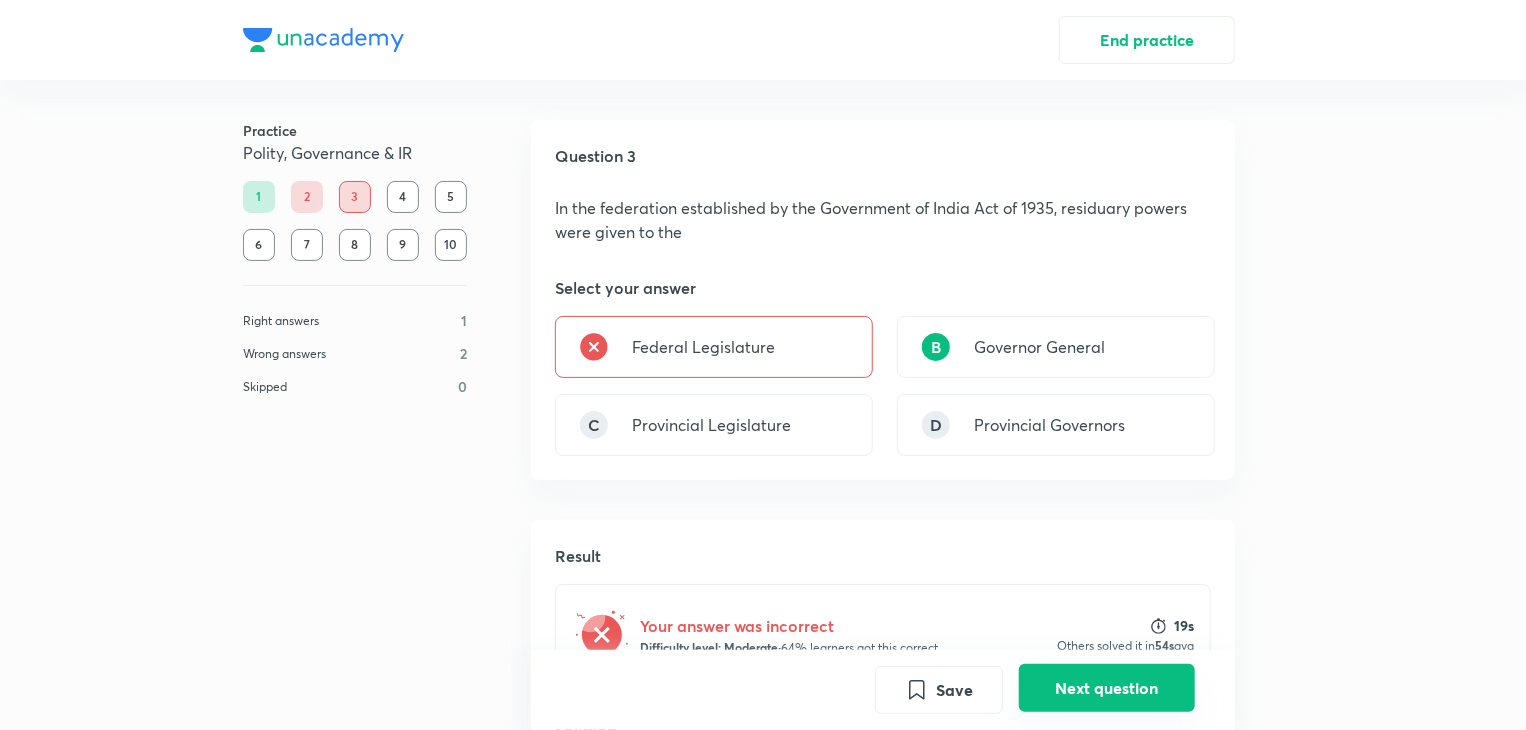 click on "Next question" at bounding box center (1107, 688) 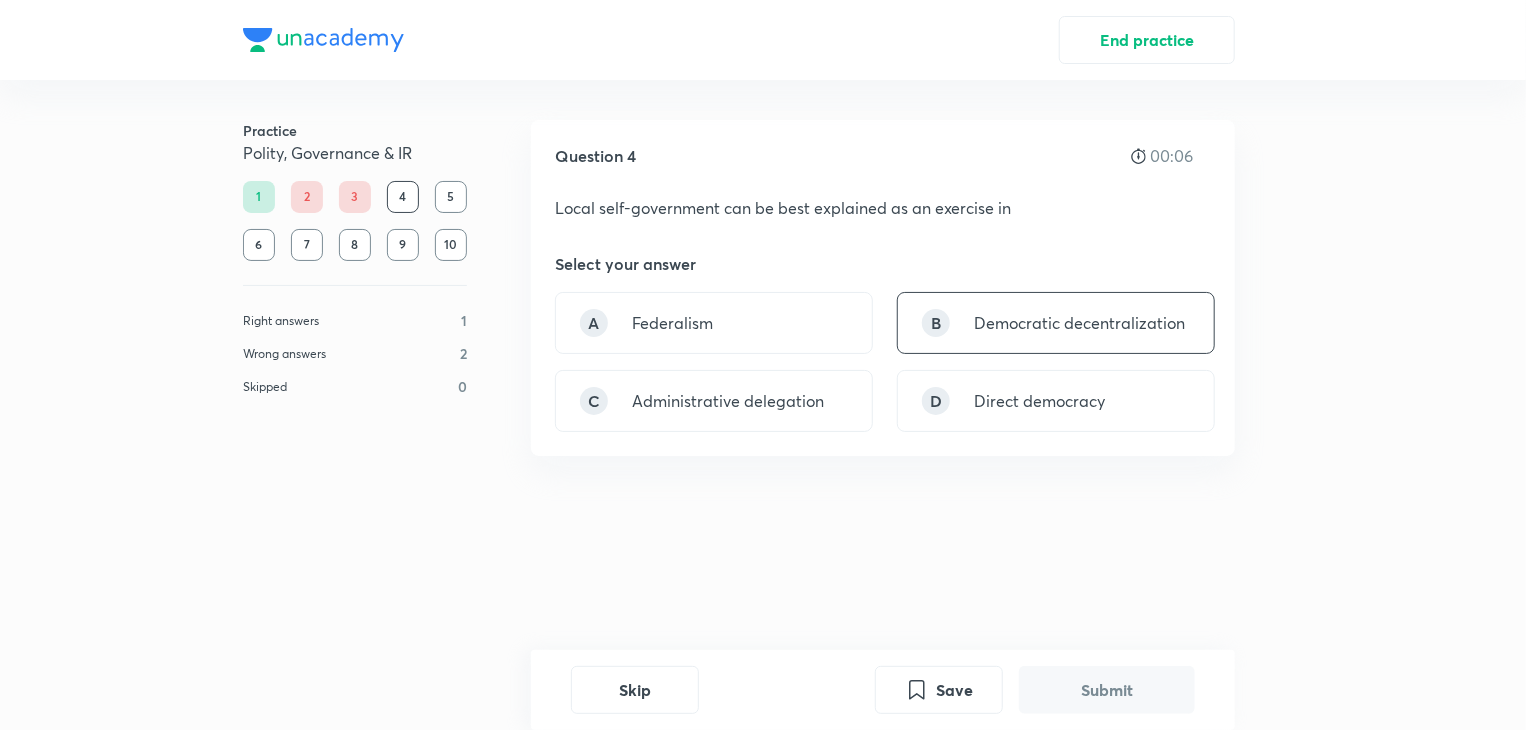 click on "Democratic decentralization" at bounding box center [1079, 323] 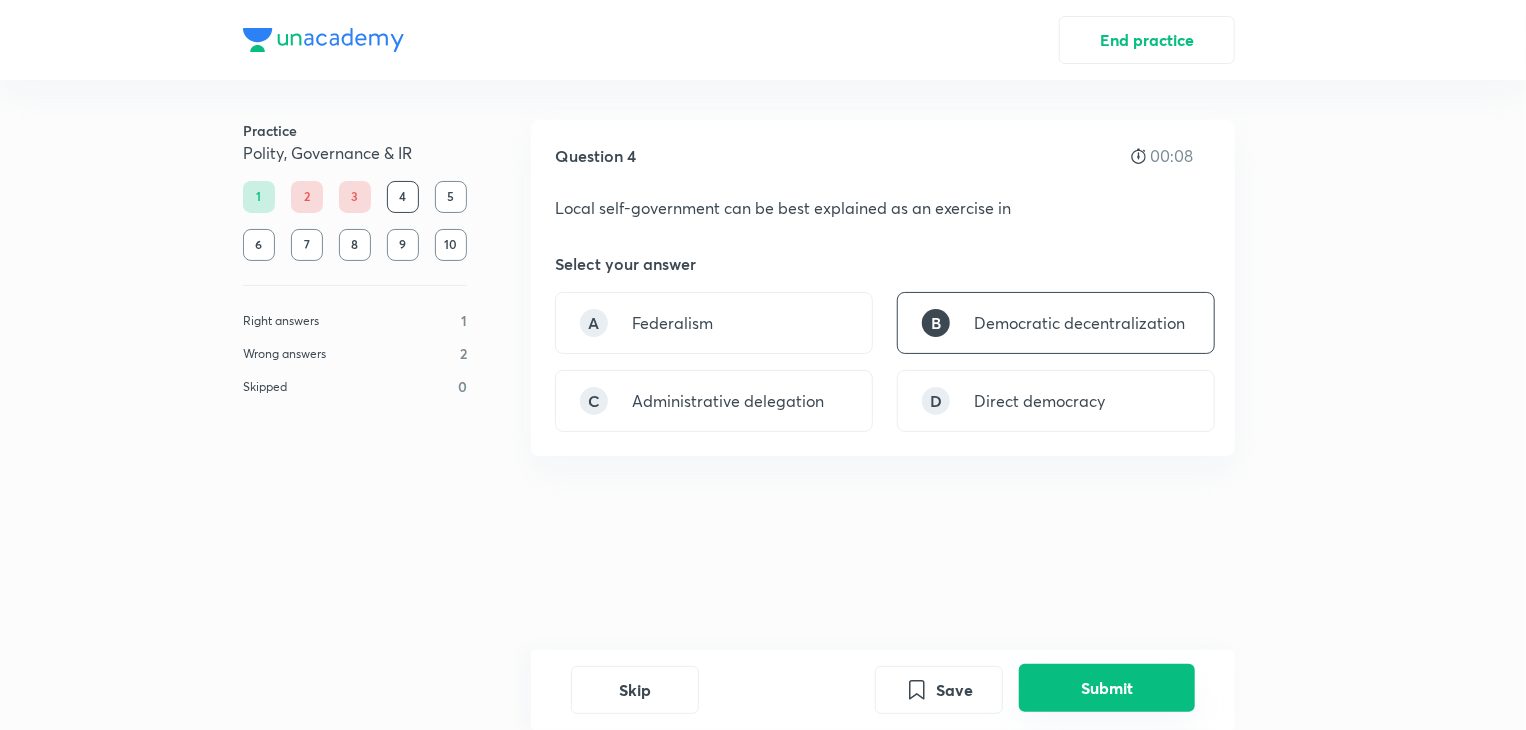click on "Submit" at bounding box center [1107, 688] 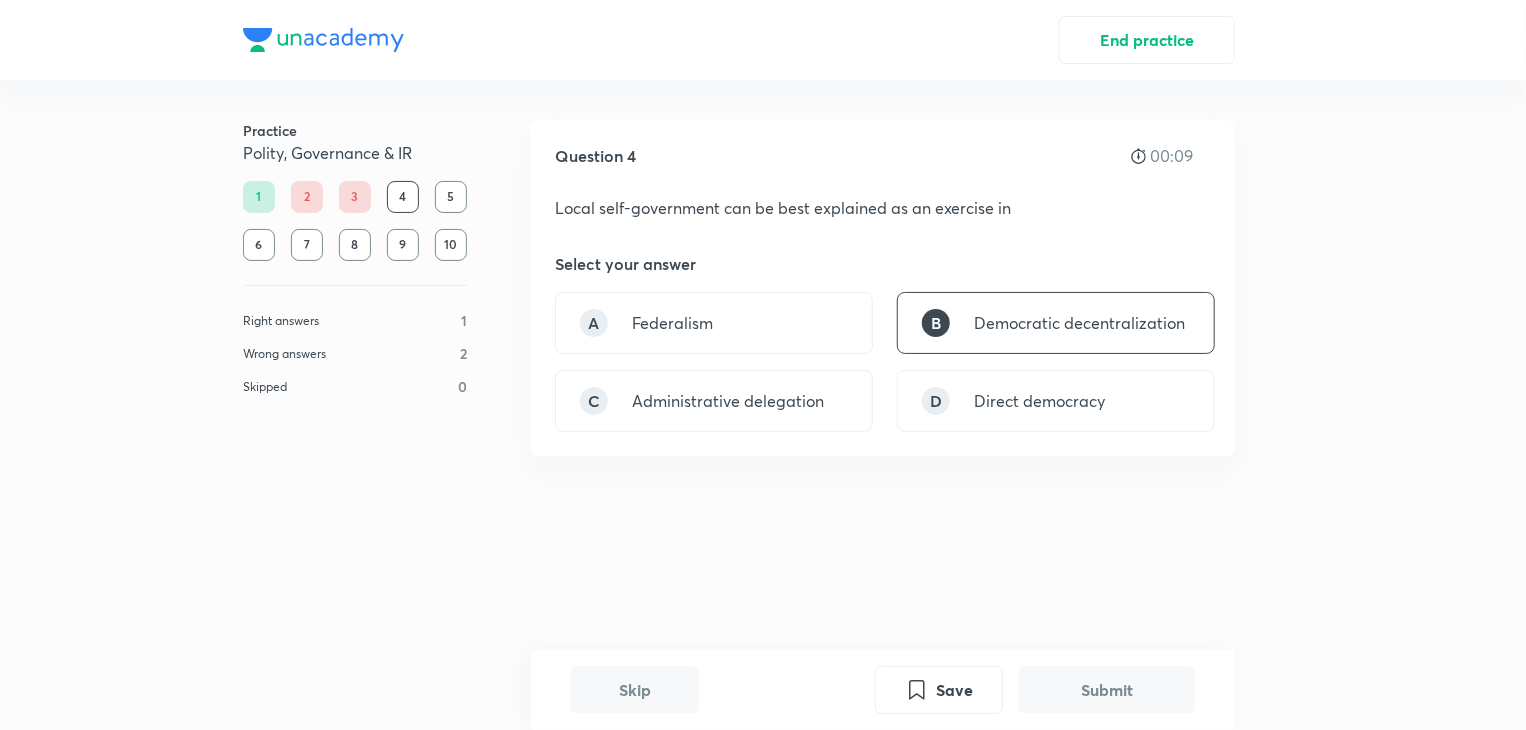scroll, scrollTop: 495, scrollLeft: 0, axis: vertical 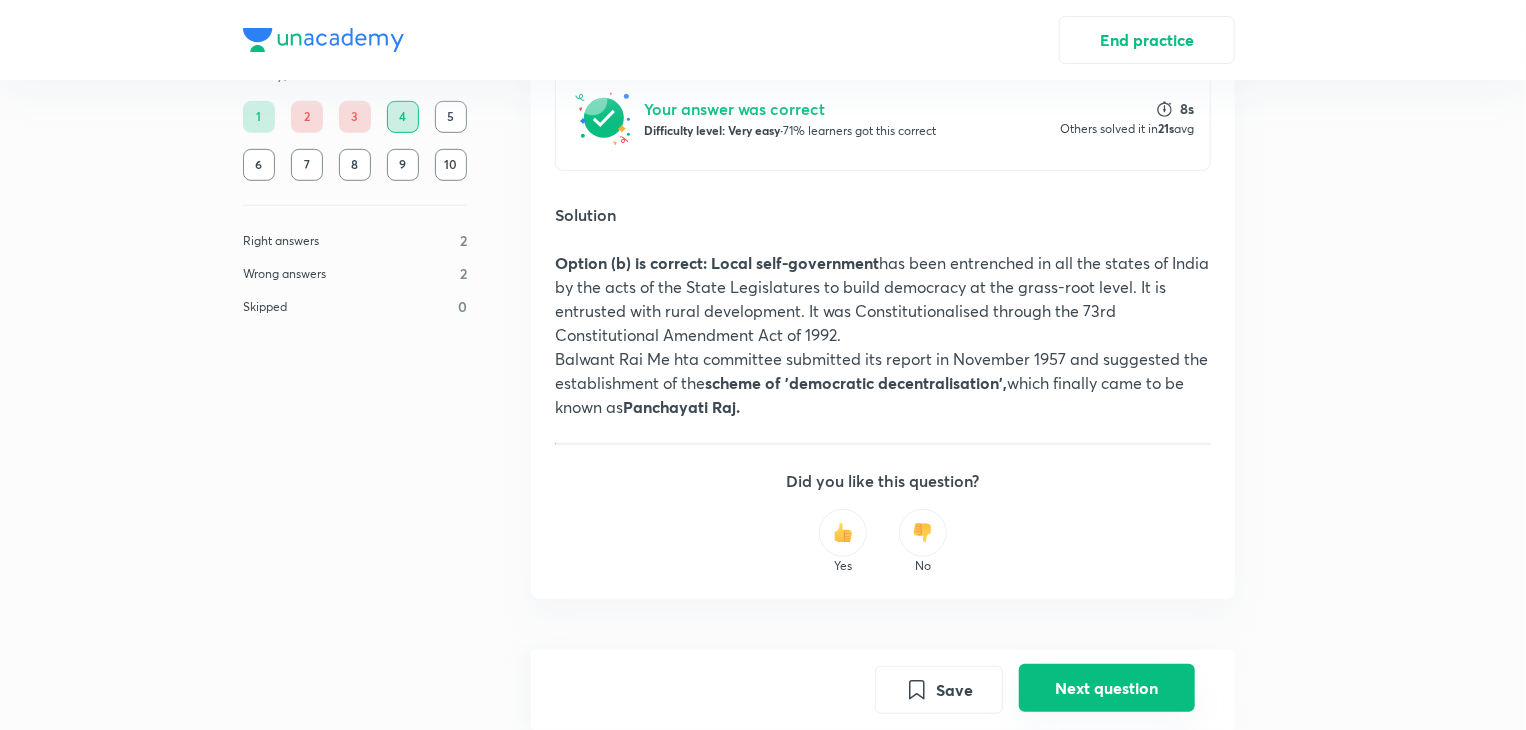 click on "Next question" at bounding box center (1107, 688) 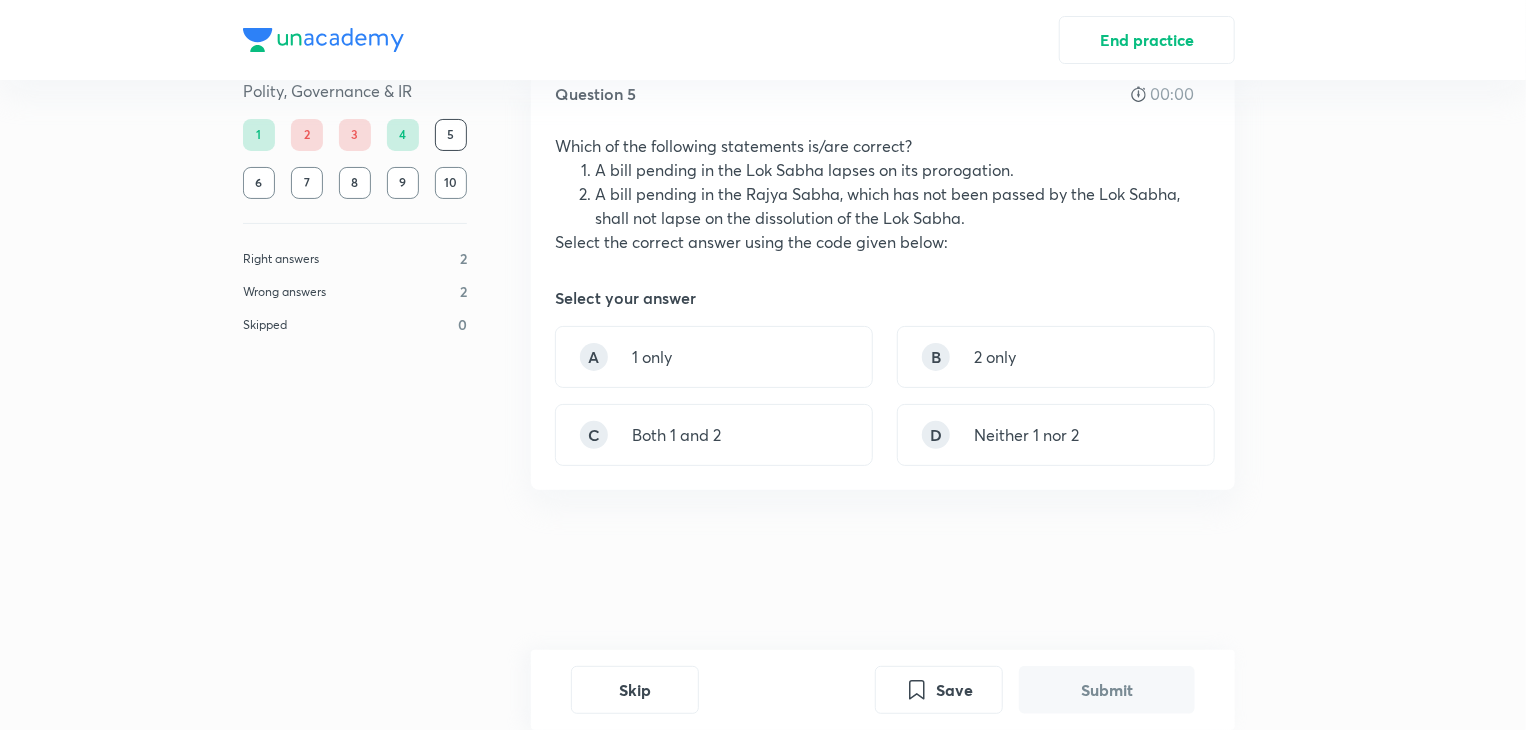 scroll, scrollTop: 0, scrollLeft: 0, axis: both 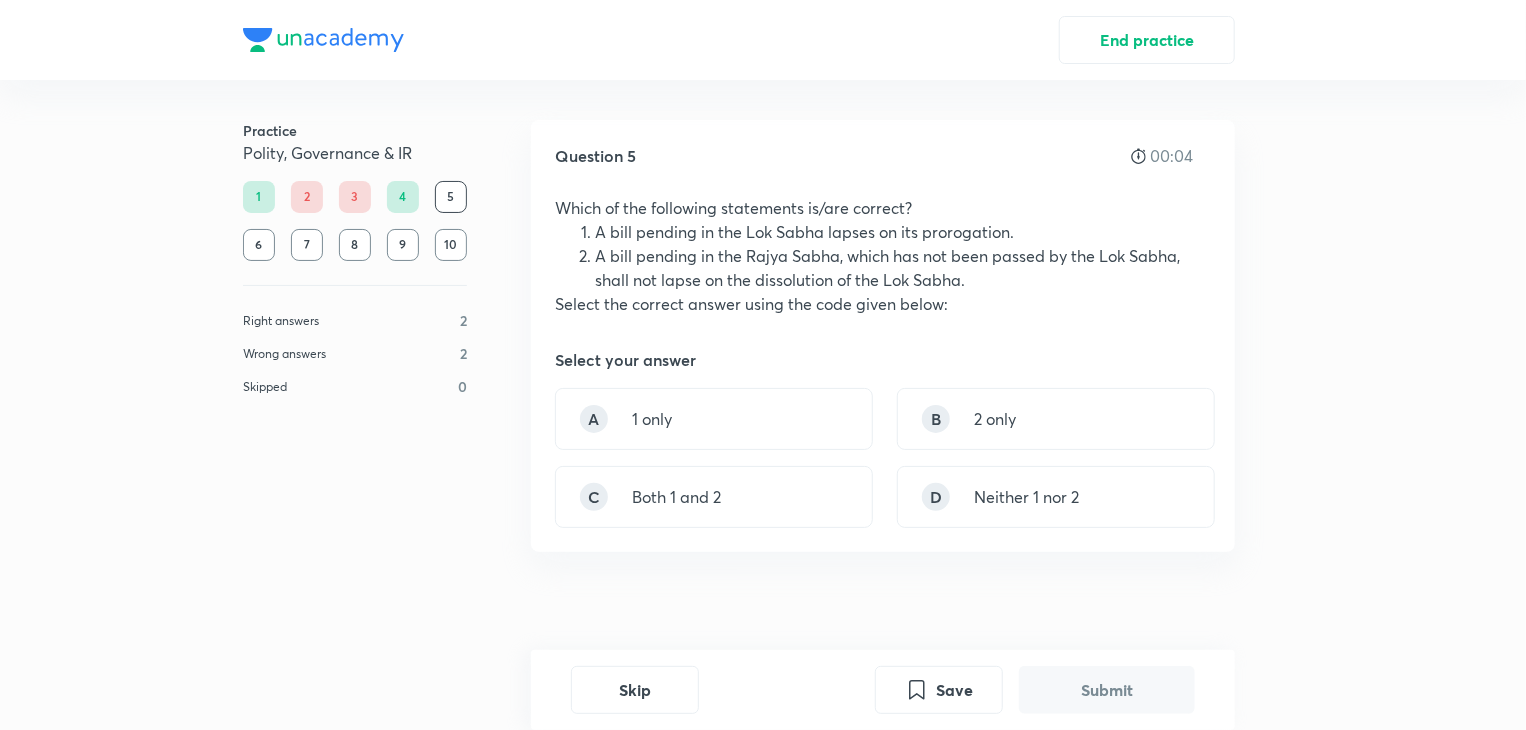 drag, startPoint x: 687, startPoint y: 234, endPoint x: 904, endPoint y: 243, distance: 217.18655 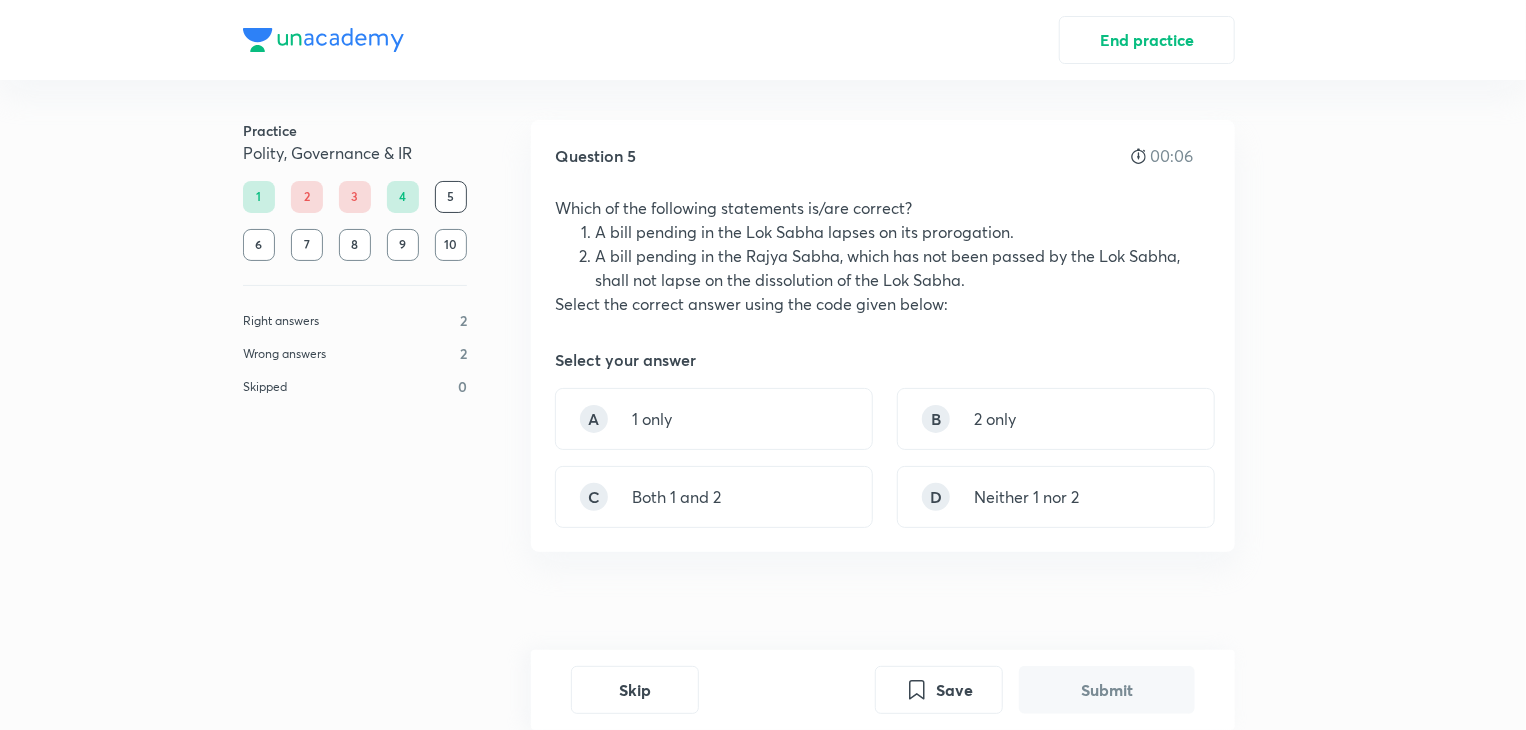 drag, startPoint x: 682, startPoint y: 242, endPoint x: 695, endPoint y: 245, distance: 13.341664 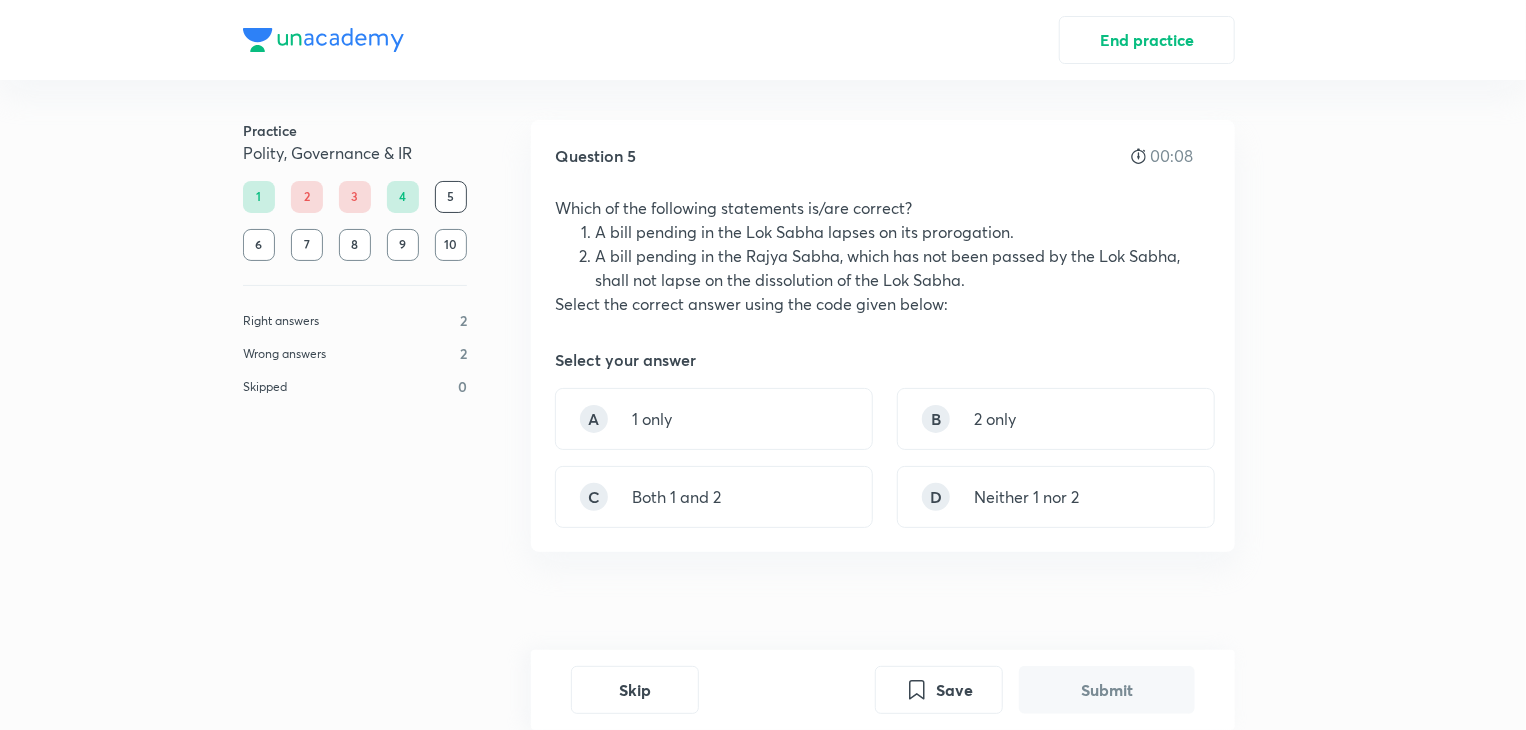 drag, startPoint x: 695, startPoint y: 245, endPoint x: 778, endPoint y: 242, distance: 83.0542 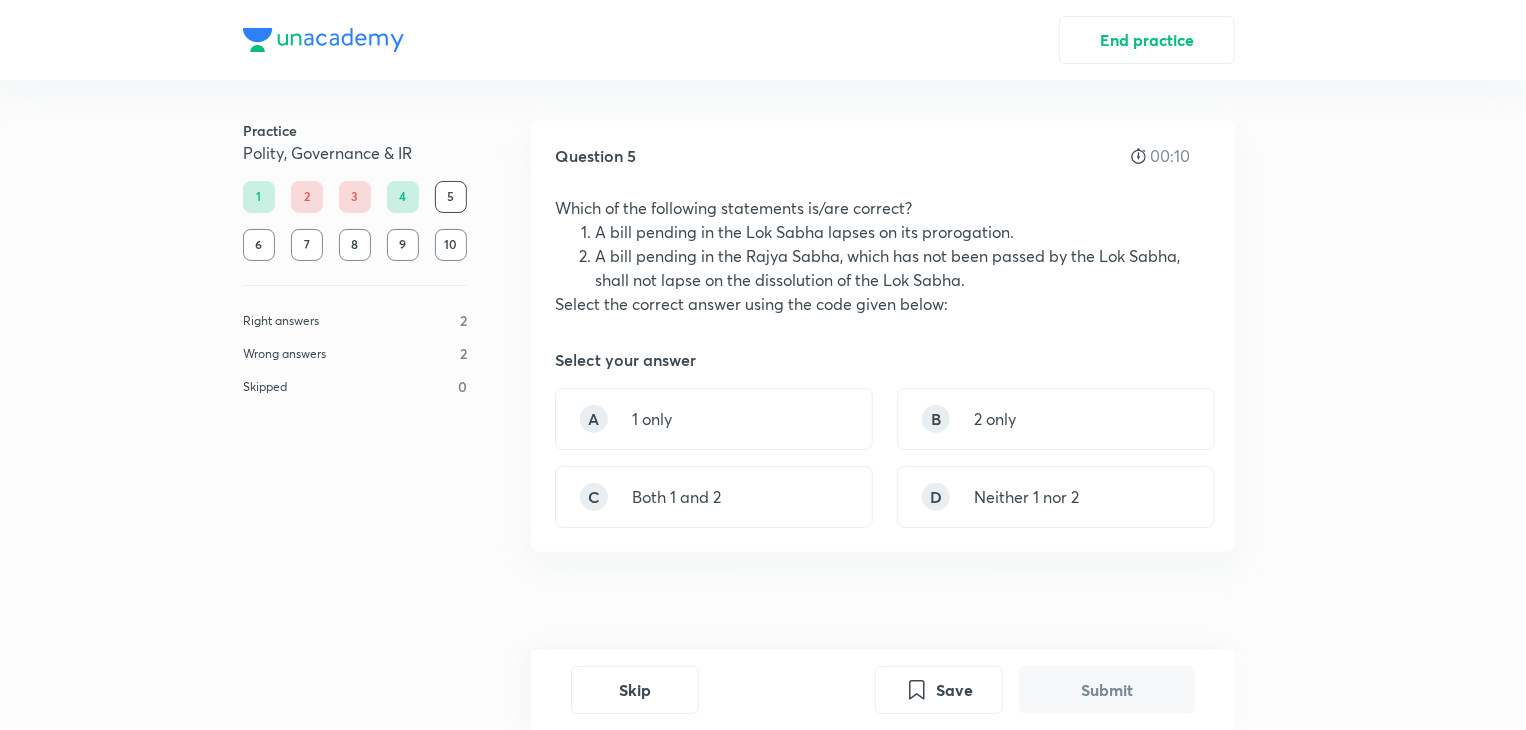 click on "A bill pending in the Rajya Sabha, which has not been passed by the Lok Sabha, shall not lapse on the dissolution of the Lok Sabha." at bounding box center (903, 268) 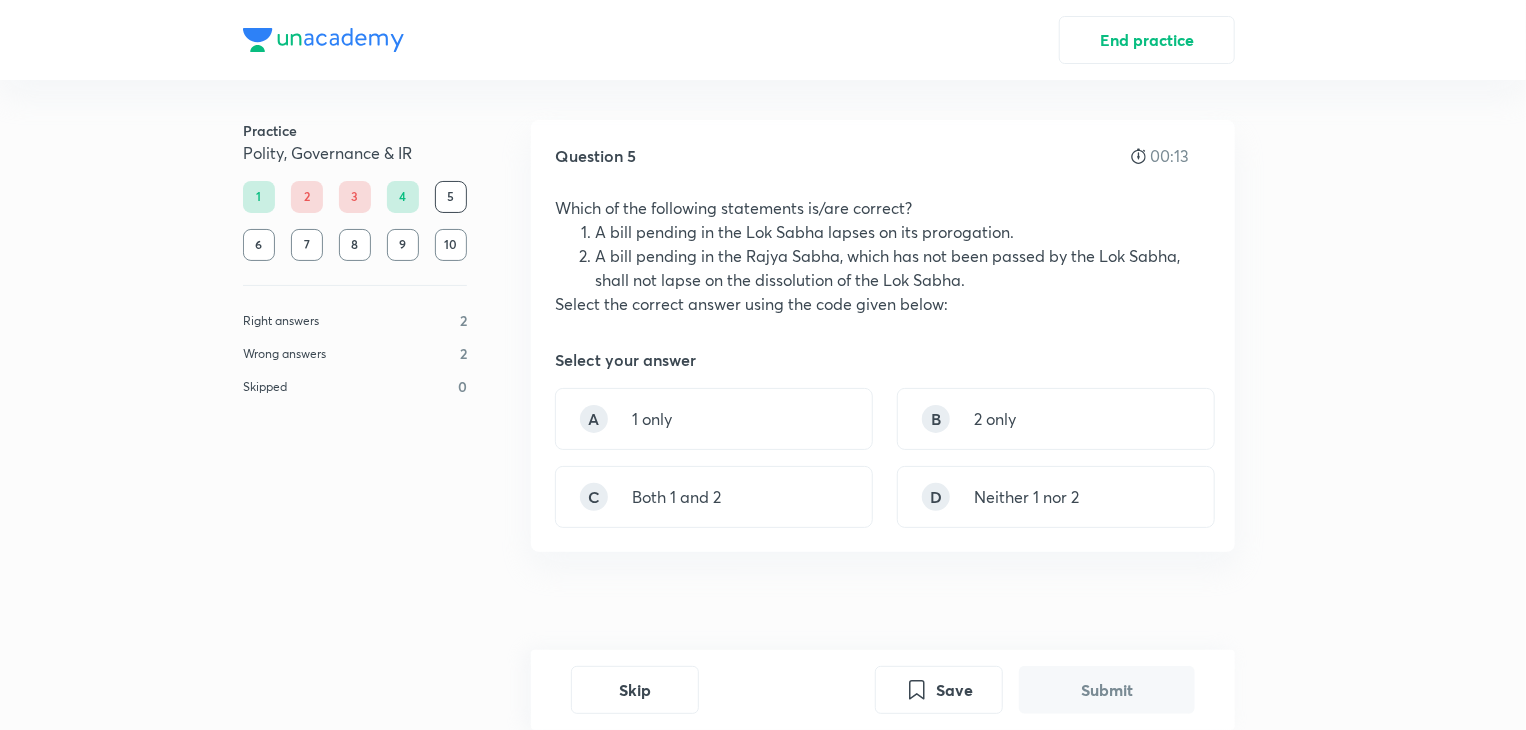 drag, startPoint x: 658, startPoint y: 281, endPoint x: 718, endPoint y: 294, distance: 61.39218 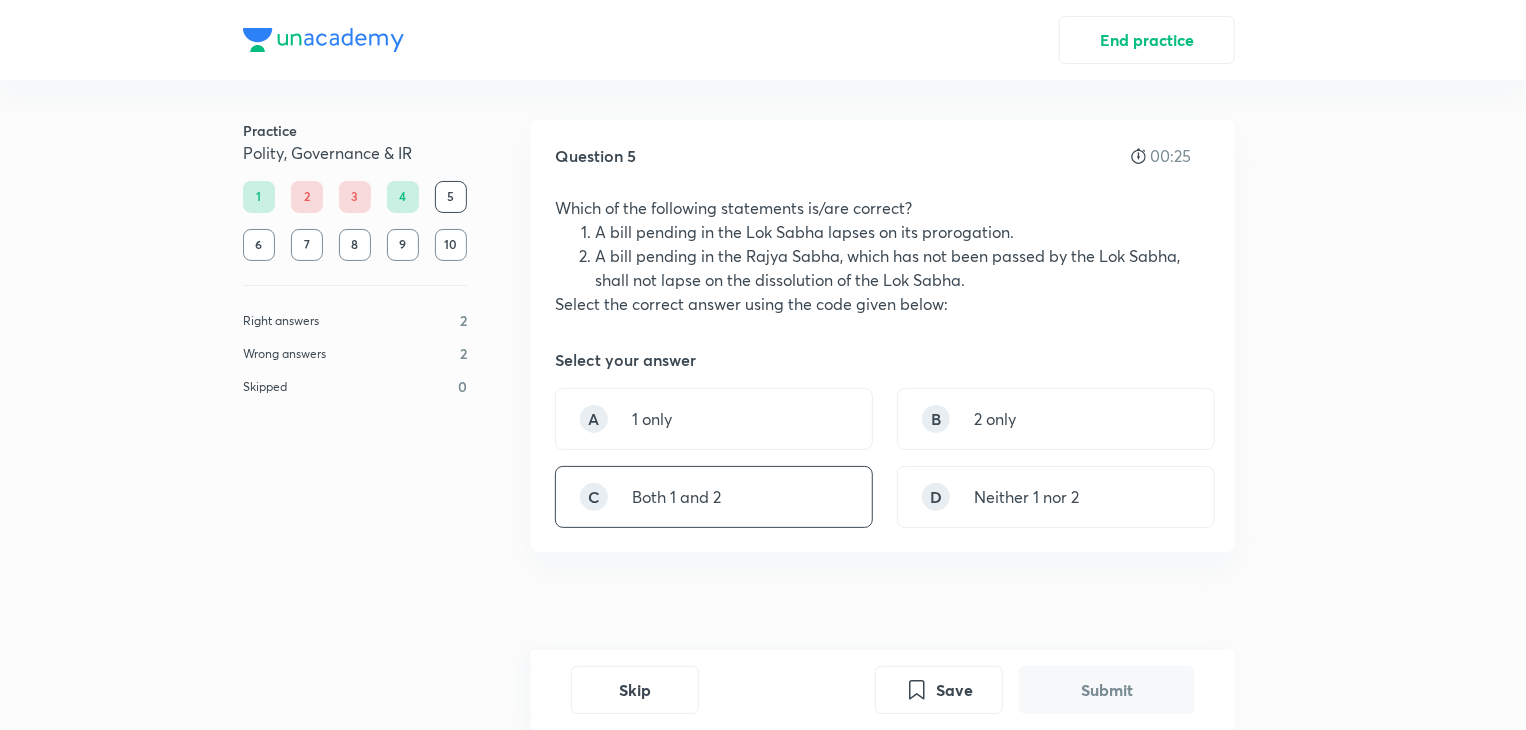 click on "C Both 1 and 2" at bounding box center [714, 497] 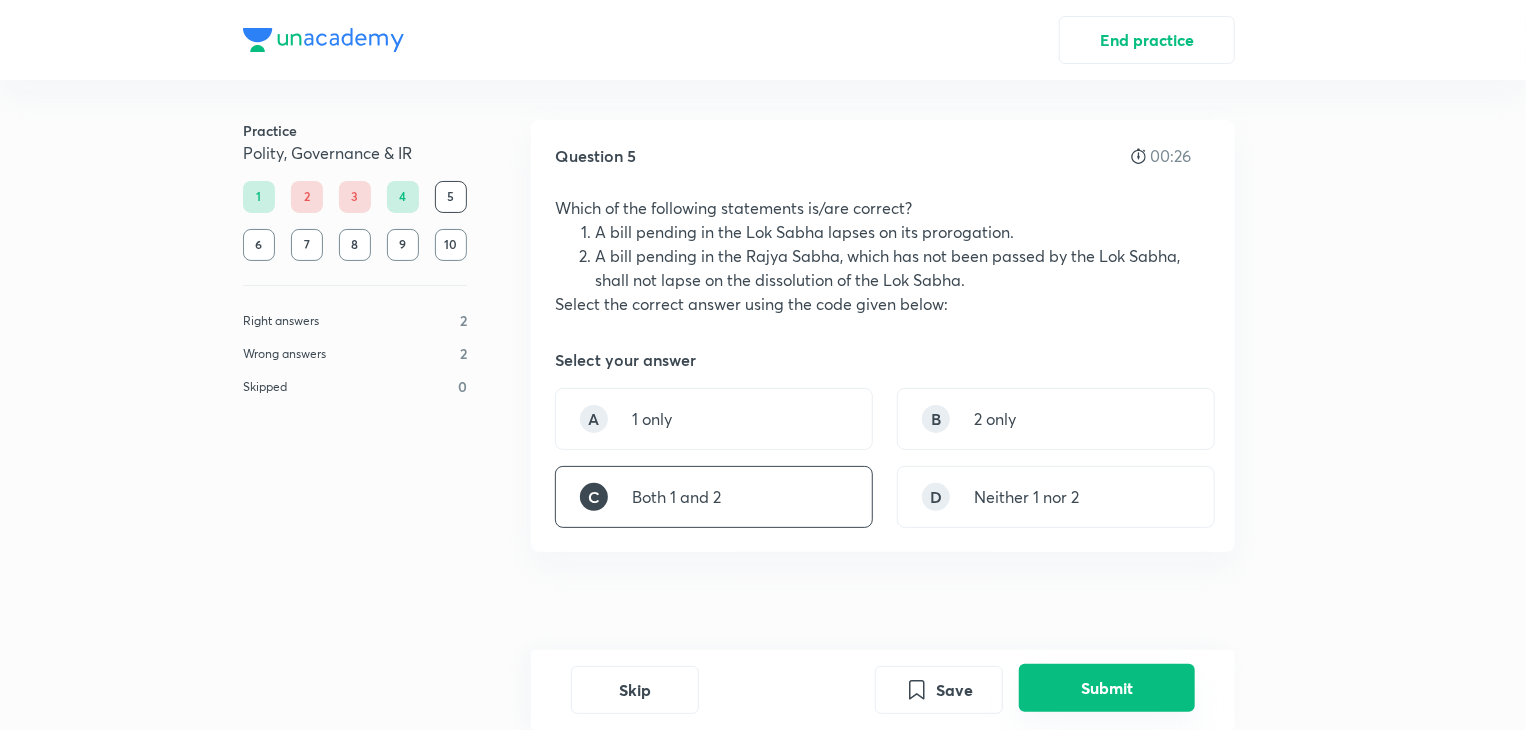 click on "Submit" at bounding box center [1107, 688] 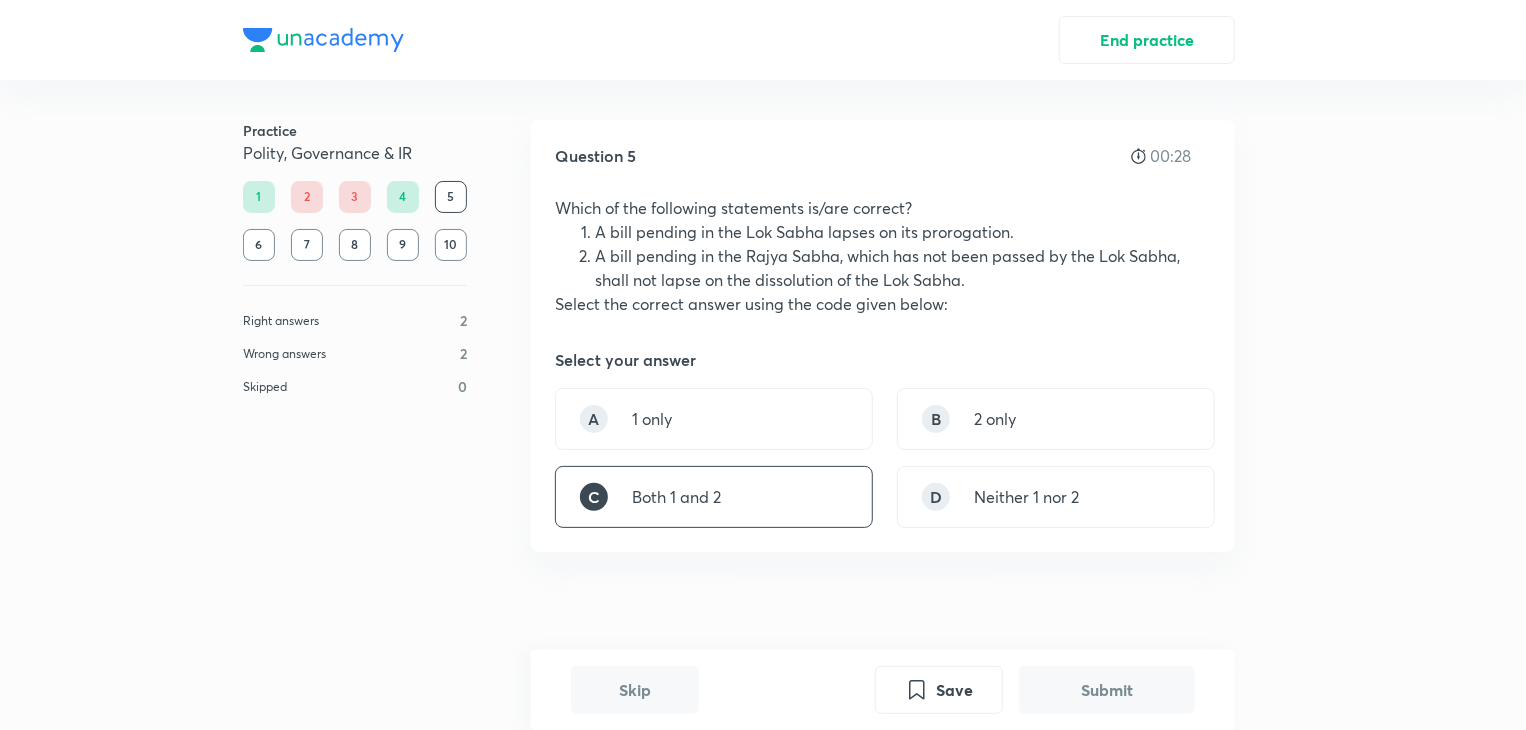 scroll, scrollTop: 591, scrollLeft: 0, axis: vertical 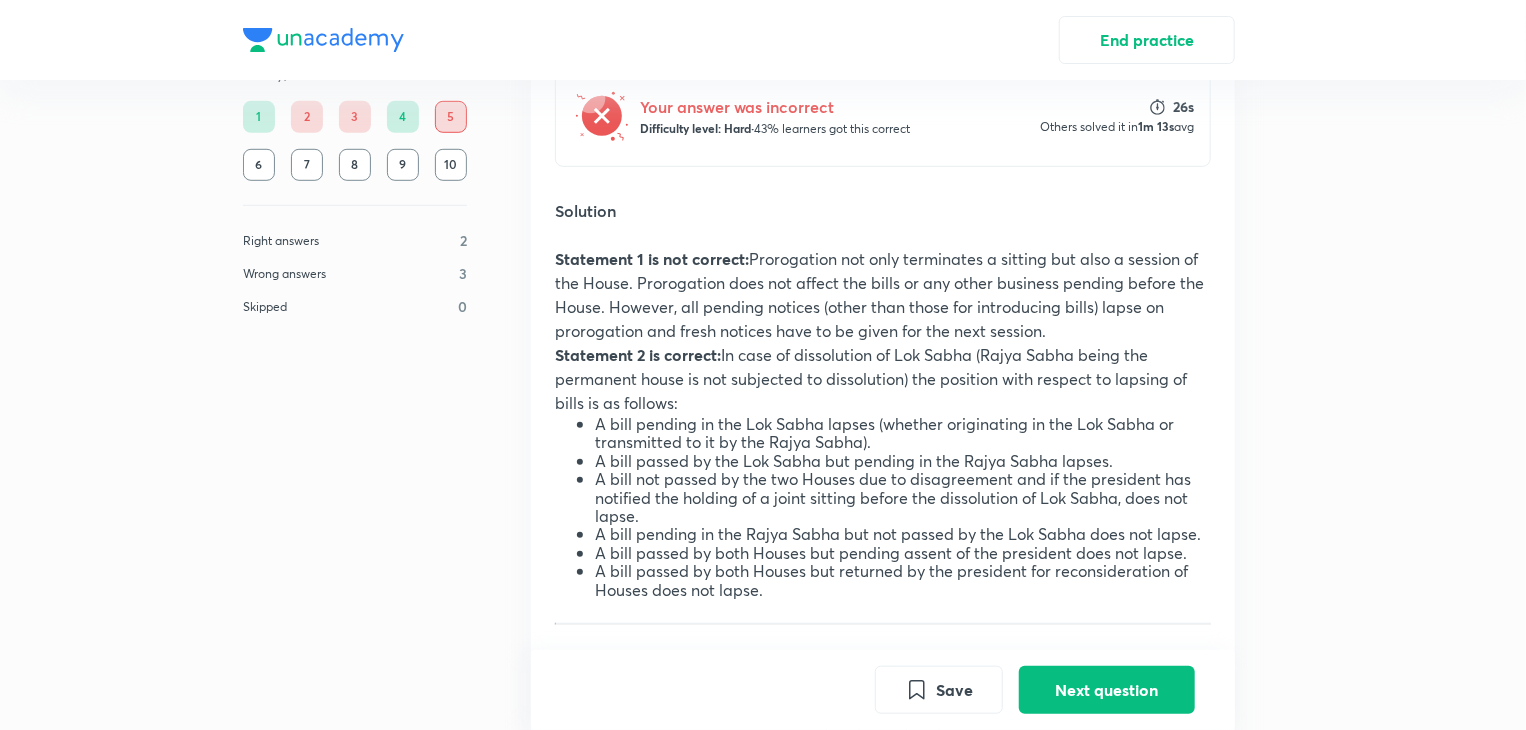 drag, startPoint x: 822, startPoint y: 265, endPoint x: 943, endPoint y: 267, distance: 121.016525 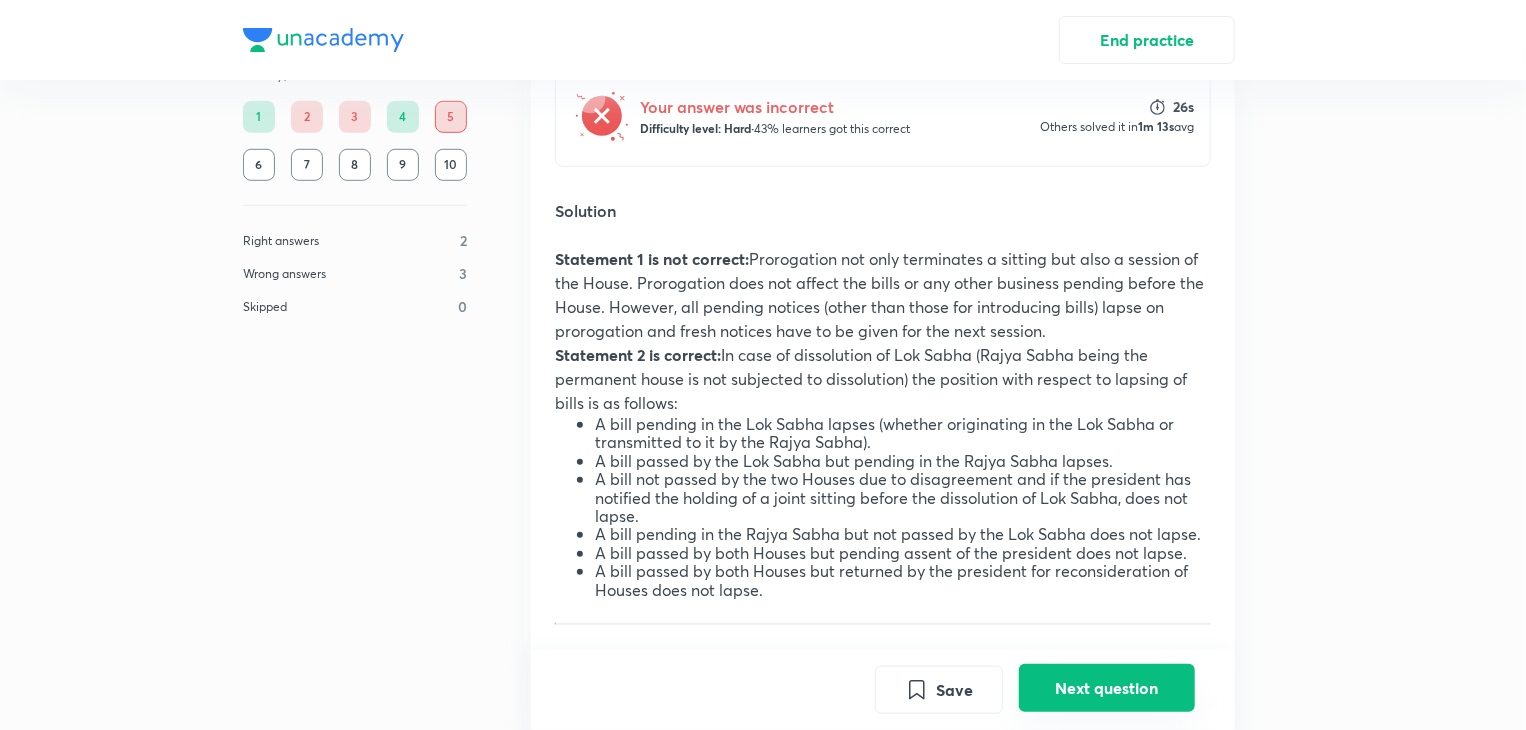 click on "Next question" at bounding box center [1107, 688] 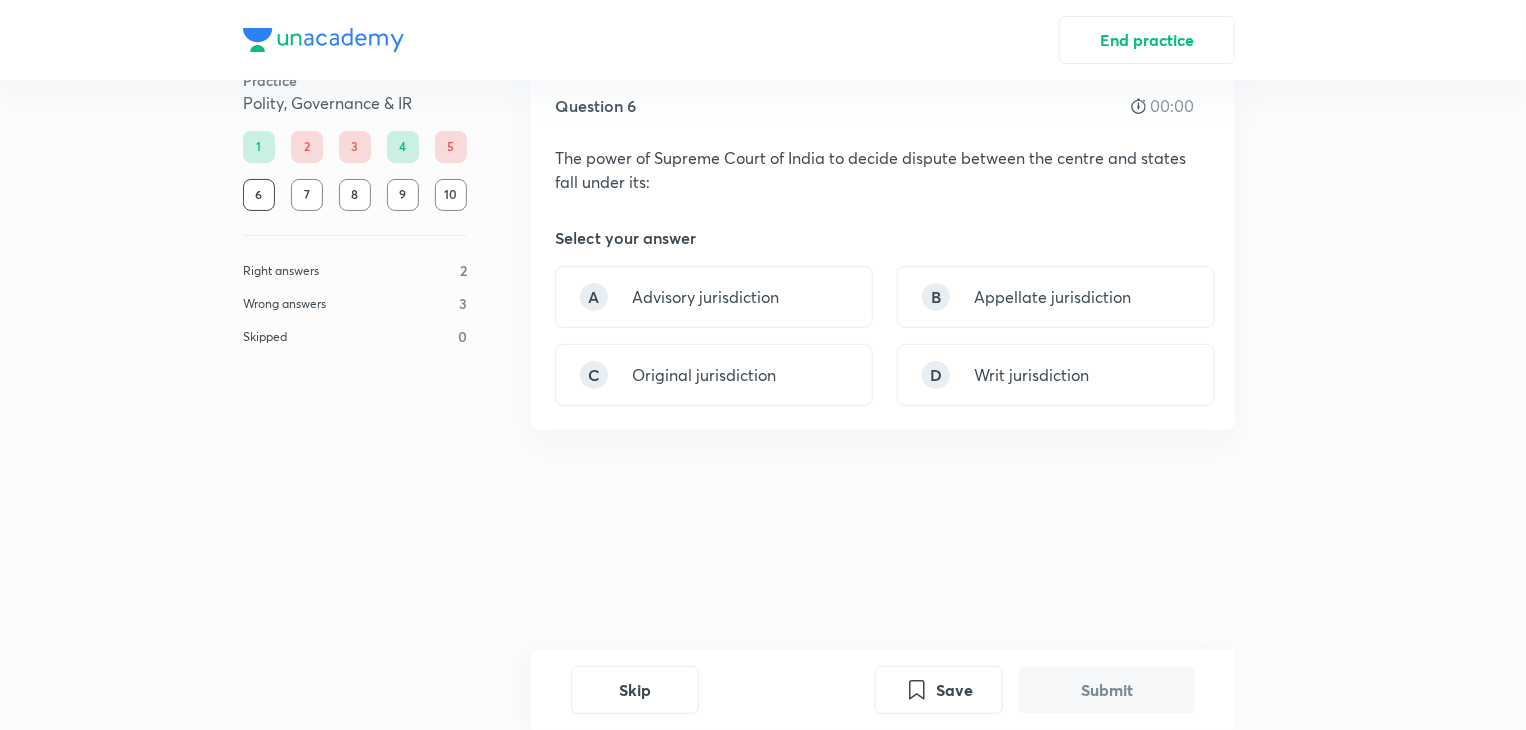 scroll, scrollTop: 0, scrollLeft: 0, axis: both 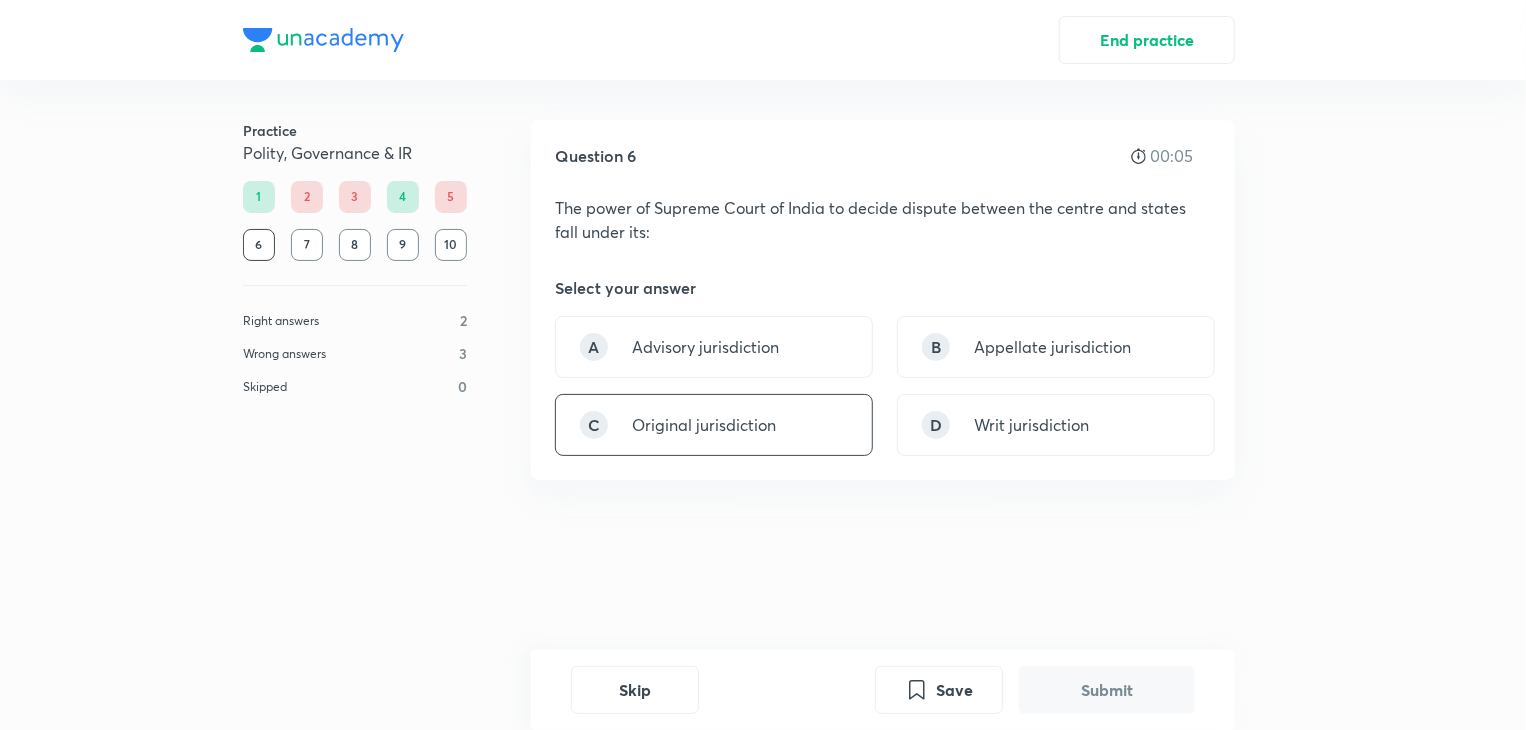 click on "C Original jurisdiction" at bounding box center (714, 425) 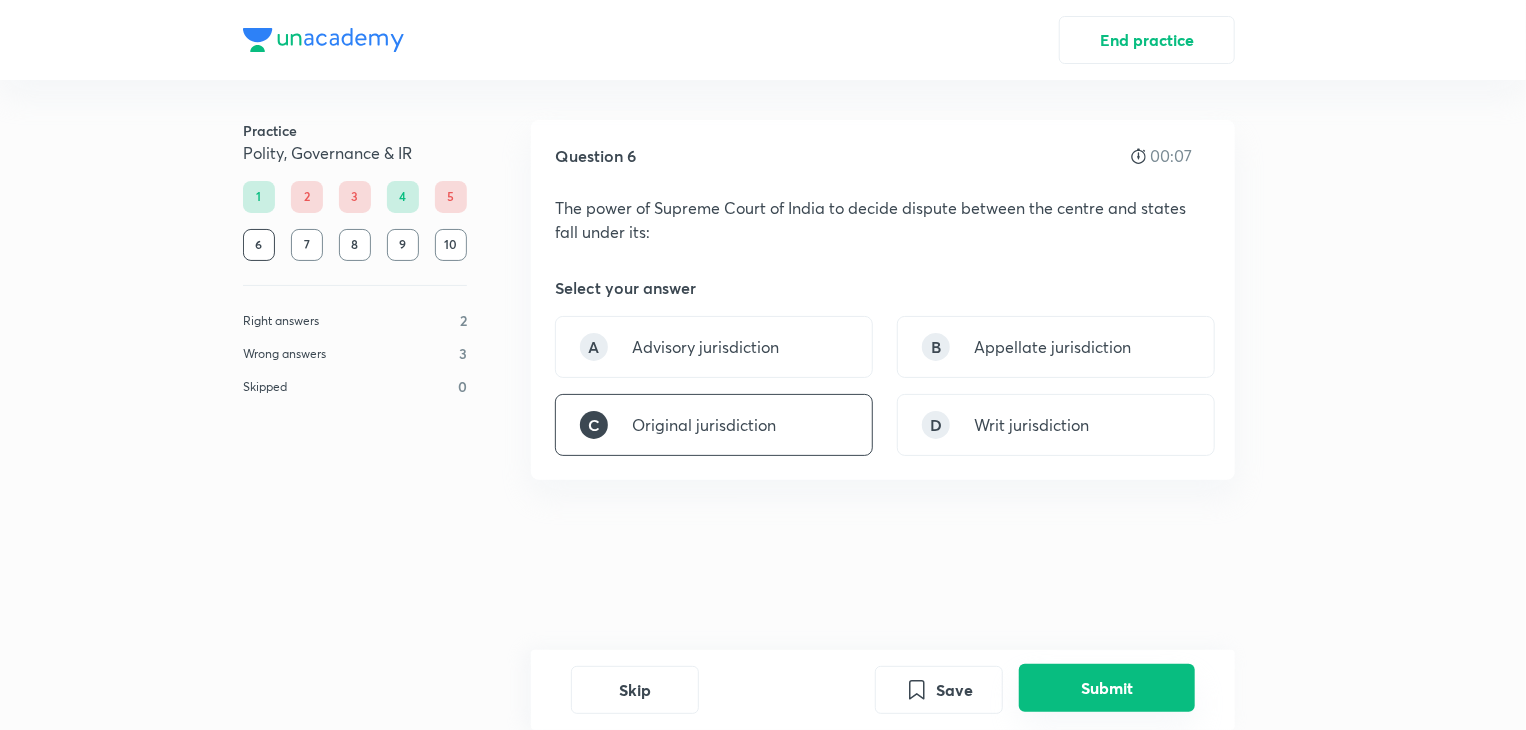 click on "Submit" at bounding box center (1107, 688) 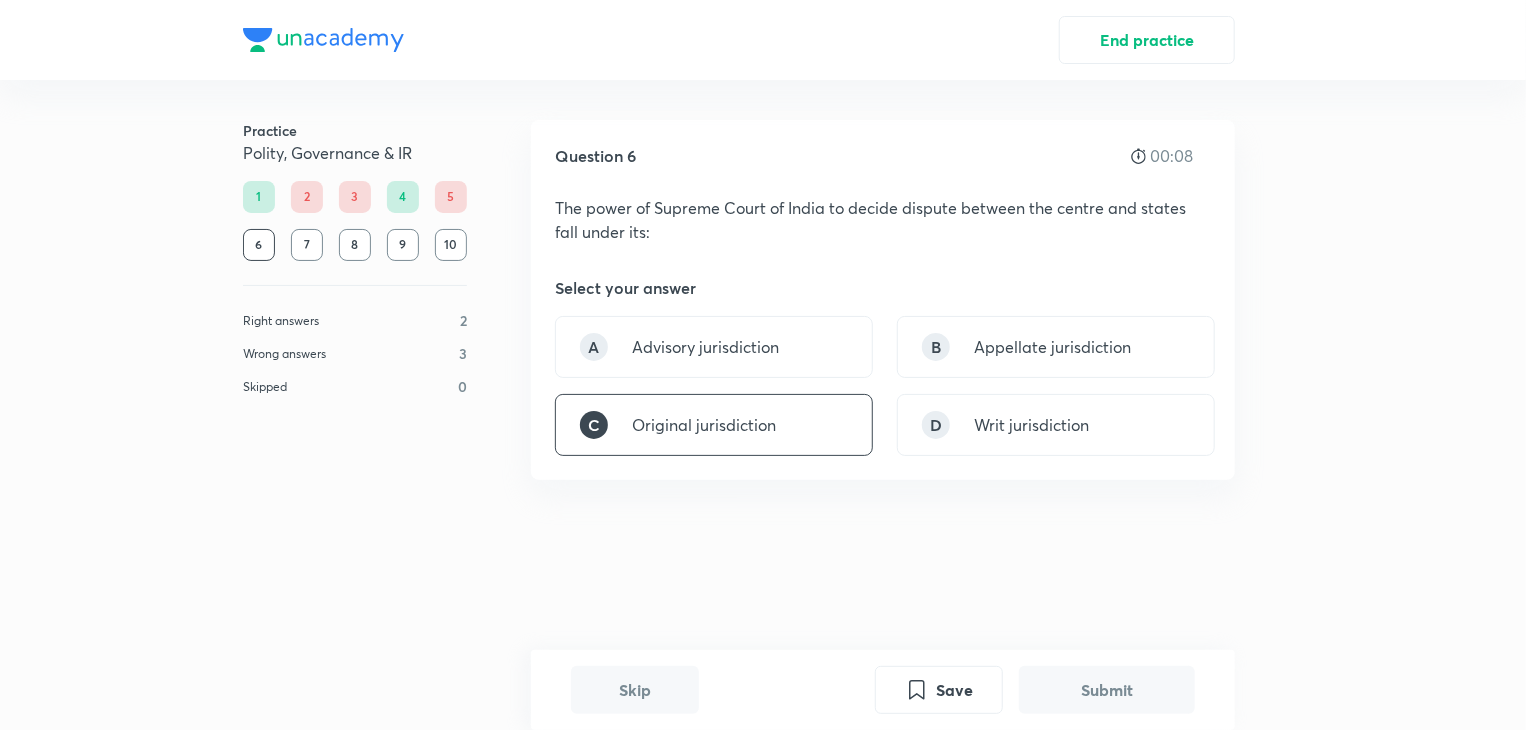 scroll, scrollTop: 519, scrollLeft: 0, axis: vertical 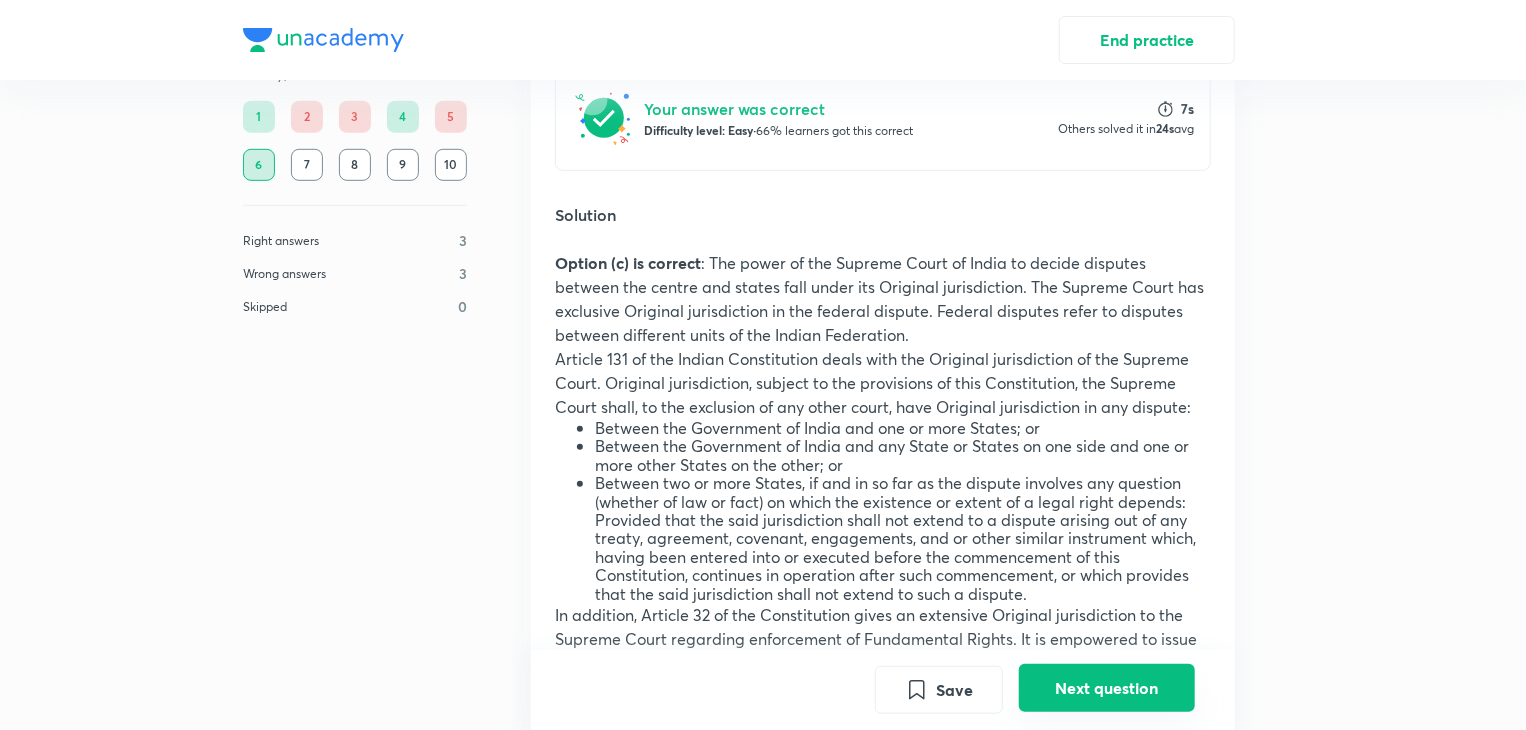 click on "Next question" at bounding box center (1107, 688) 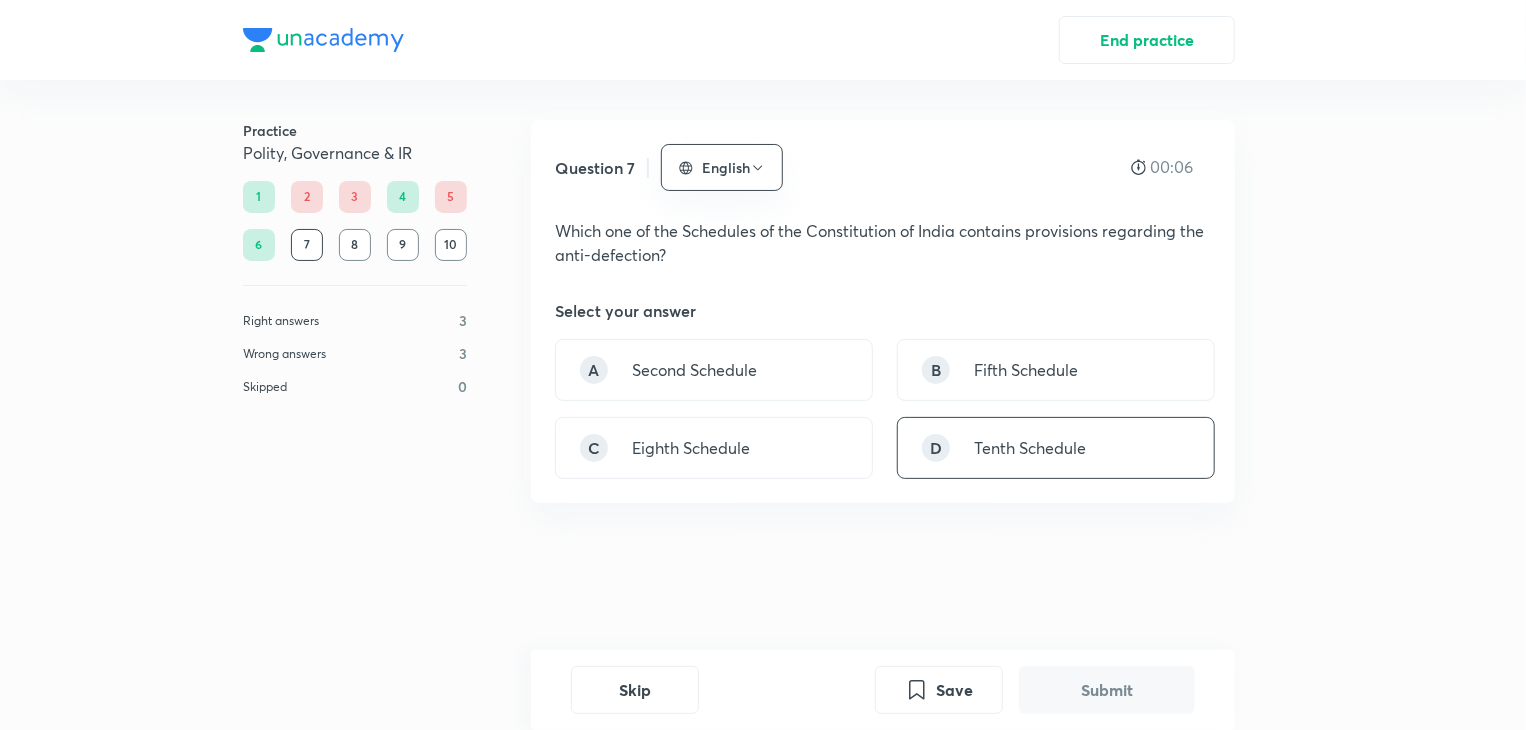 click on "Tenth Schedule" at bounding box center (1030, 448) 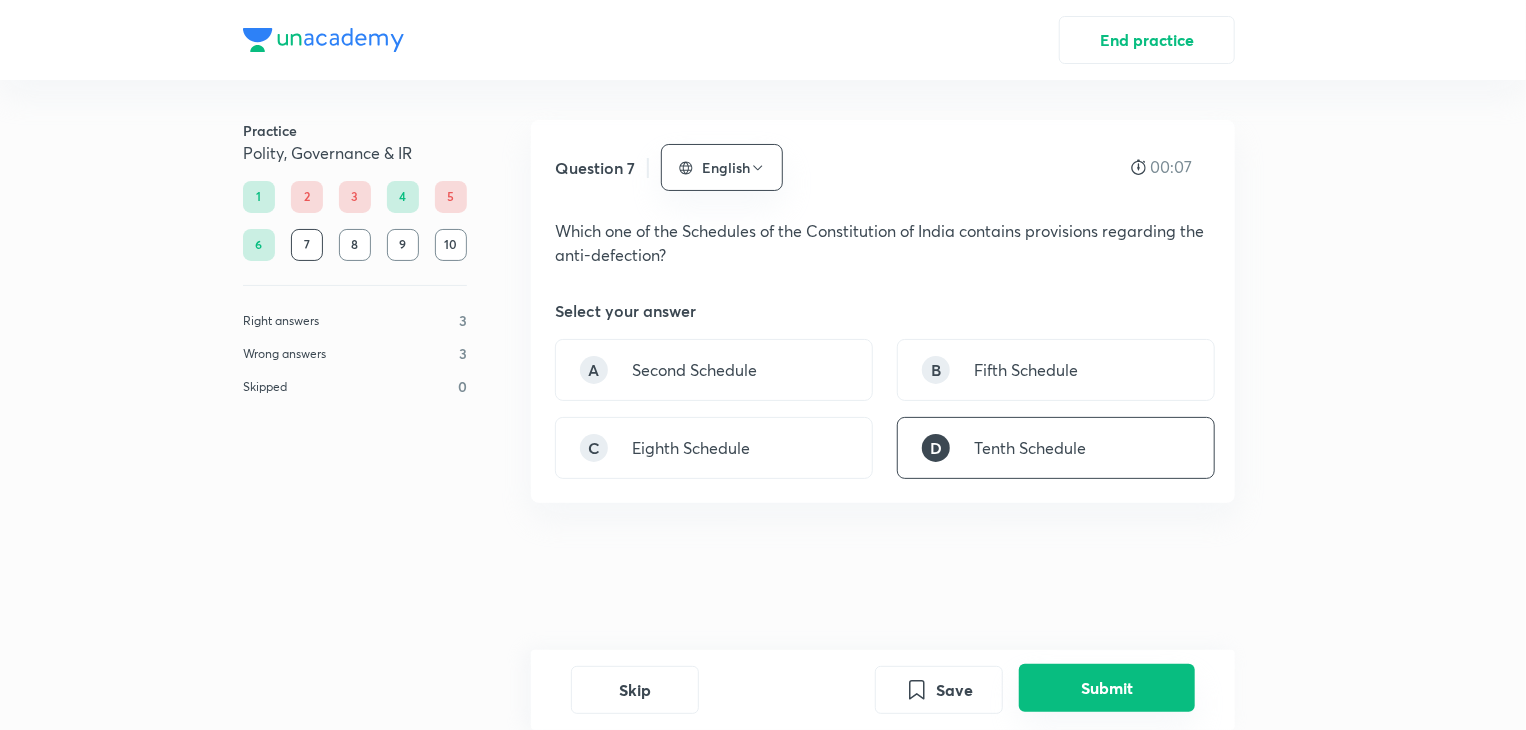 click on "Submit" at bounding box center (1107, 688) 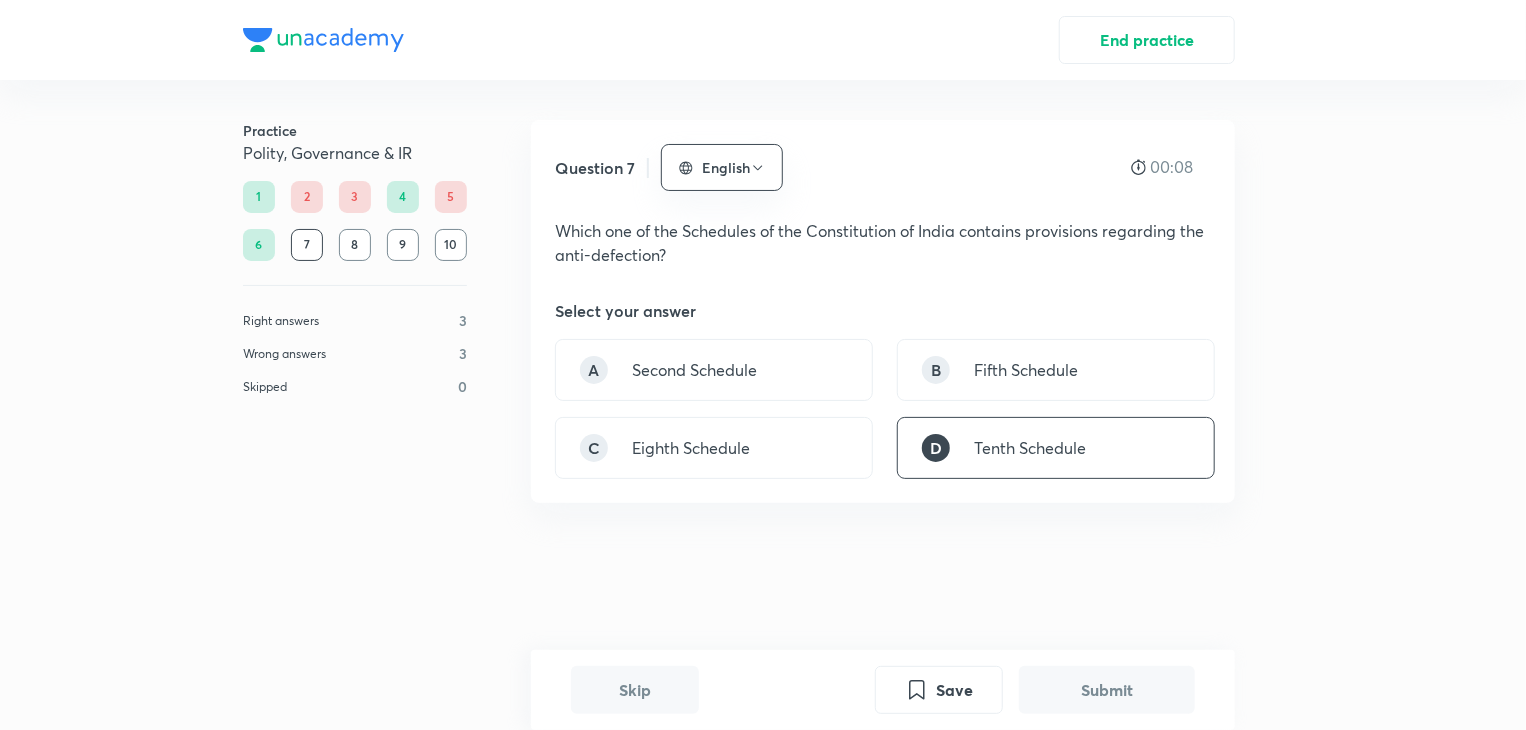 scroll, scrollTop: 541, scrollLeft: 0, axis: vertical 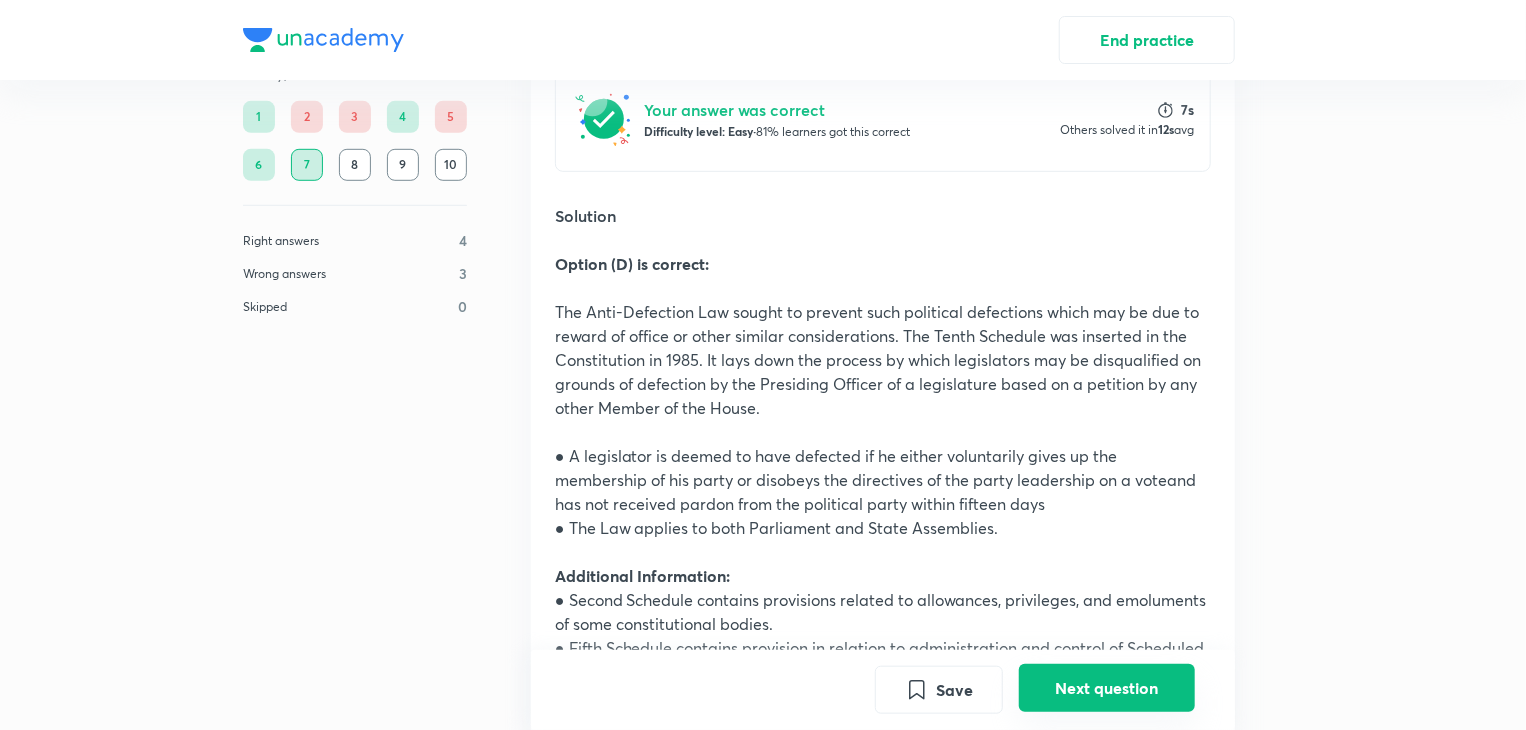 click on "Next question" at bounding box center (1107, 688) 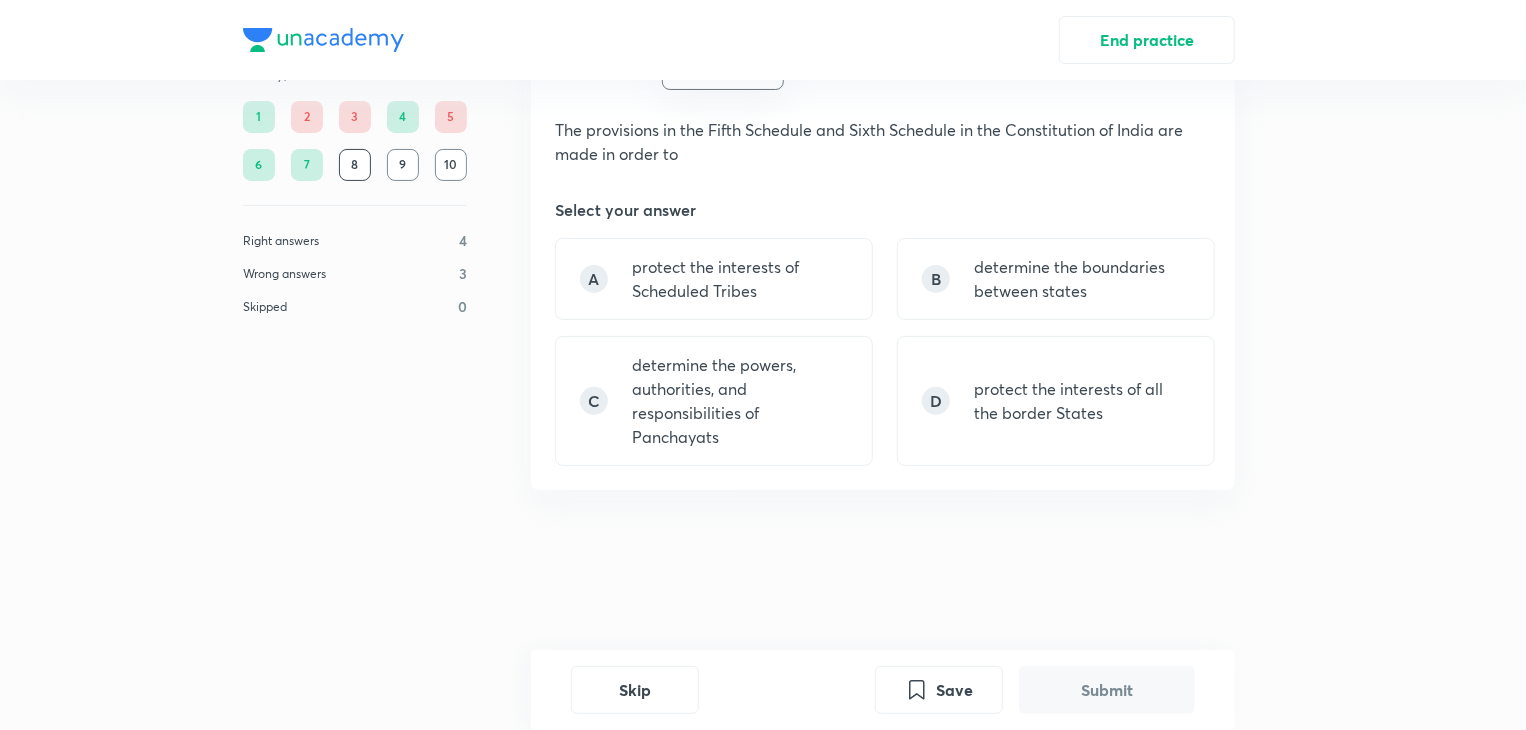 scroll, scrollTop: 0, scrollLeft: 0, axis: both 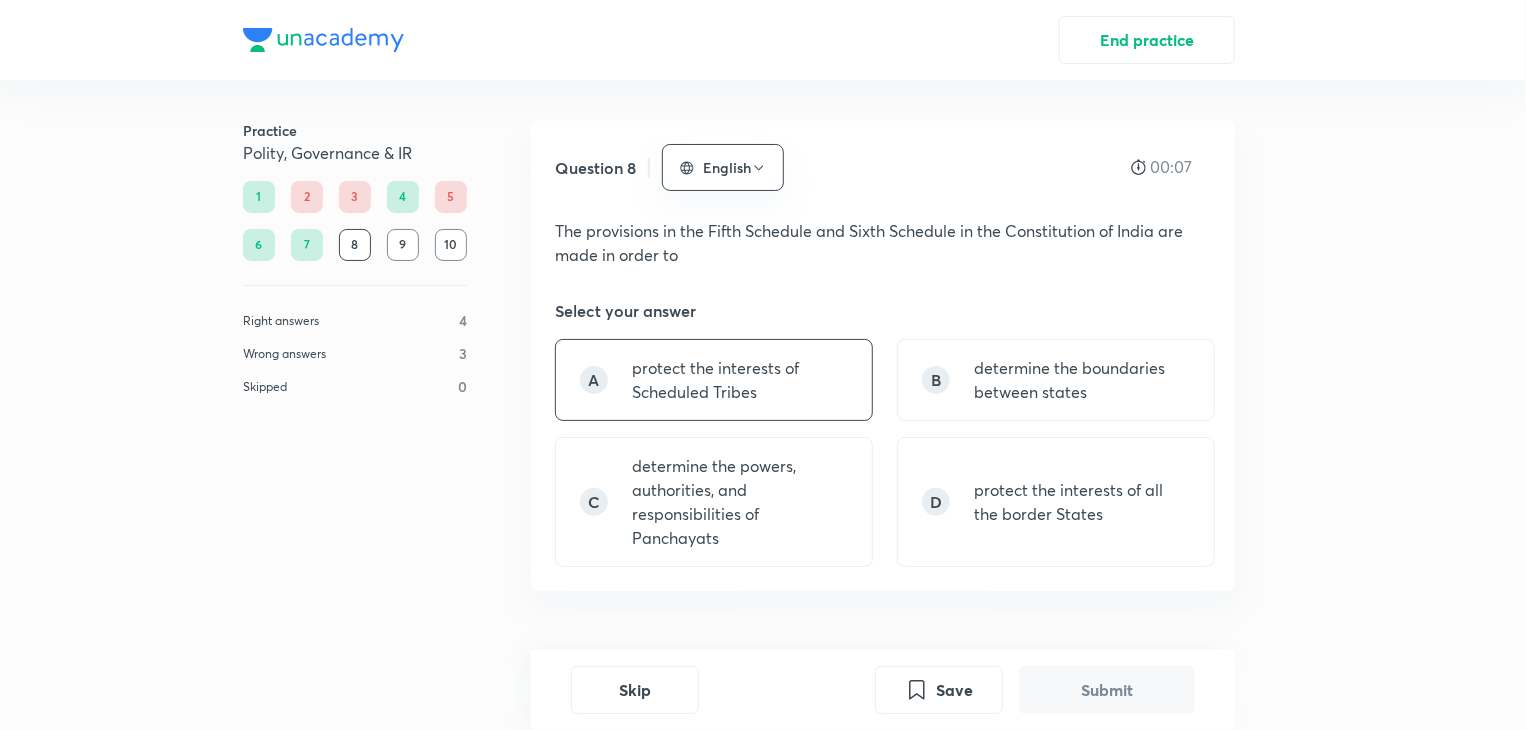 click on "protect the interests of Scheduled Tribes" at bounding box center (740, 380) 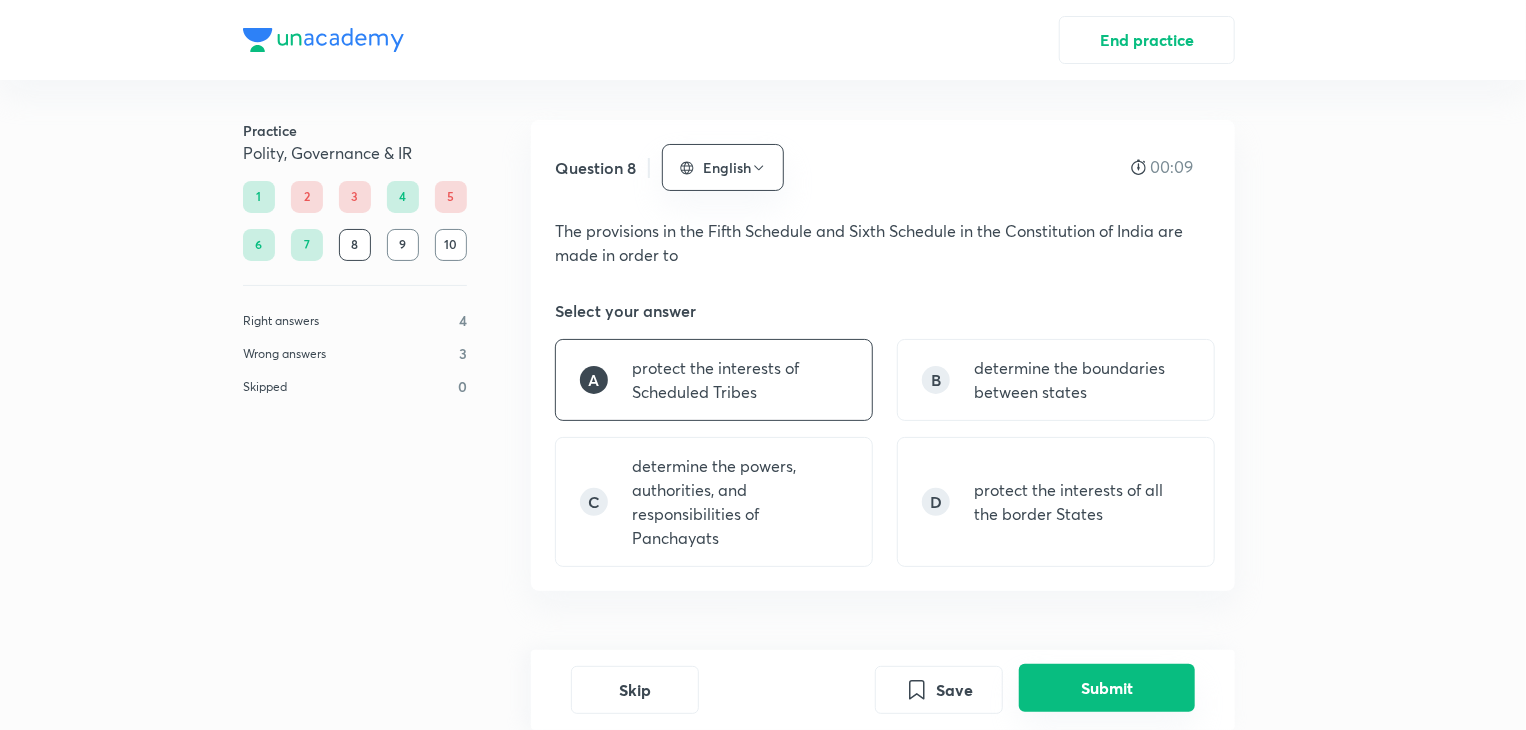 click on "Submit" at bounding box center [1107, 688] 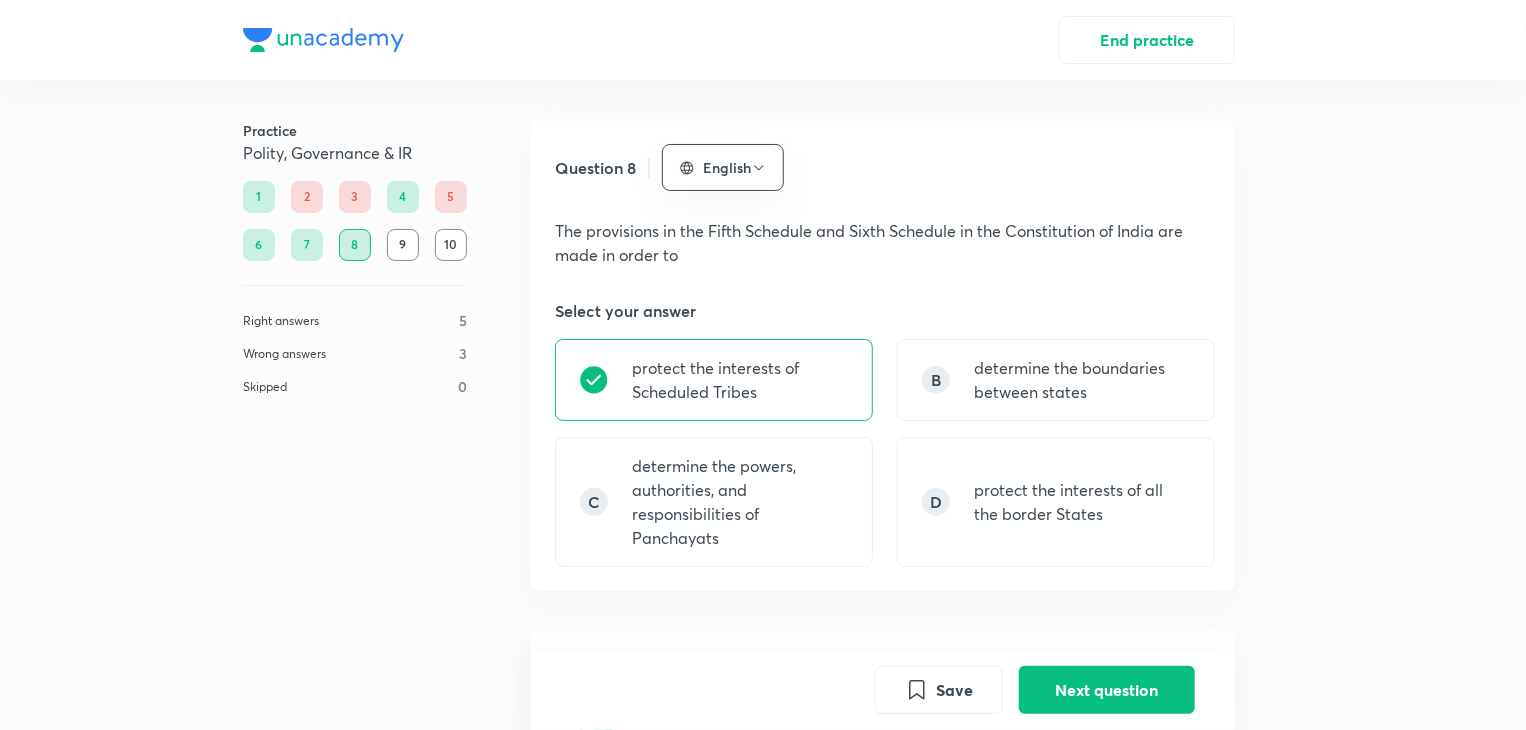 scroll, scrollTop: 629, scrollLeft: 0, axis: vertical 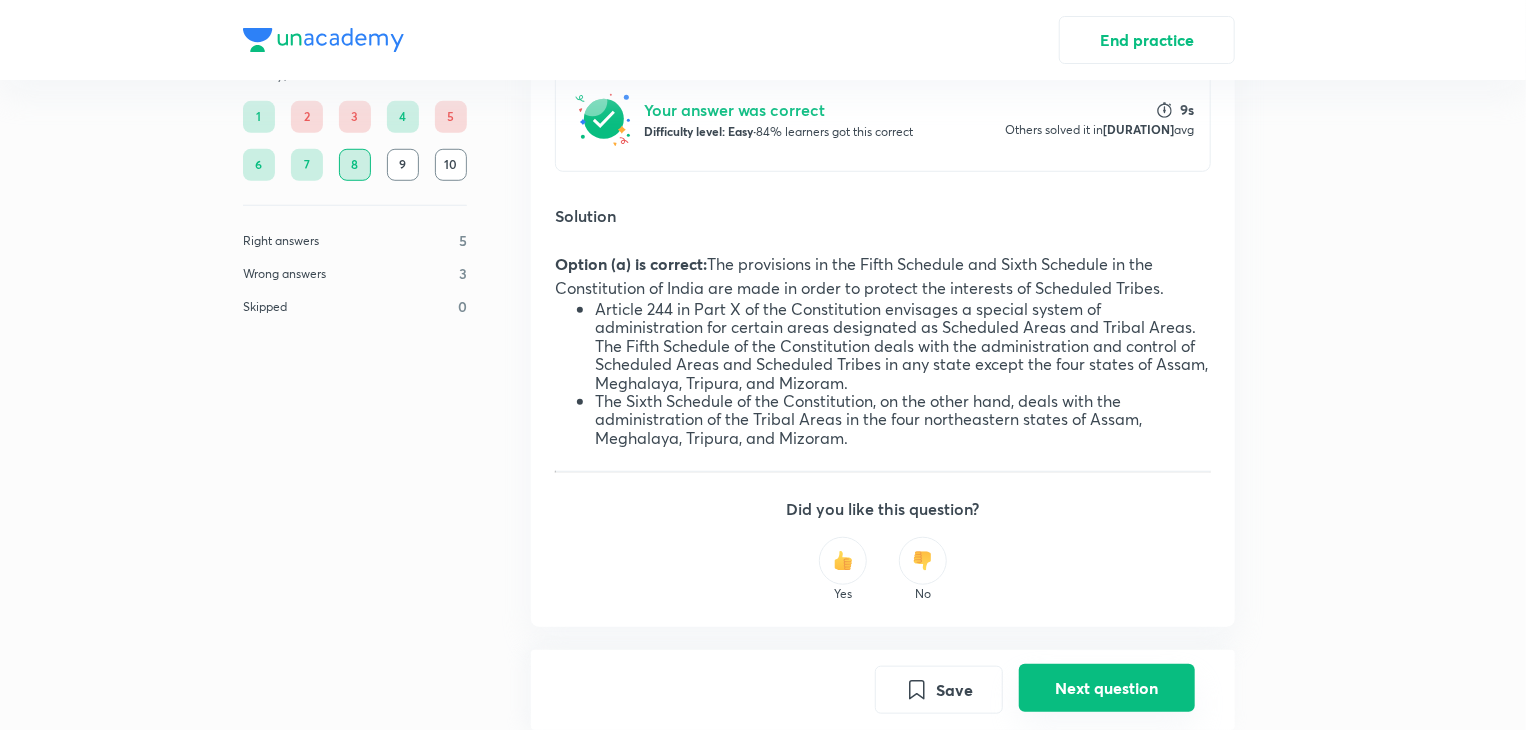 click on "Next question" at bounding box center (1107, 688) 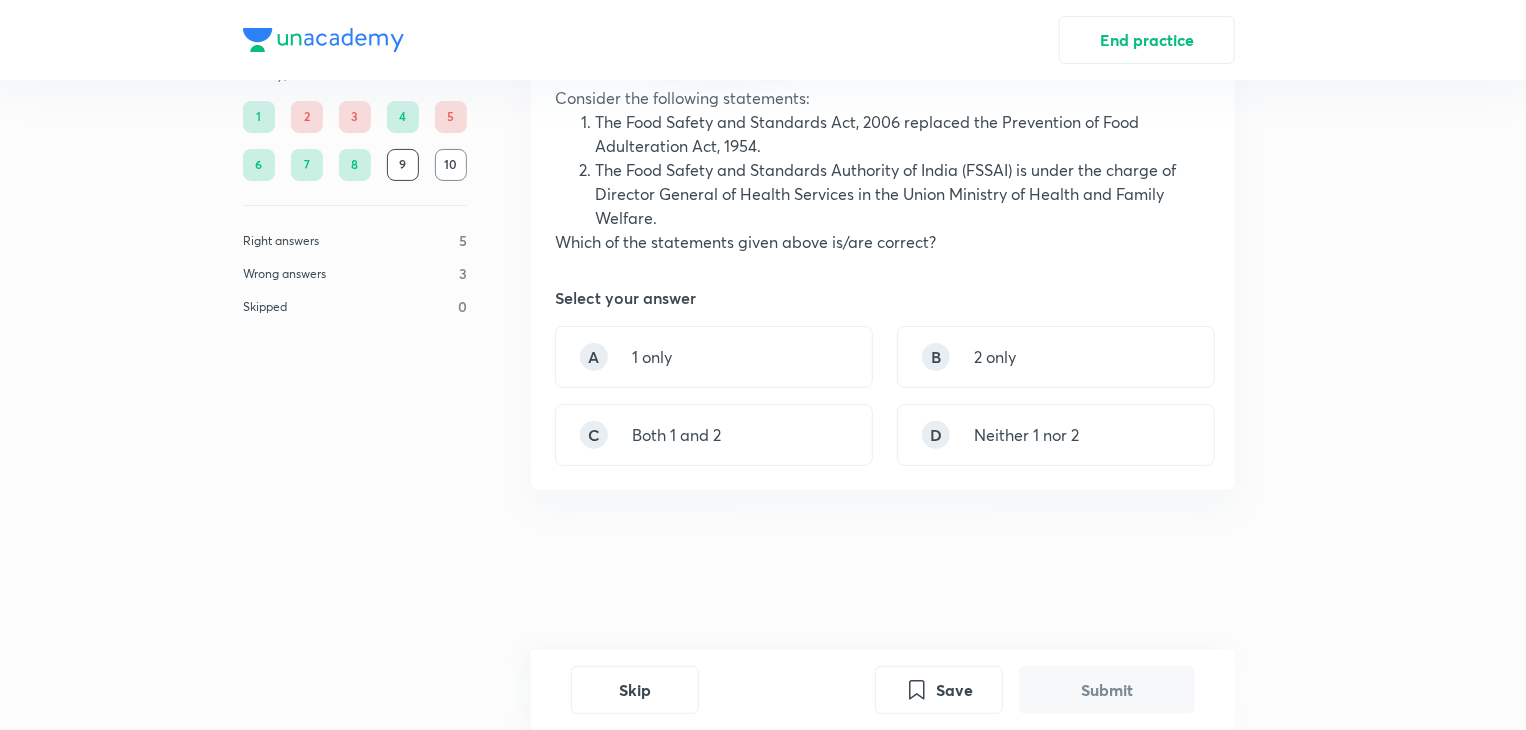 scroll, scrollTop: 0, scrollLeft: 0, axis: both 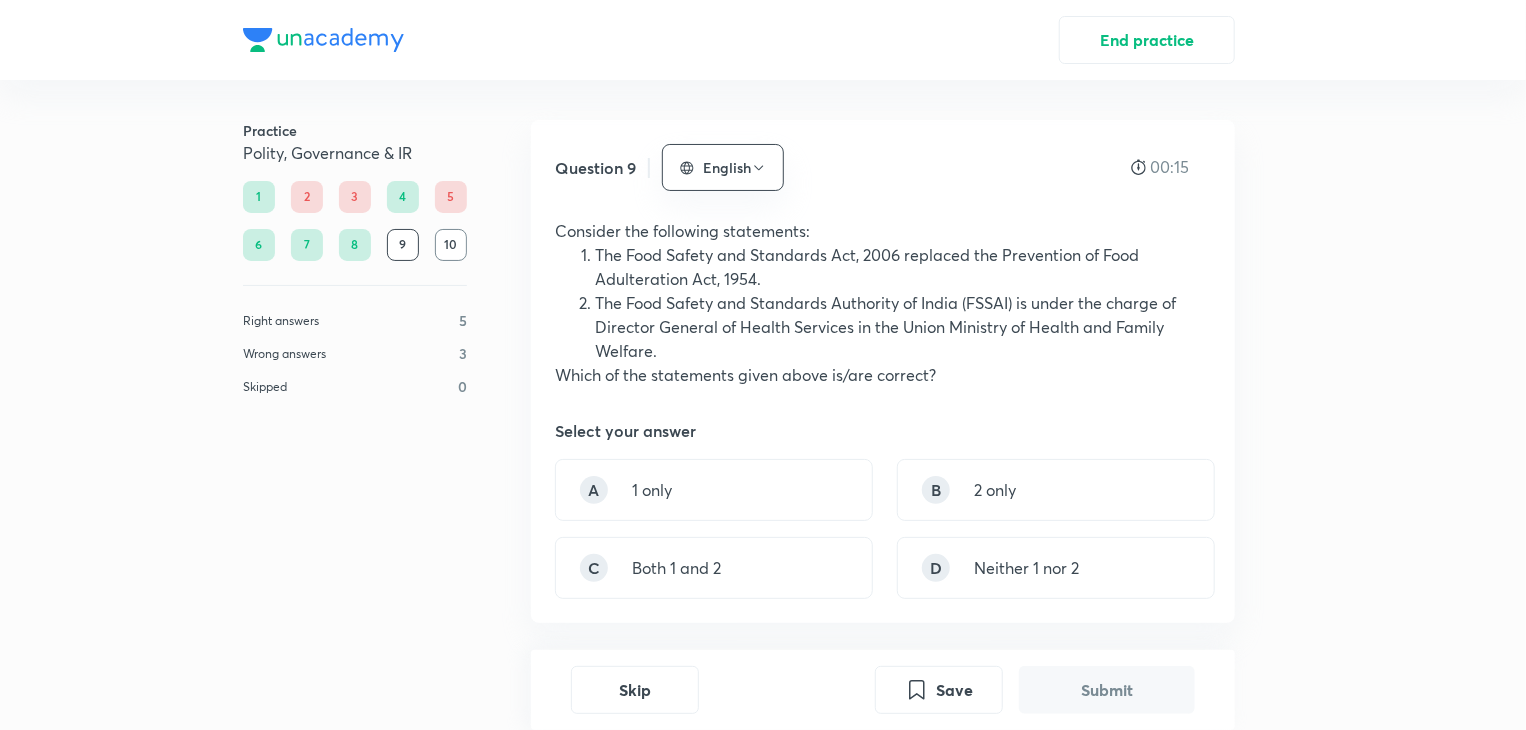 click on "A 1 only B 2 only C Both 1 and 2 D Neither 1 nor 2" at bounding box center [883, 529] 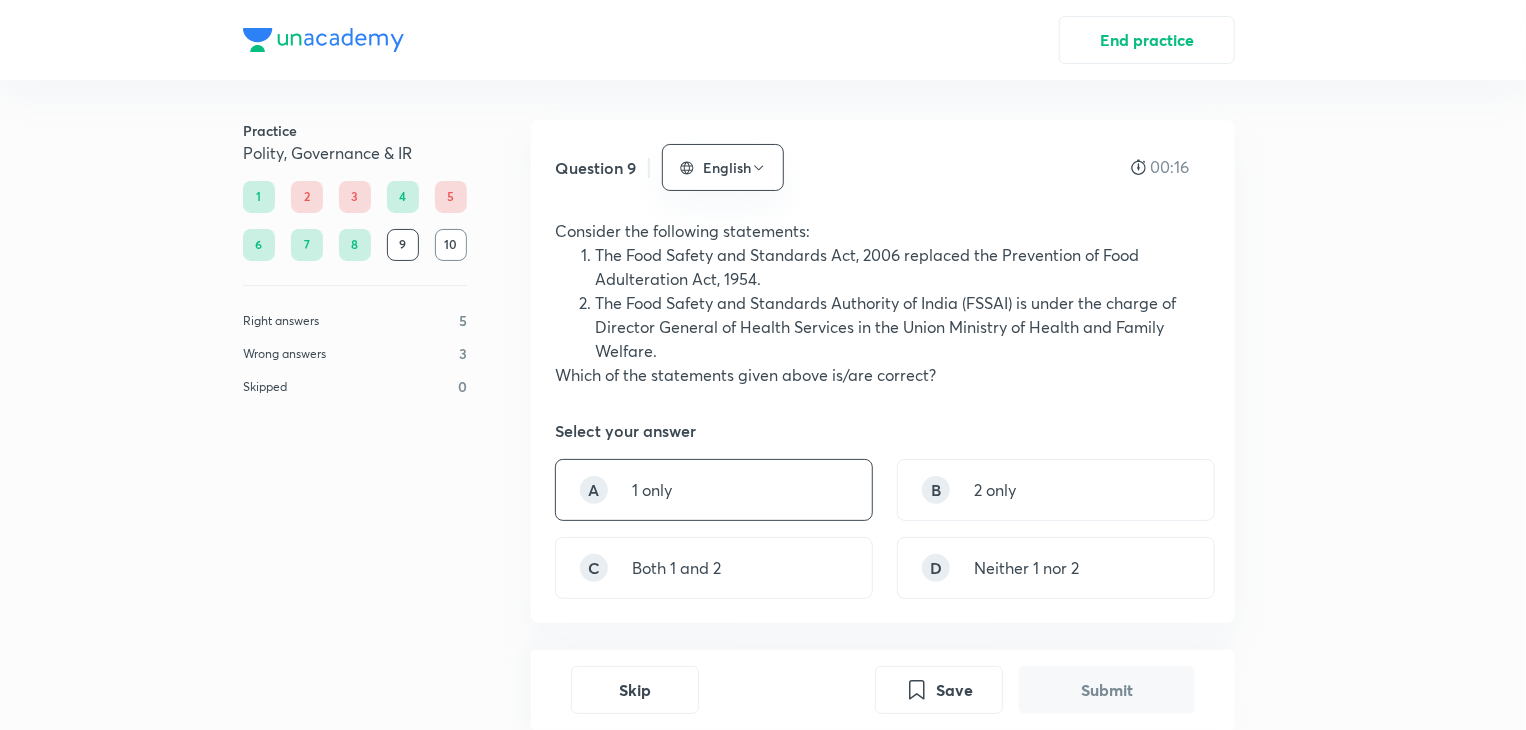click on "A 1 only" at bounding box center [714, 490] 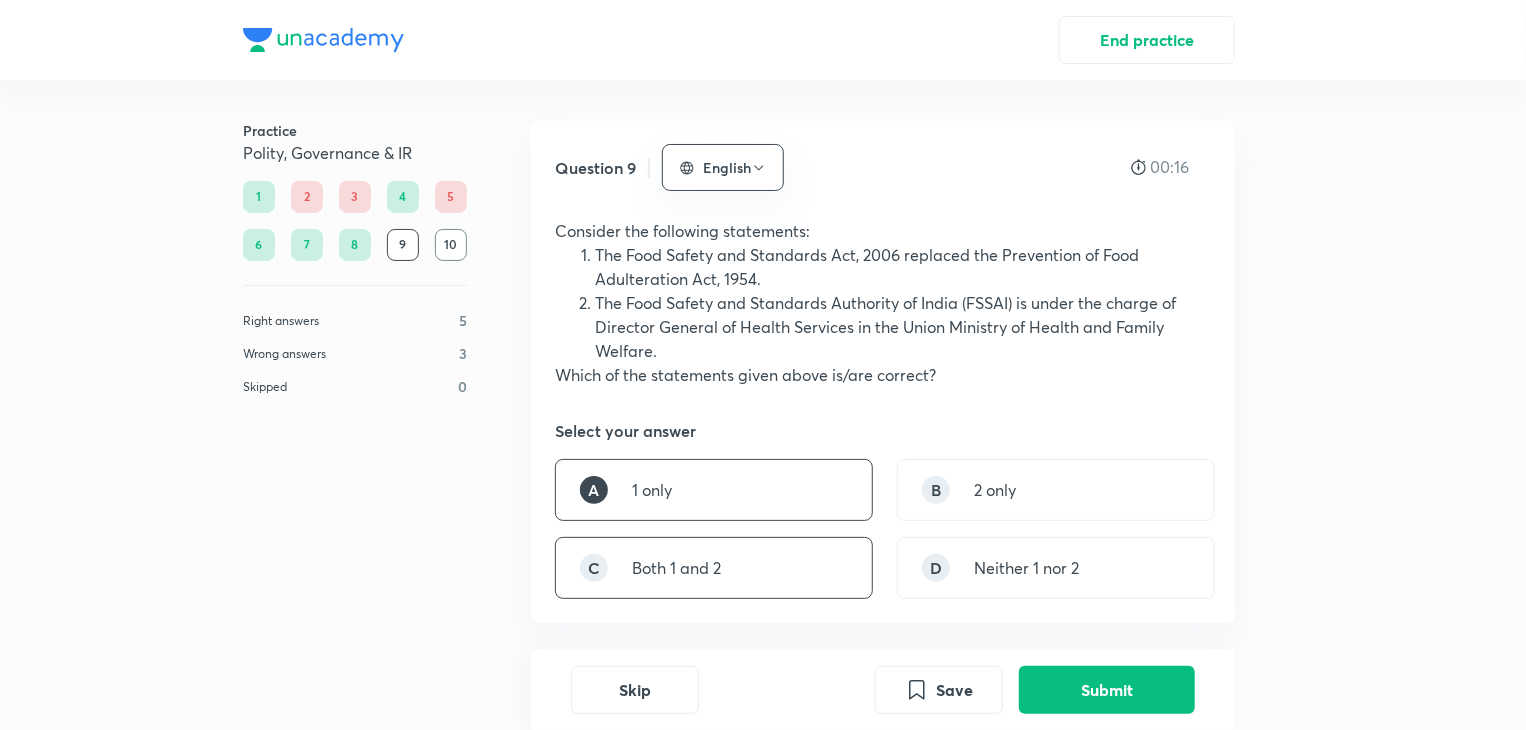 click on "C Both 1 and 2" at bounding box center [714, 568] 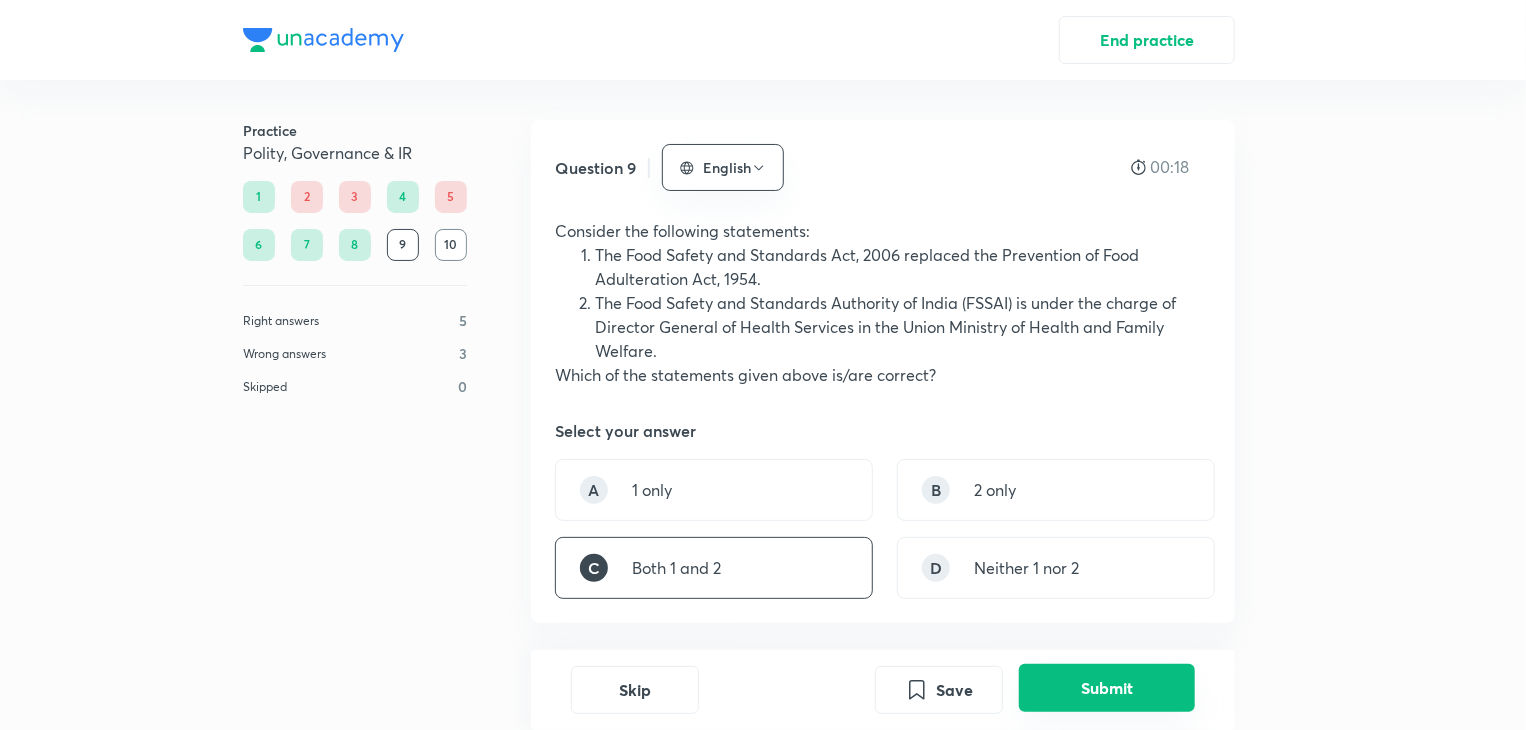 click on "Submit" at bounding box center [1107, 688] 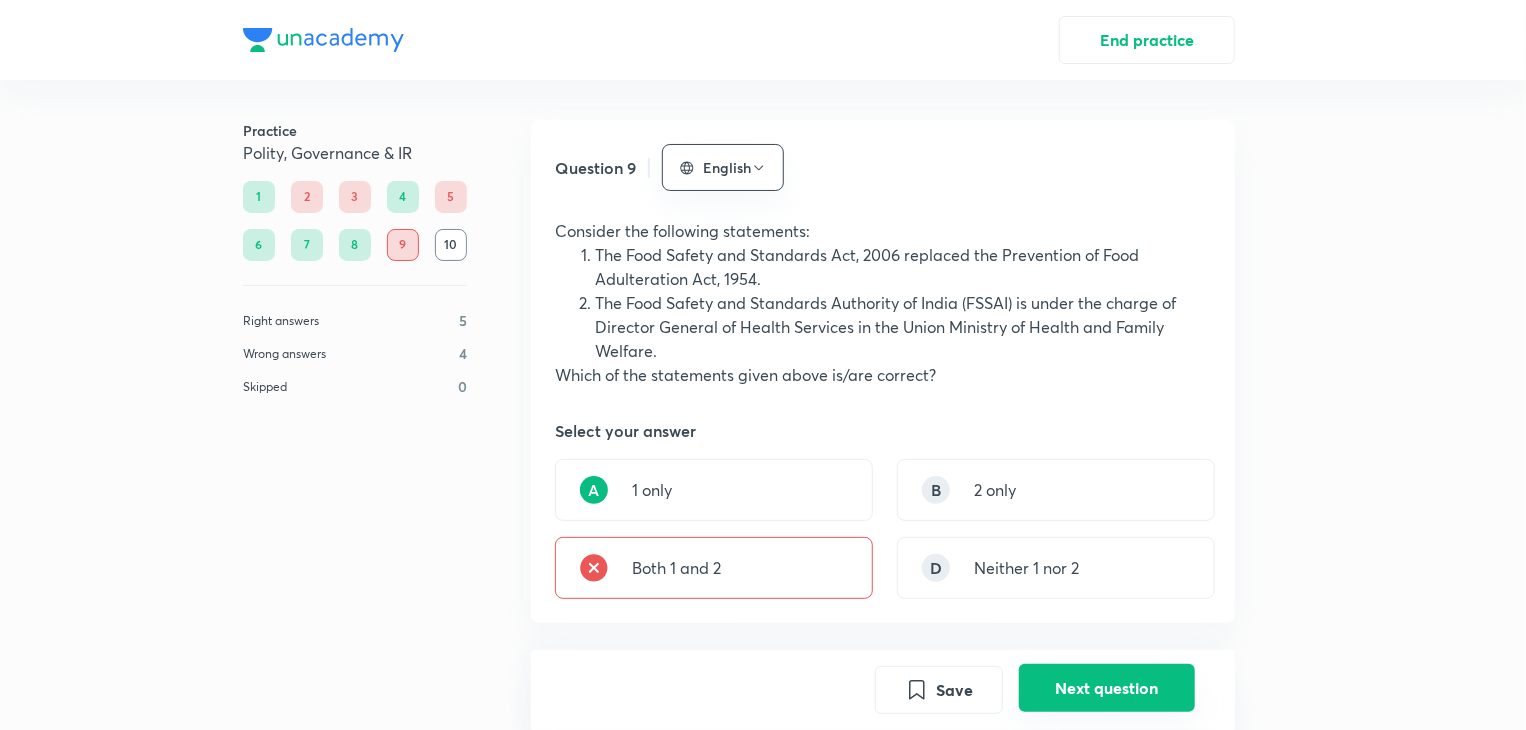 scroll, scrollTop: 661, scrollLeft: 0, axis: vertical 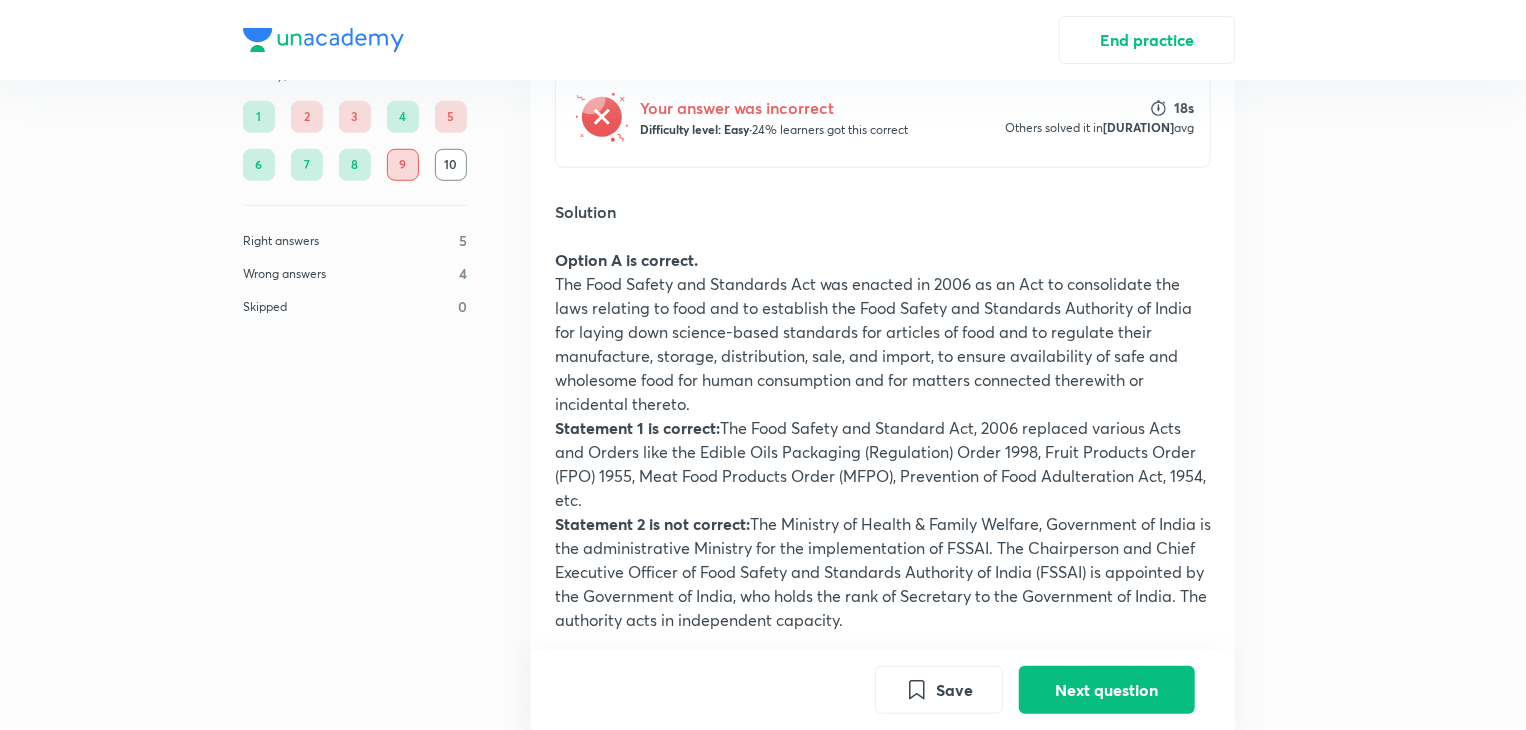 drag, startPoint x: 709, startPoint y: 550, endPoint x: 707, endPoint y: 595, distance: 45.044422 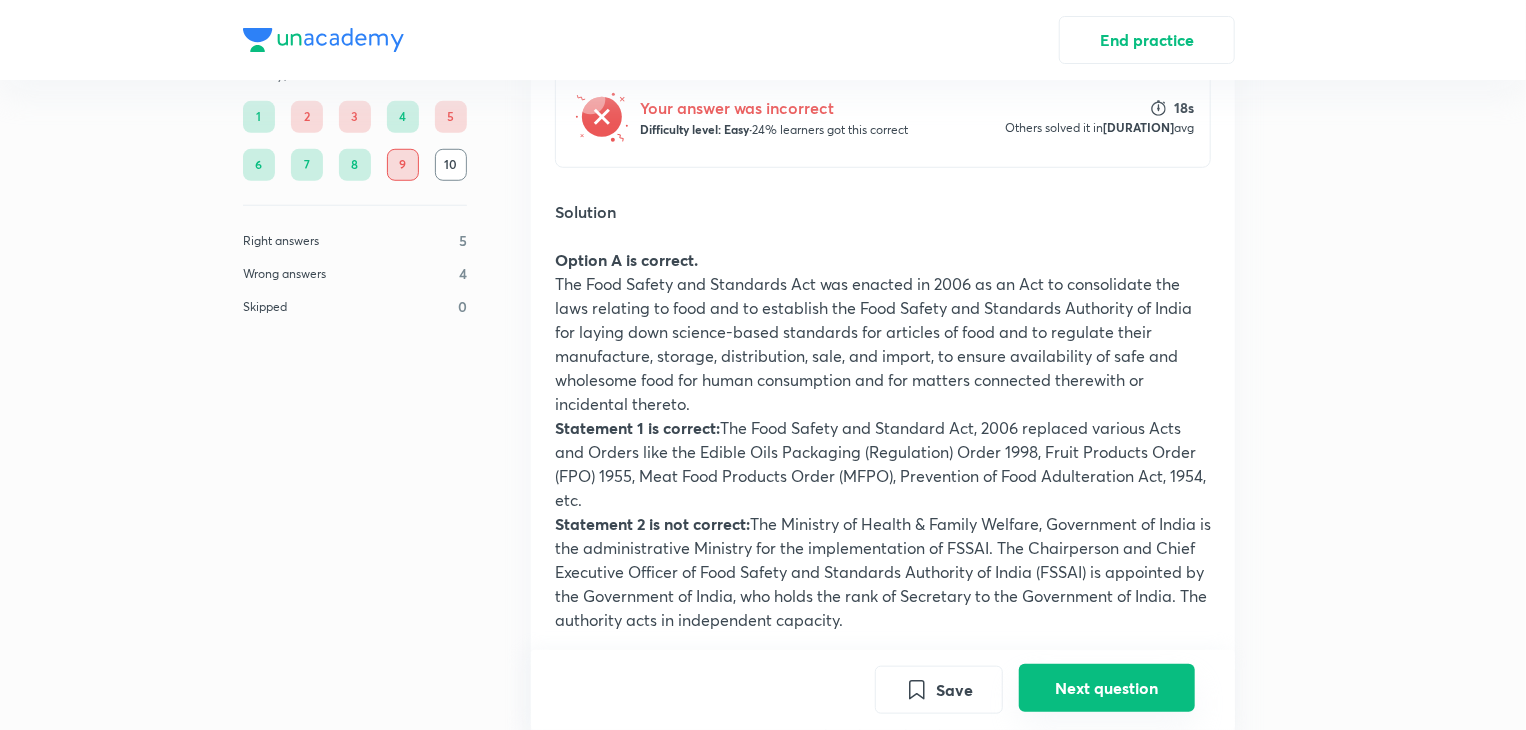click on "Next question" at bounding box center [1107, 688] 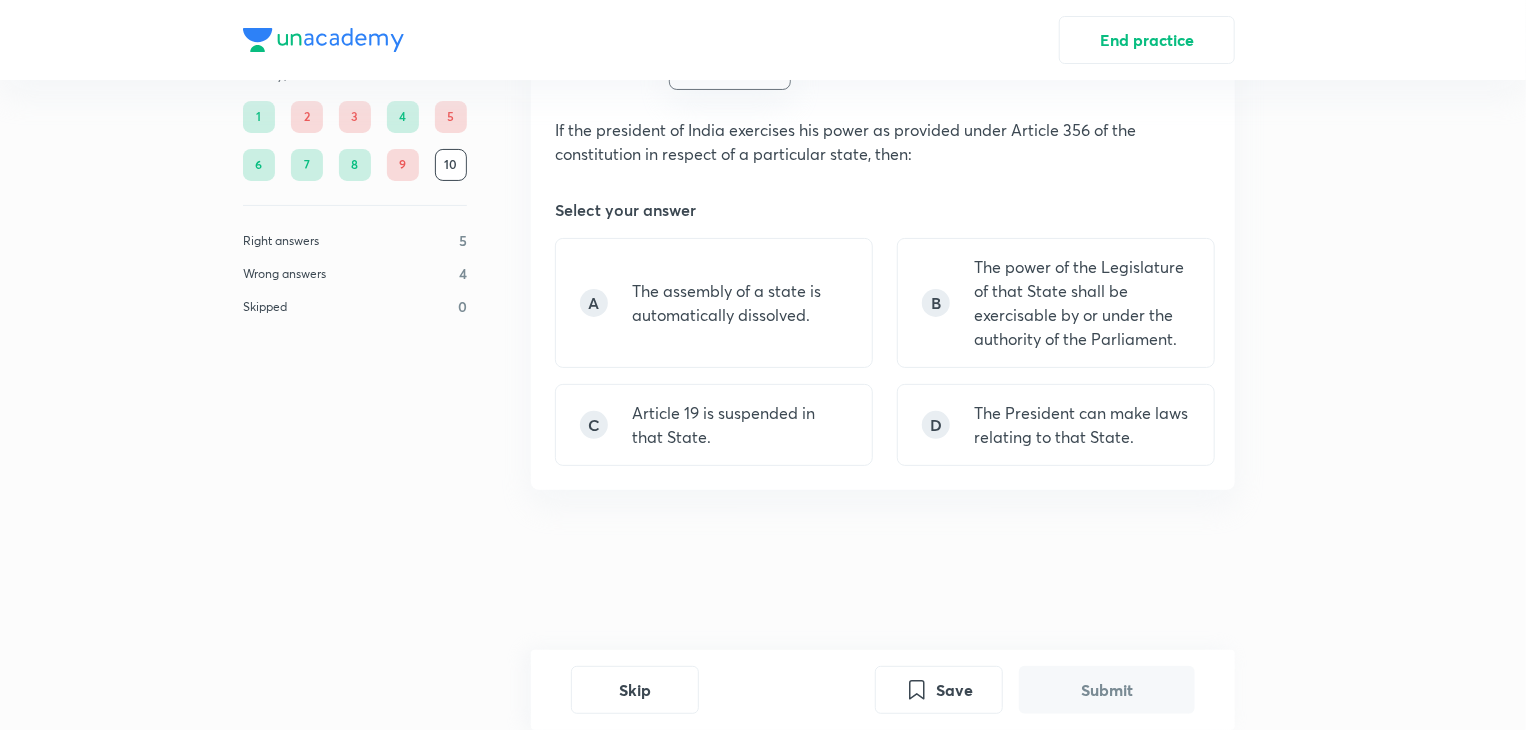 scroll, scrollTop: 0, scrollLeft: 0, axis: both 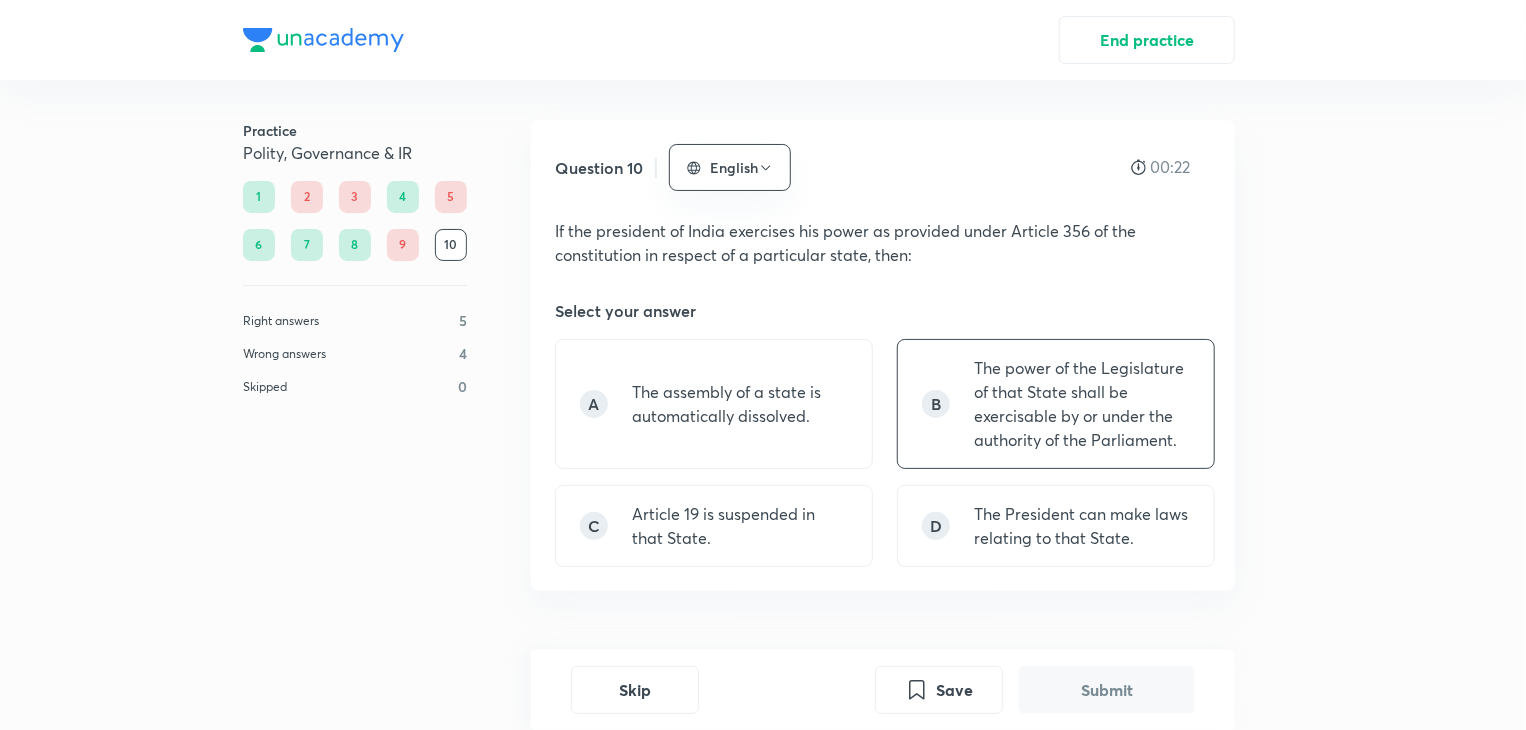 click on "The power of the Legislature of that State shall be exercisable by or under the authority of the Parliament." at bounding box center (1082, 404) 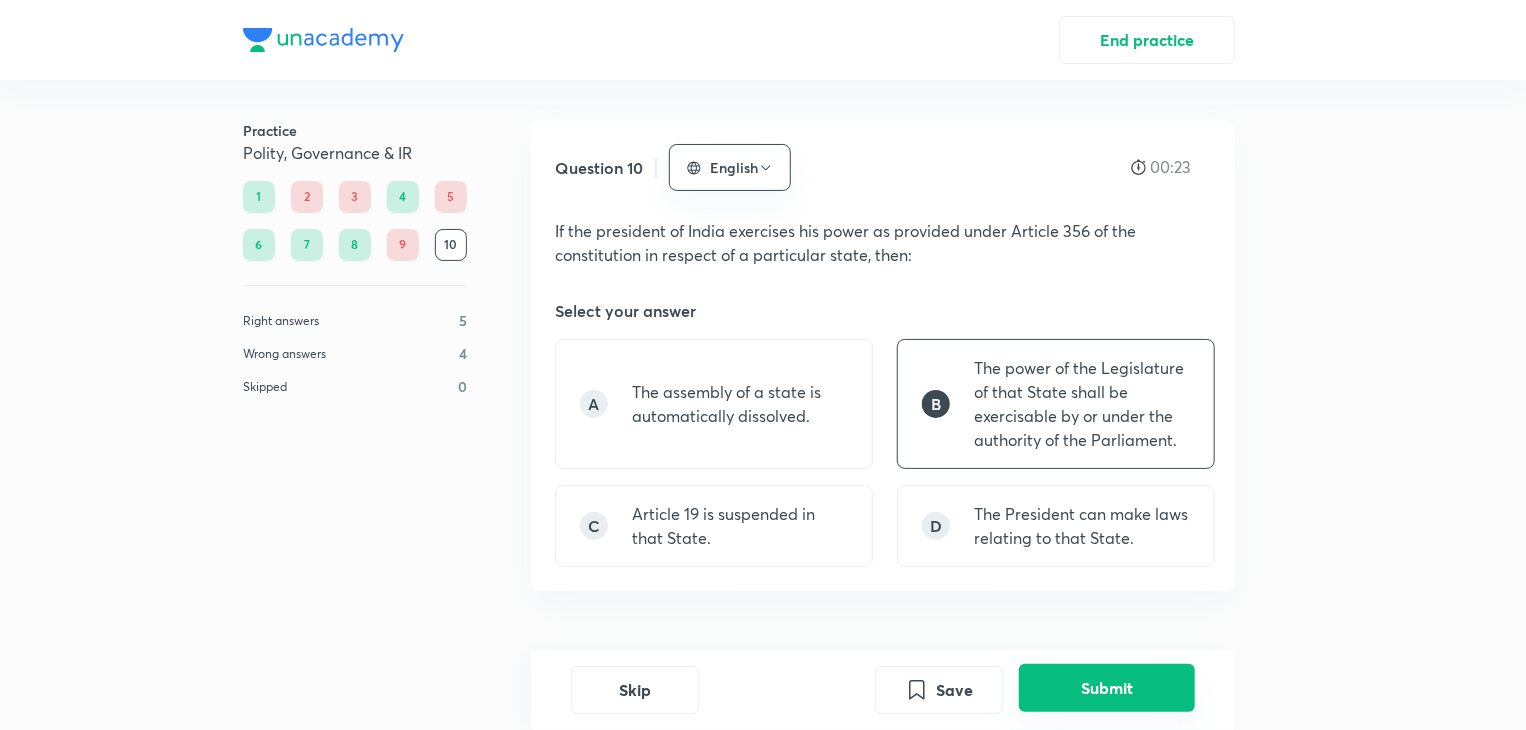 click on "Submit" at bounding box center [1107, 688] 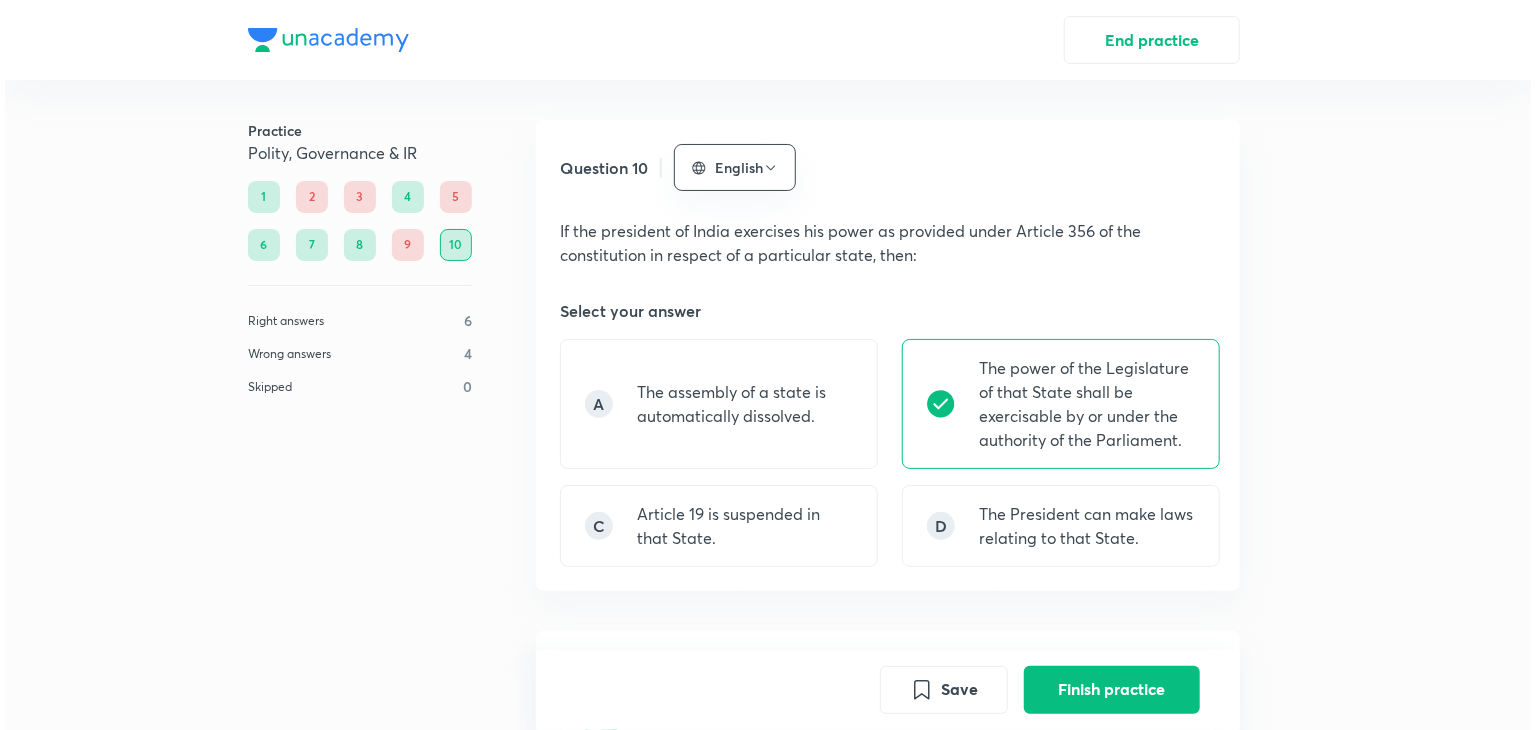 scroll, scrollTop: 629, scrollLeft: 0, axis: vertical 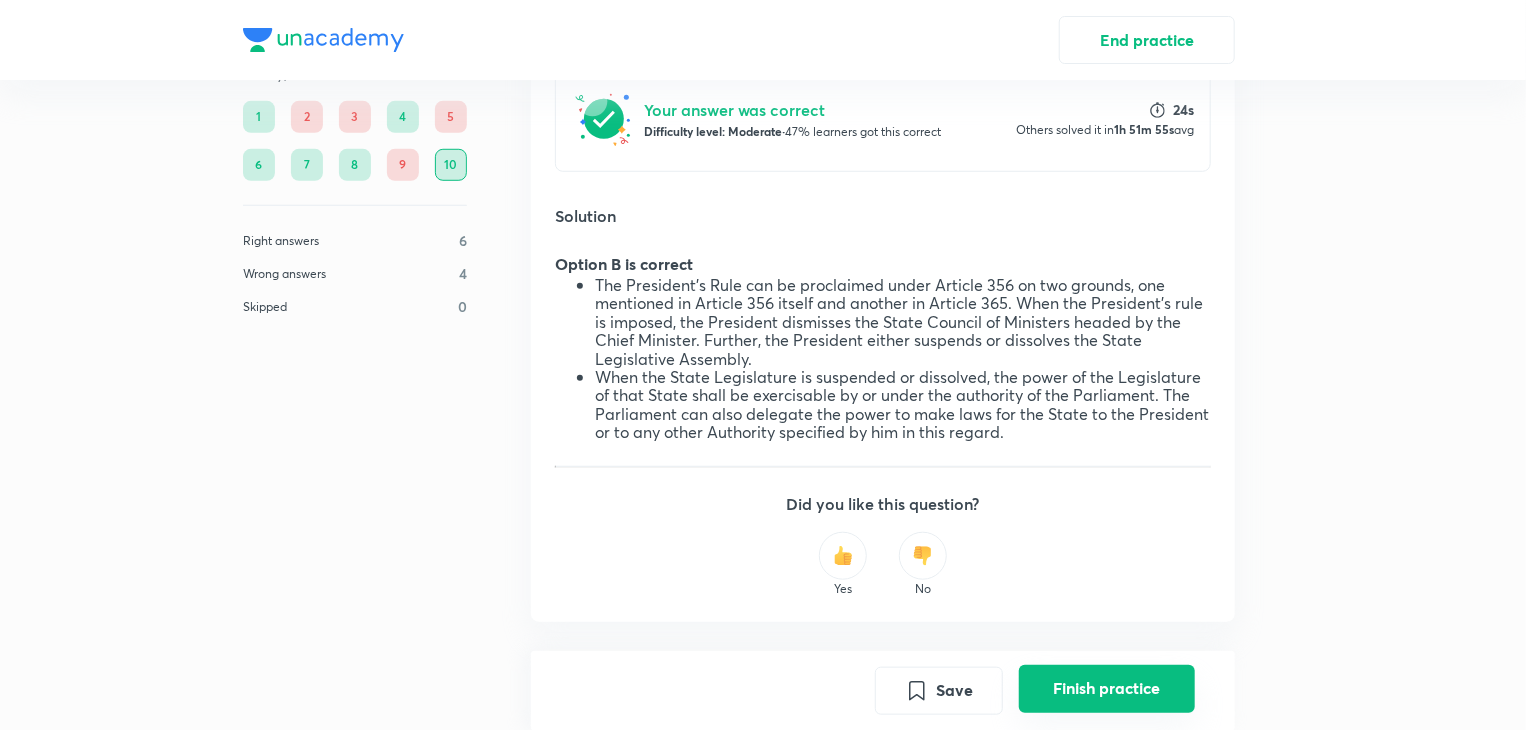 click on "Finish practice" at bounding box center (1107, 688) 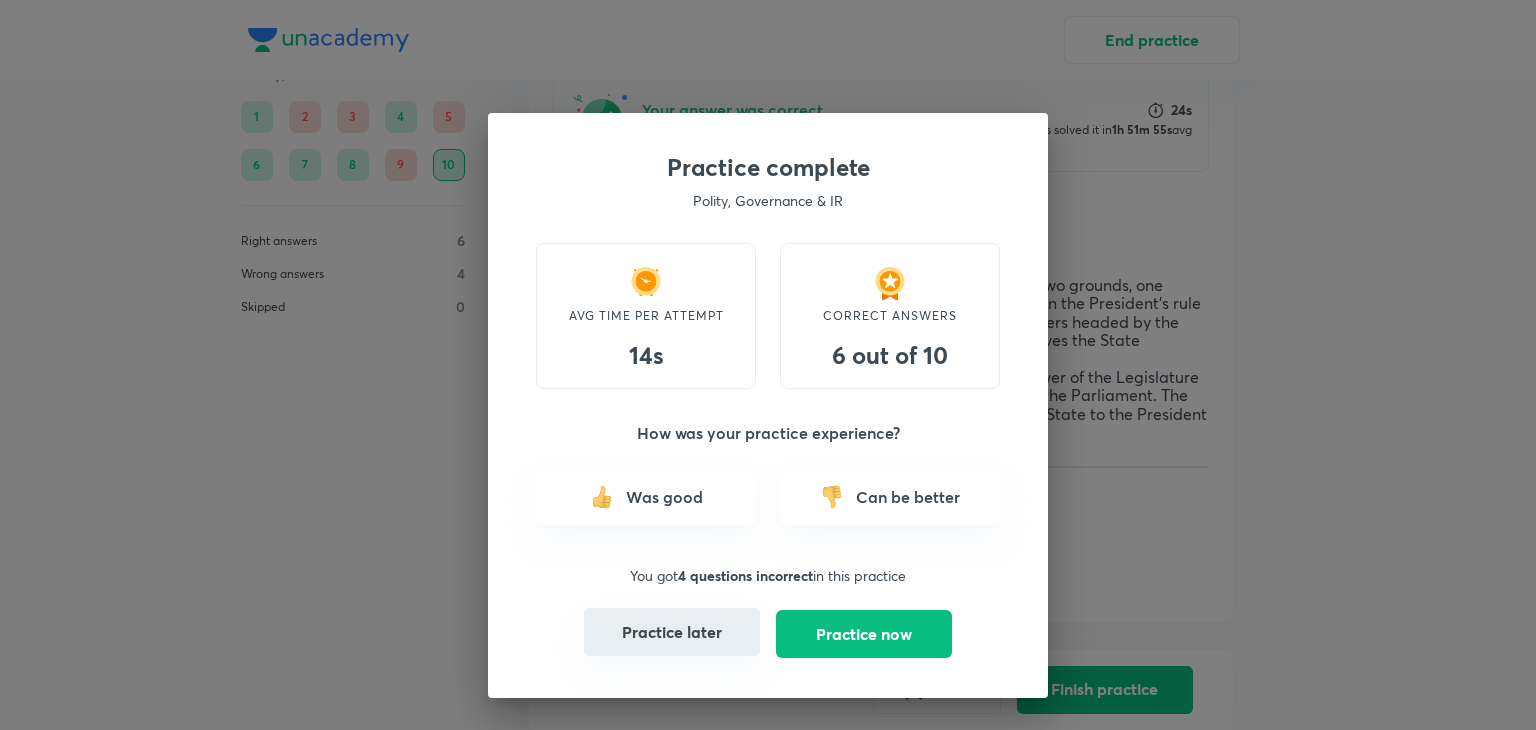 click on "Practice later" at bounding box center [672, 632] 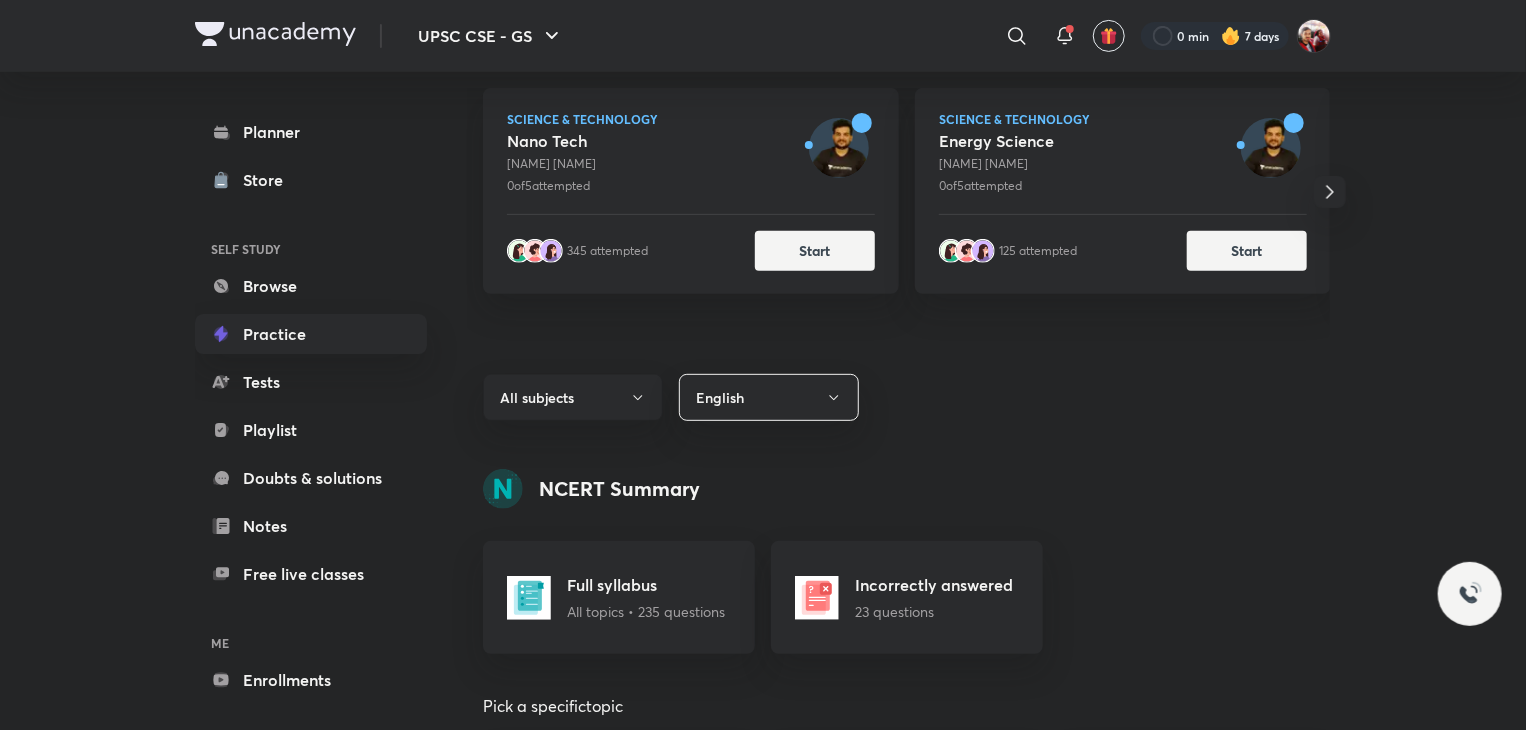 scroll, scrollTop: 292, scrollLeft: 0, axis: vertical 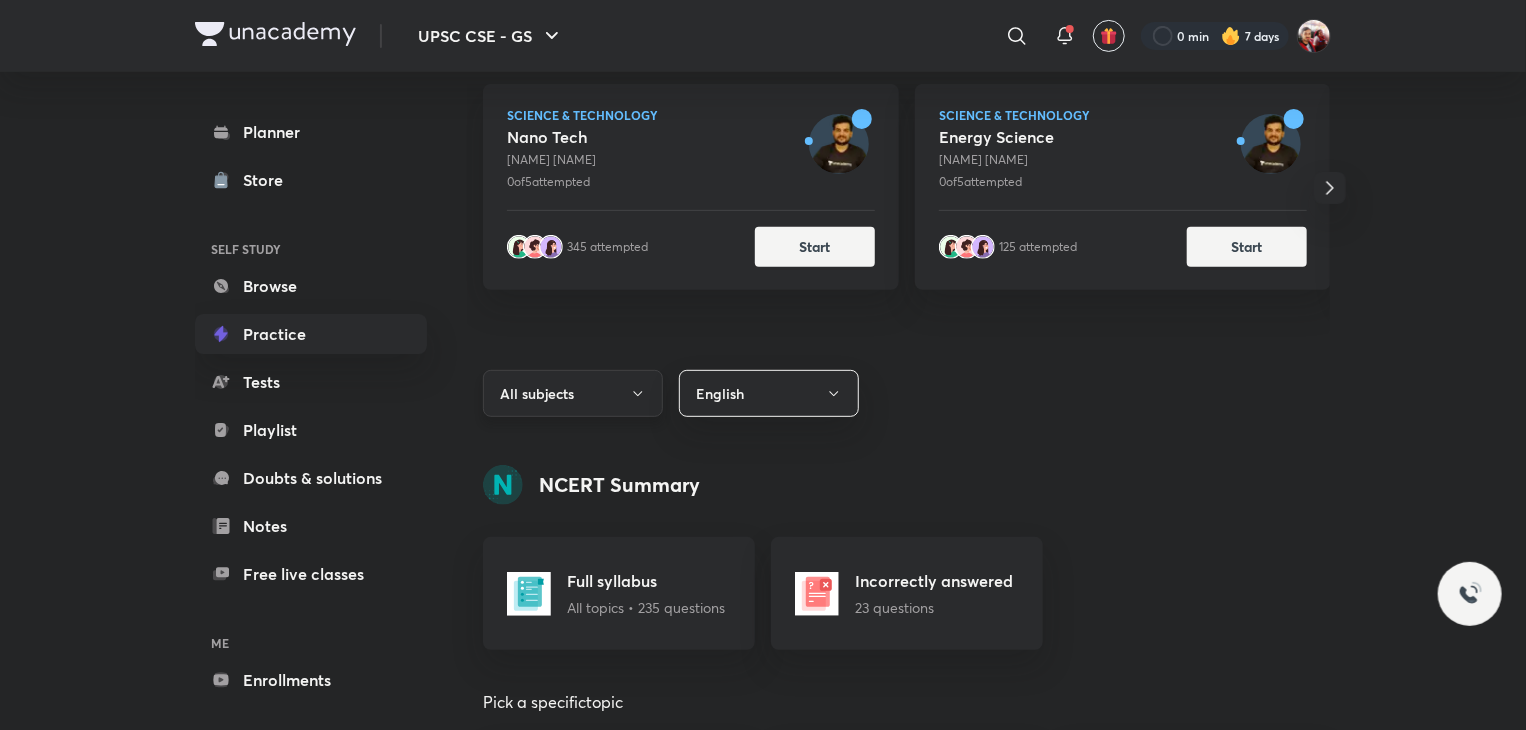 click on "All subjects" at bounding box center (573, 393) 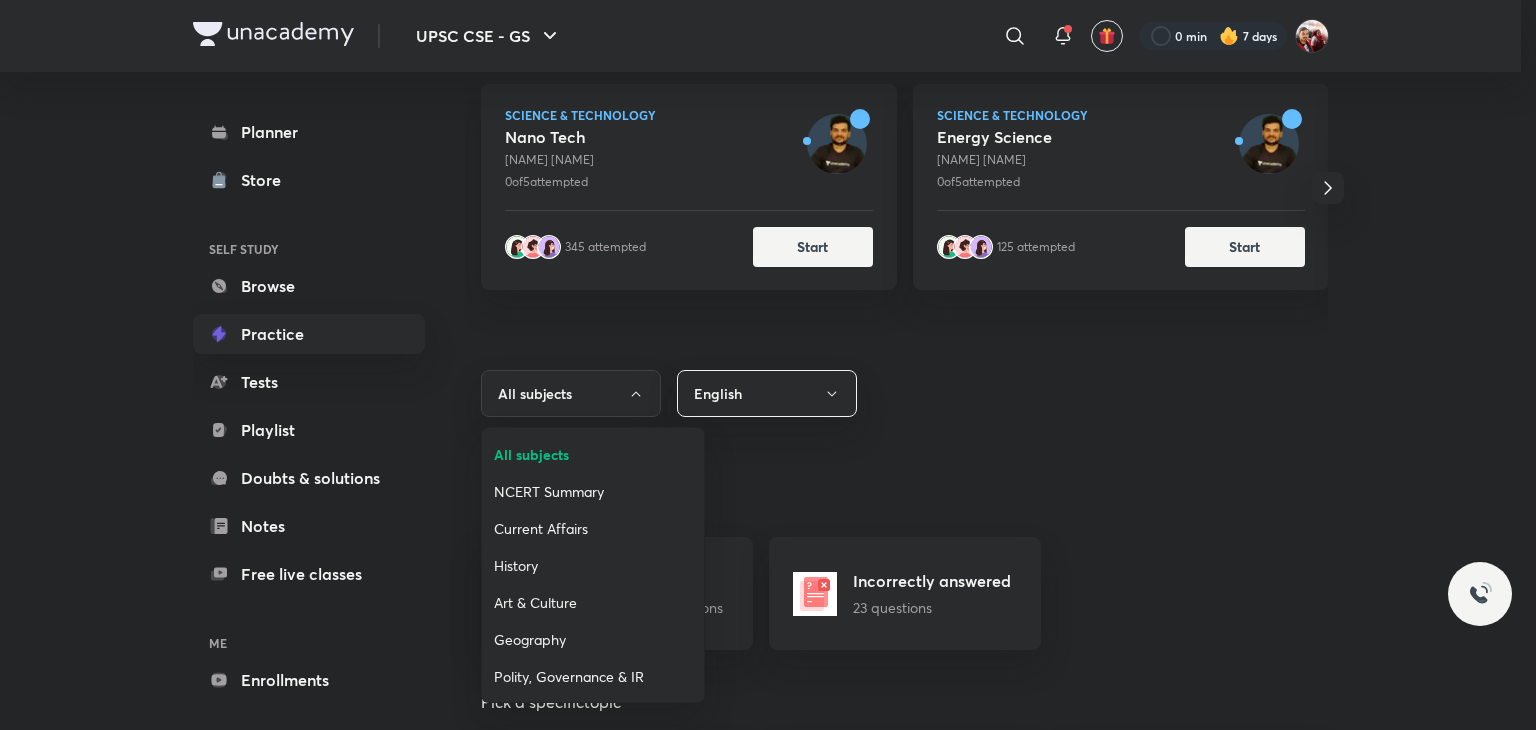 click on "Polity, Governance & IR" at bounding box center (593, 676) 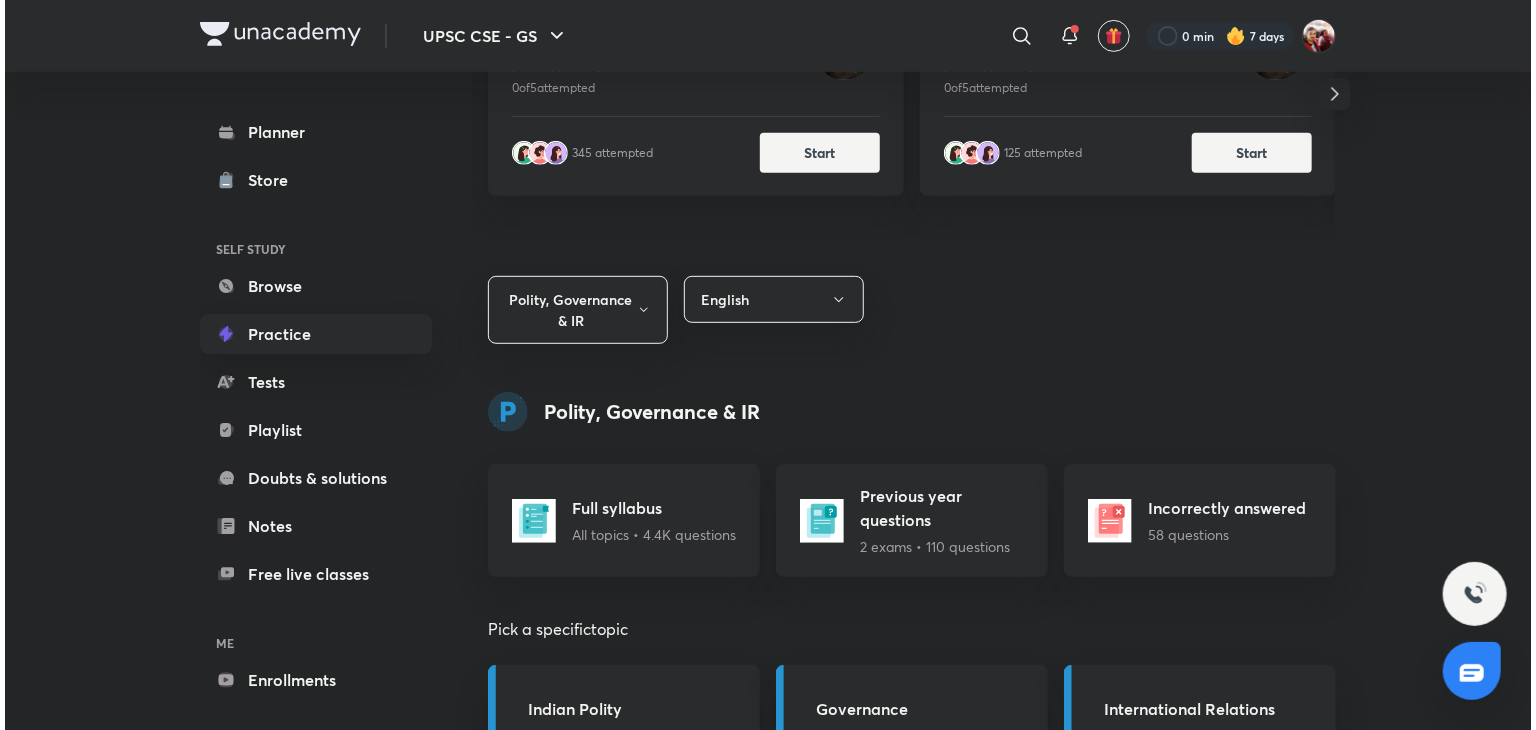 scroll, scrollTop: 490, scrollLeft: 0, axis: vertical 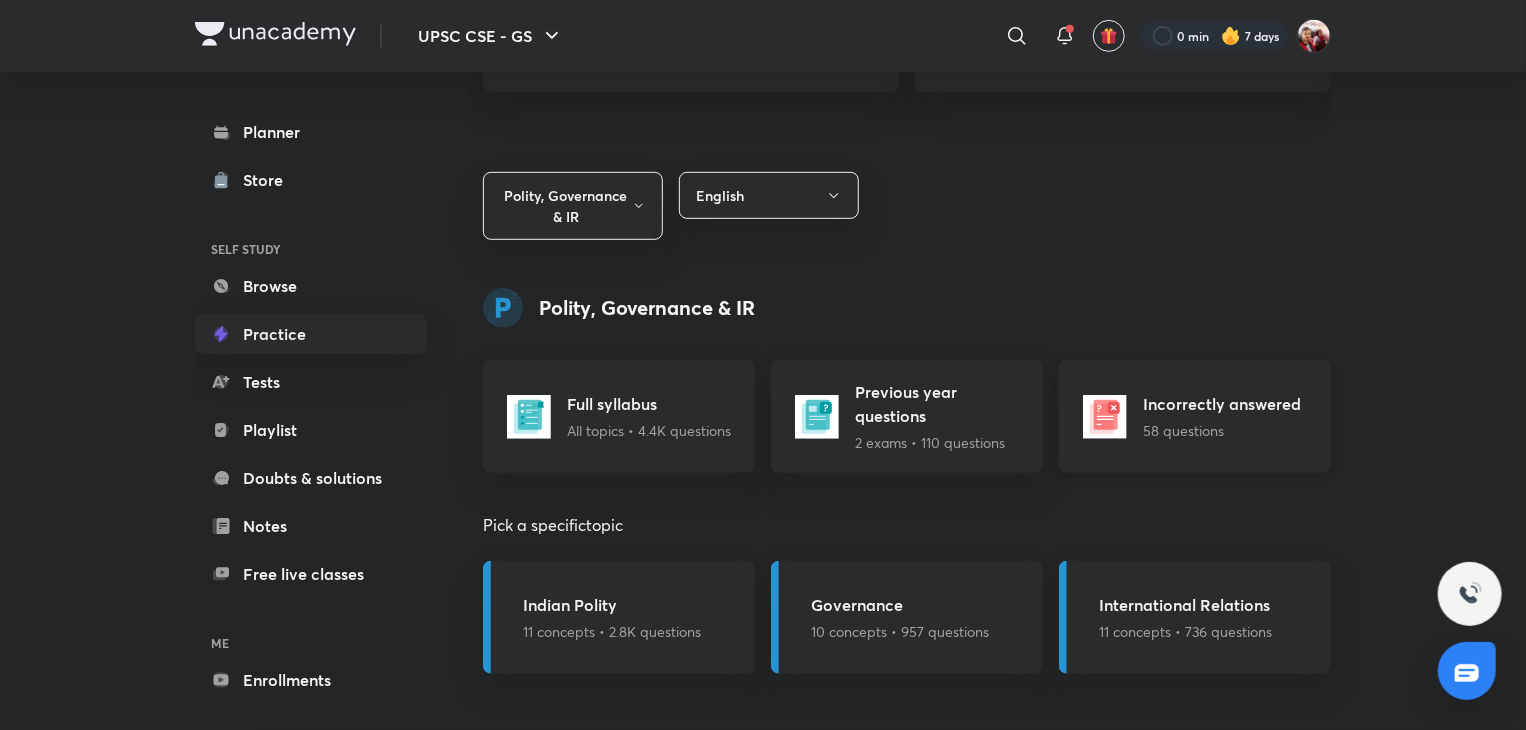 click on "58 questions" at bounding box center (1222, 430) 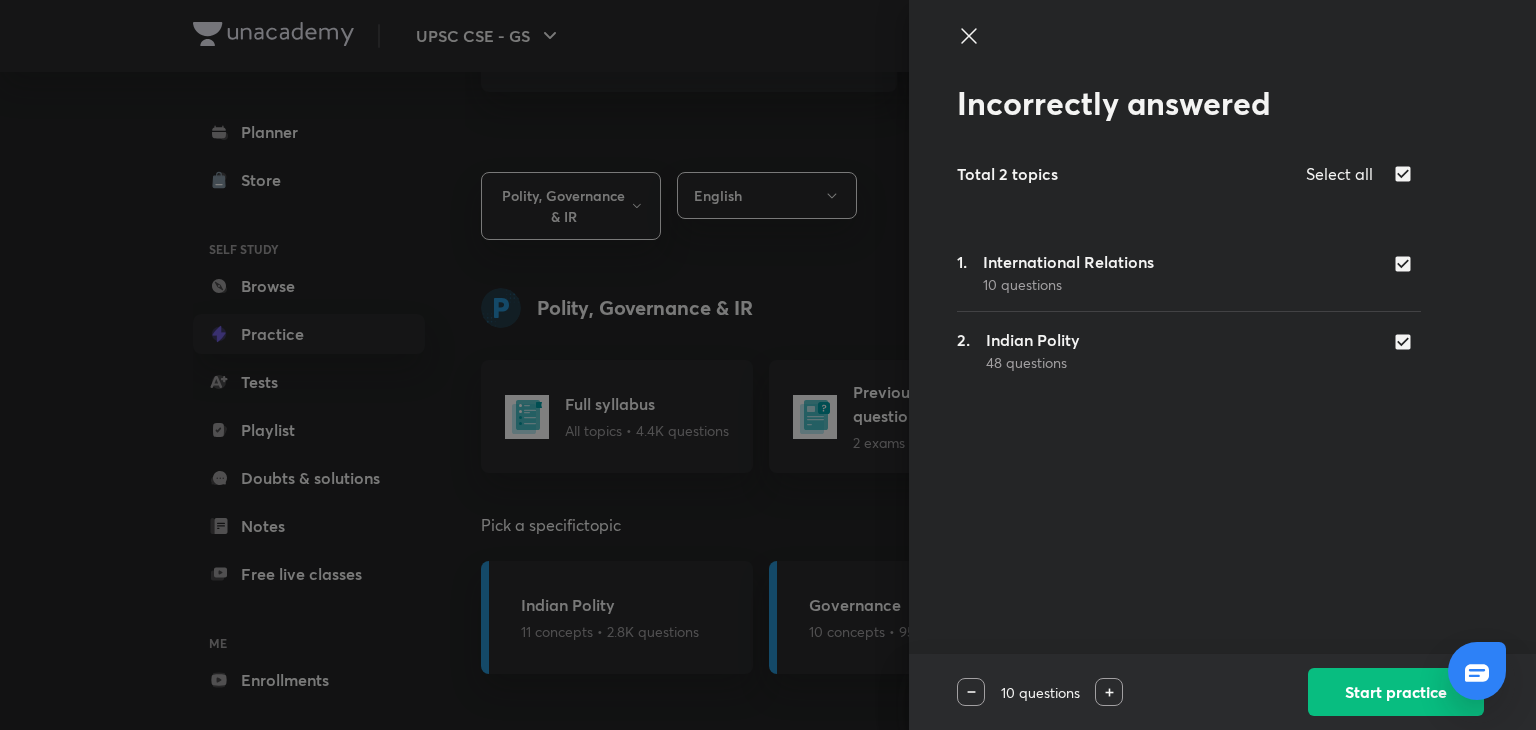 click at bounding box center (1407, 264) 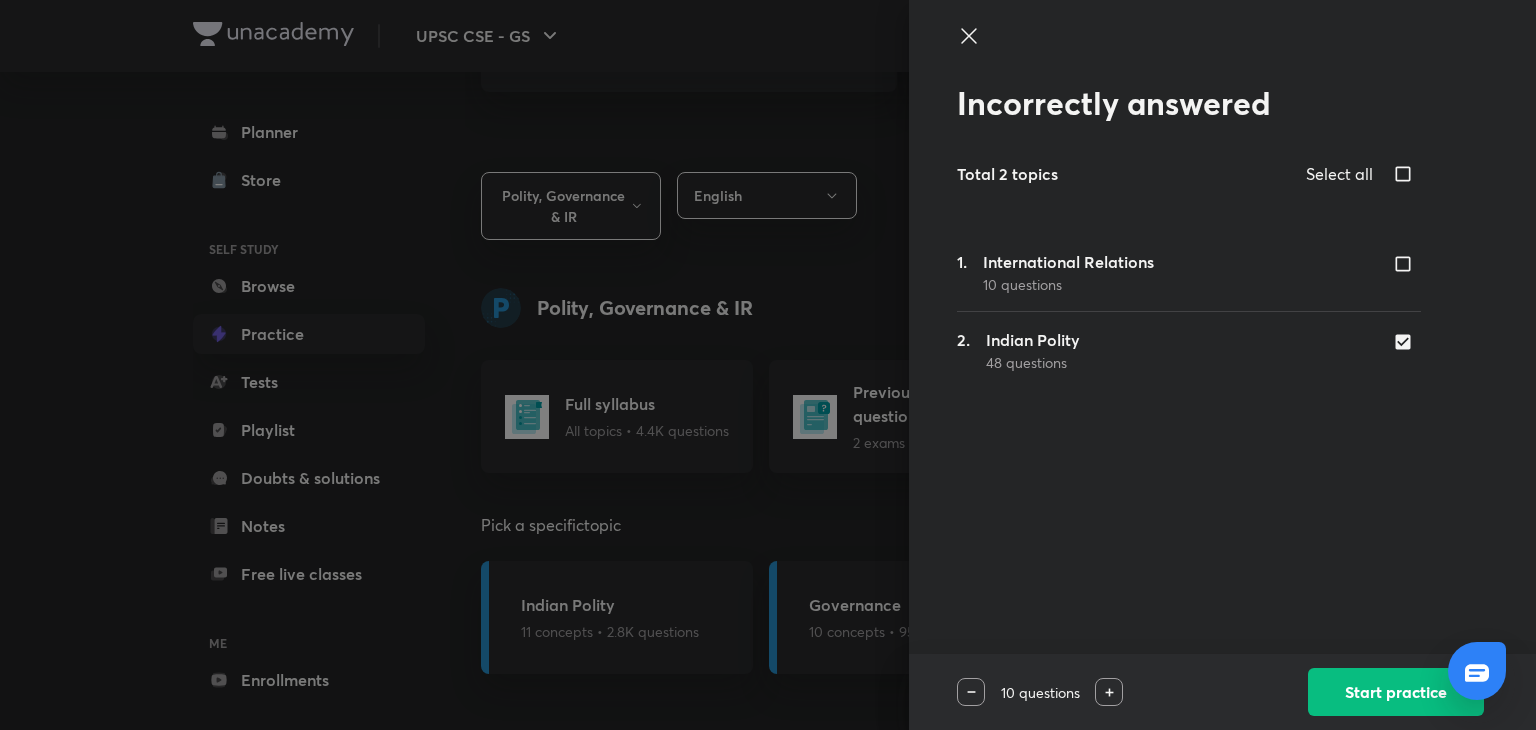 click on "10 questions" at bounding box center (1126, 692) 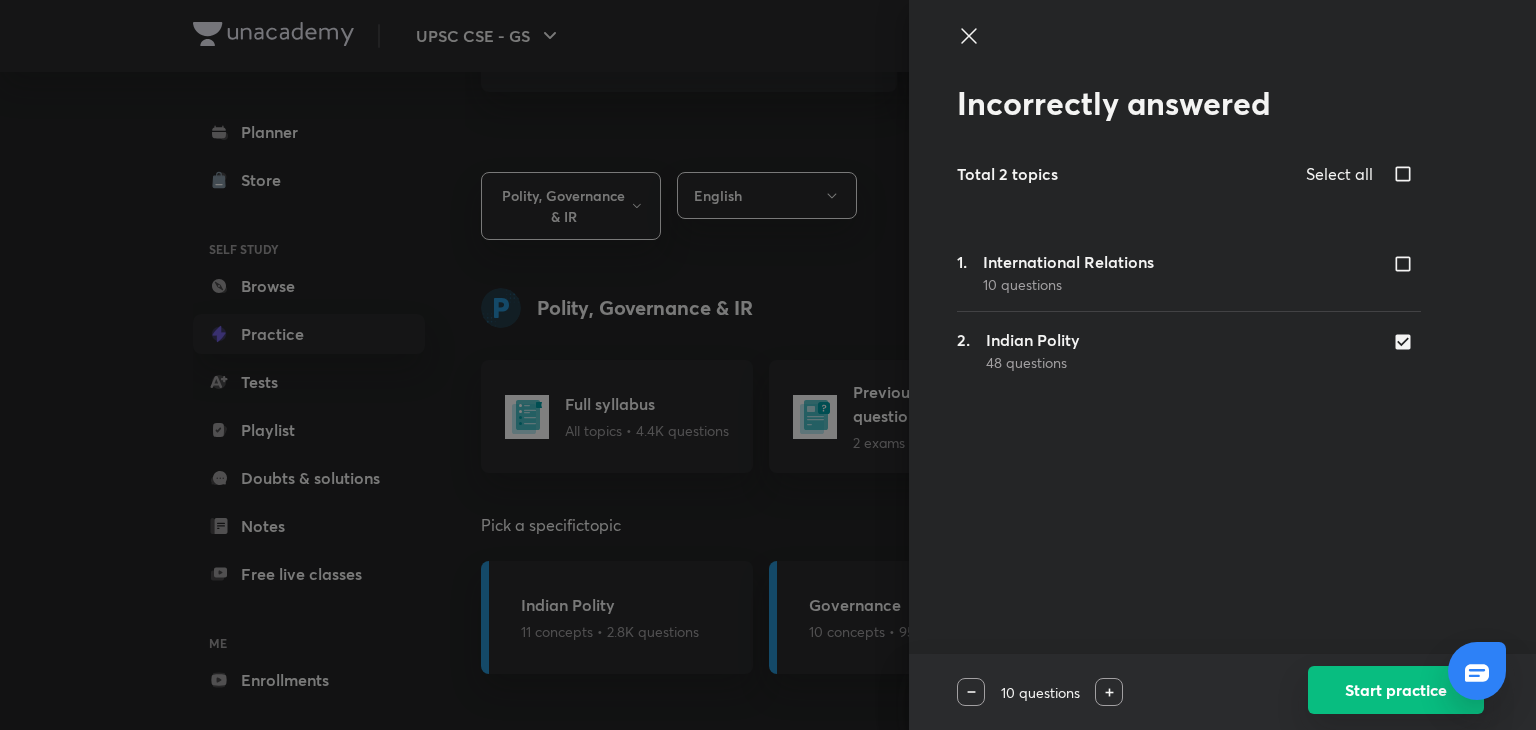 click on "Start practice" at bounding box center [1396, 690] 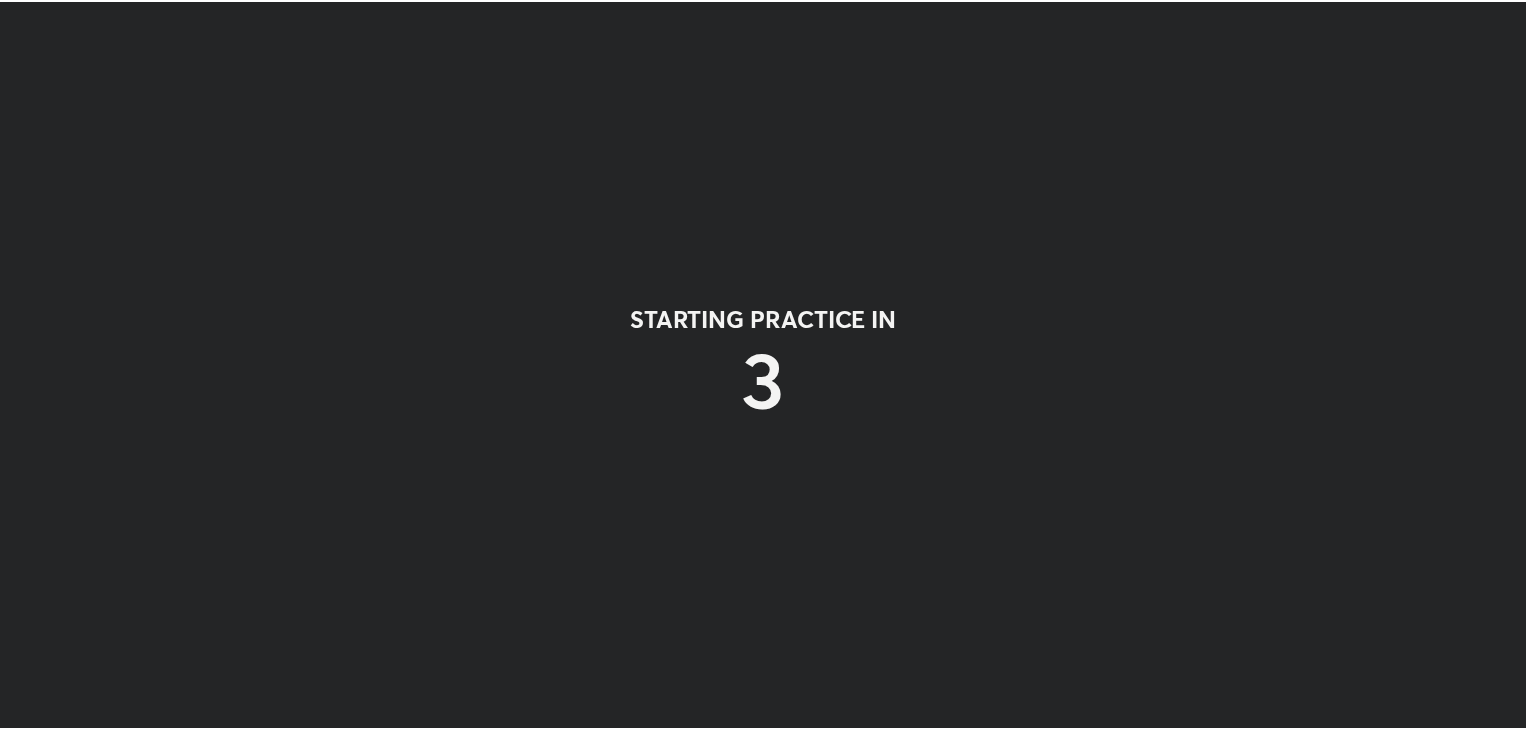scroll, scrollTop: 0, scrollLeft: 0, axis: both 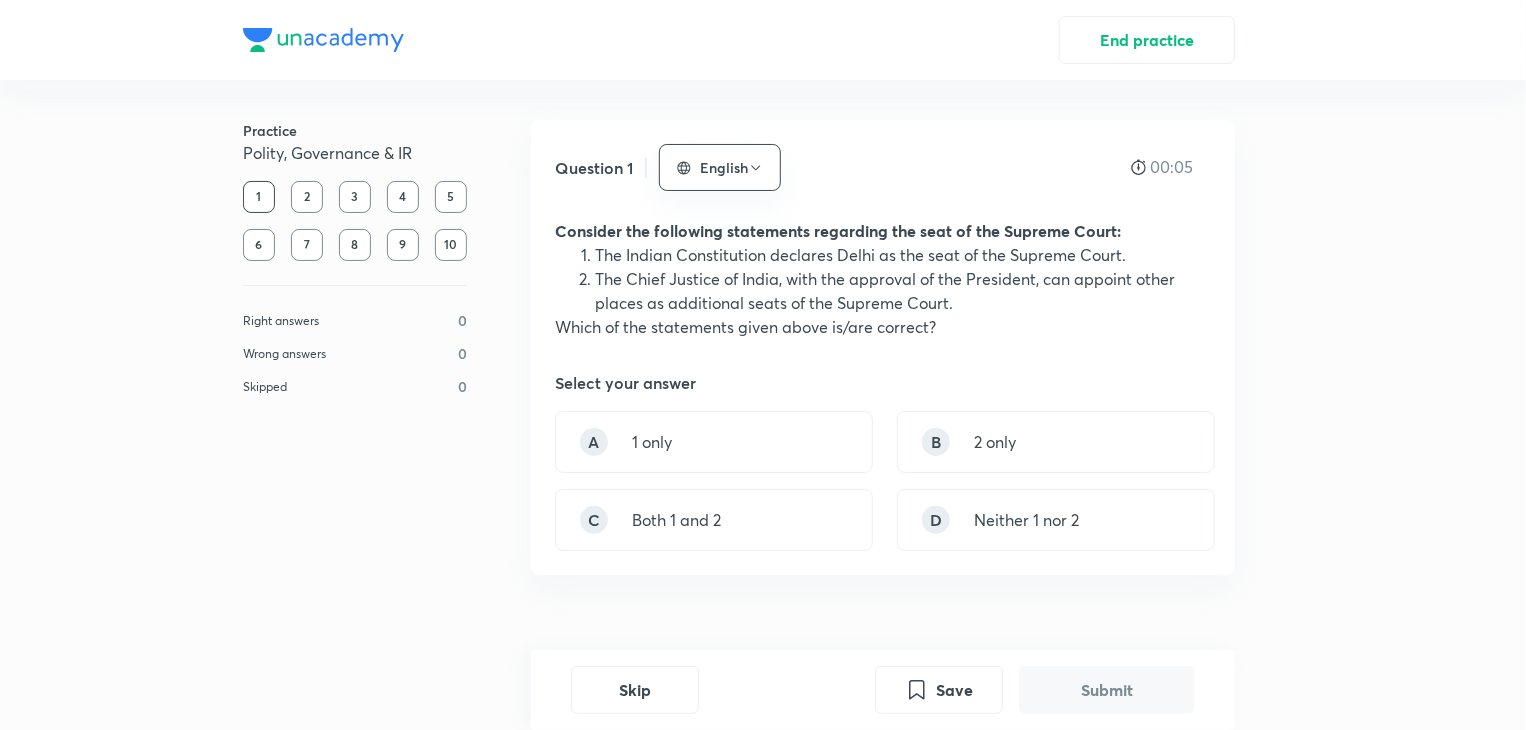 drag, startPoint x: 807, startPoint y: 259, endPoint x: 1082, endPoint y: 255, distance: 275.02908 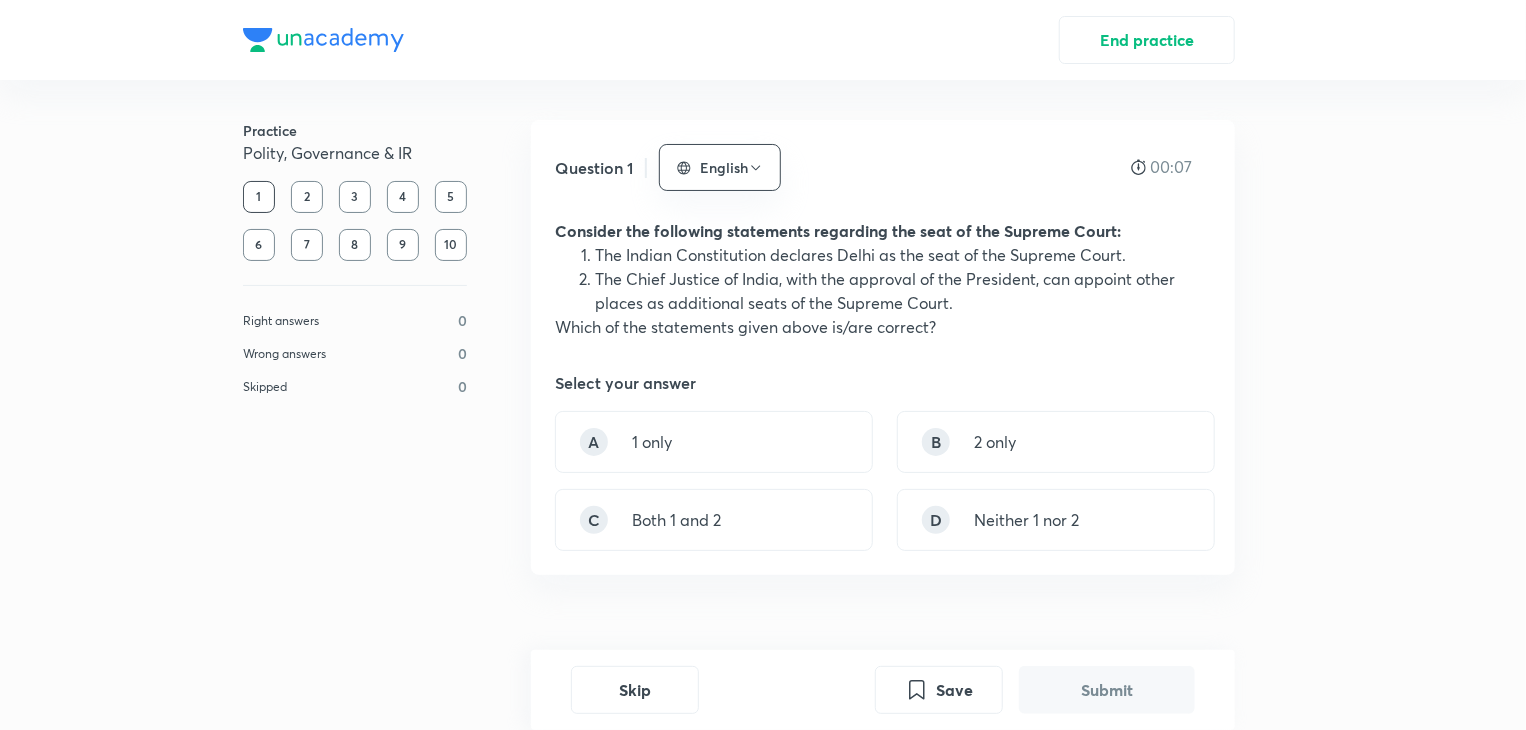 drag, startPoint x: 668, startPoint y: 294, endPoint x: 896, endPoint y: 283, distance: 228.2652 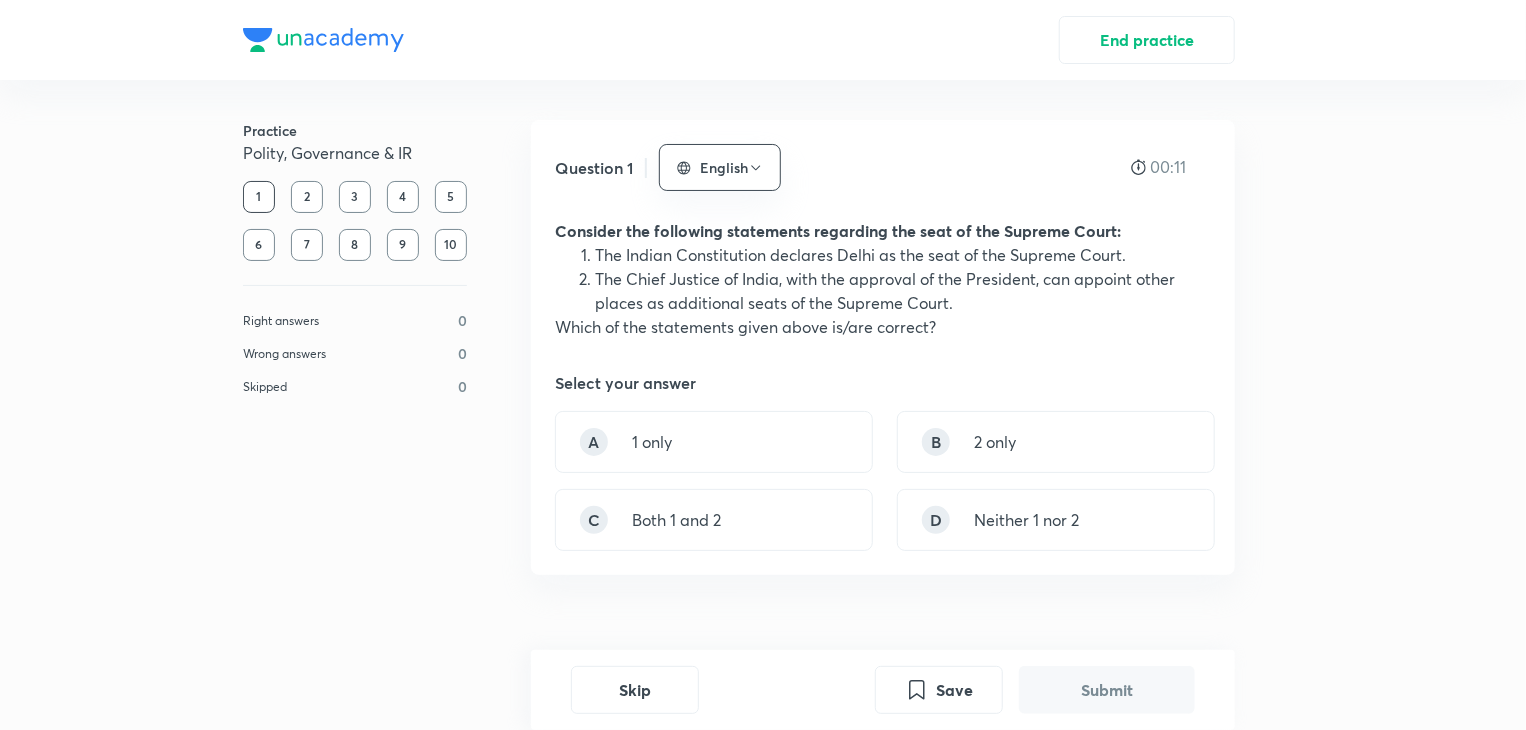 drag, startPoint x: 744, startPoint y: 313, endPoint x: 896, endPoint y: 336, distance: 153.73029 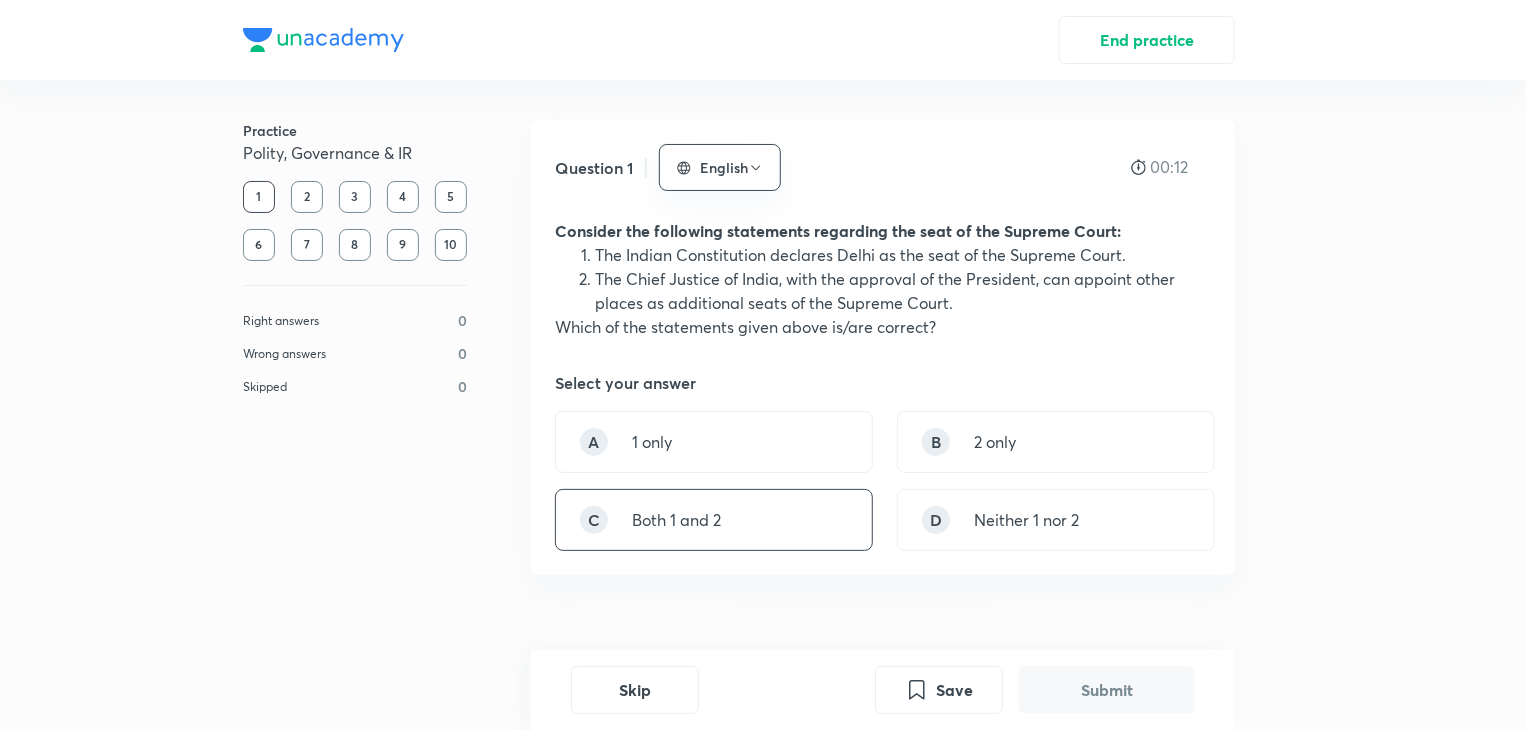 click on "C Both 1 and 2" at bounding box center (714, 520) 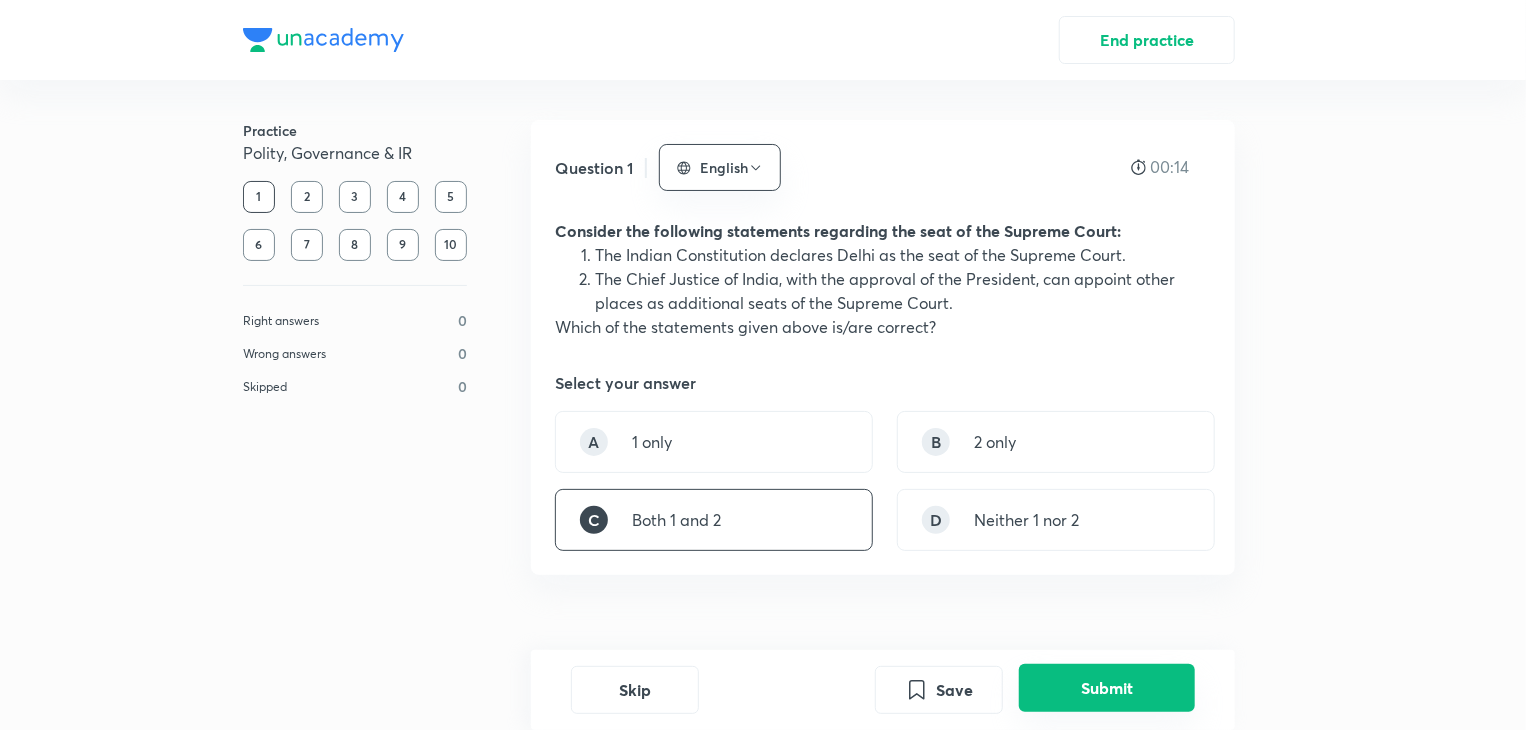 click on "Submit" at bounding box center [1107, 688] 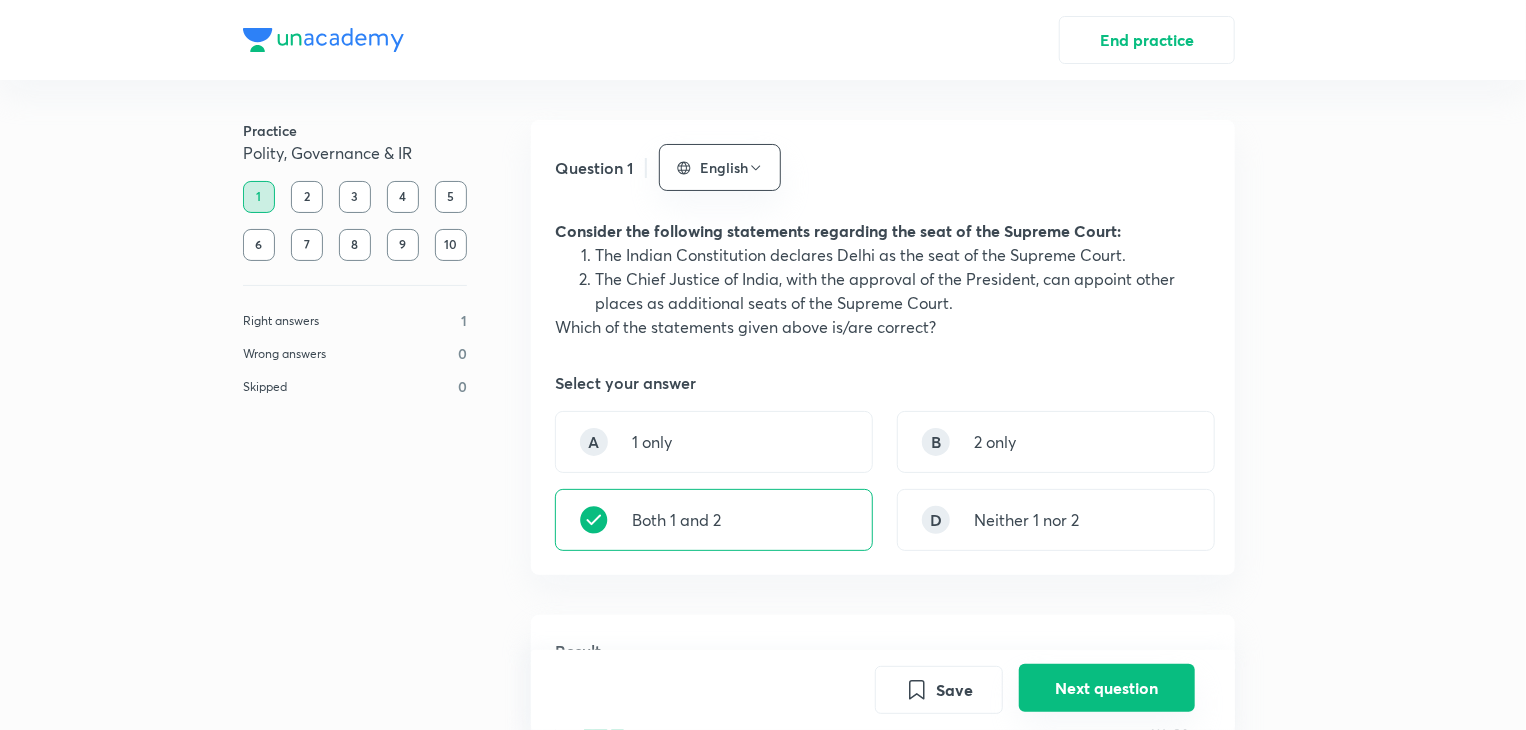 scroll, scrollTop: 613, scrollLeft: 0, axis: vertical 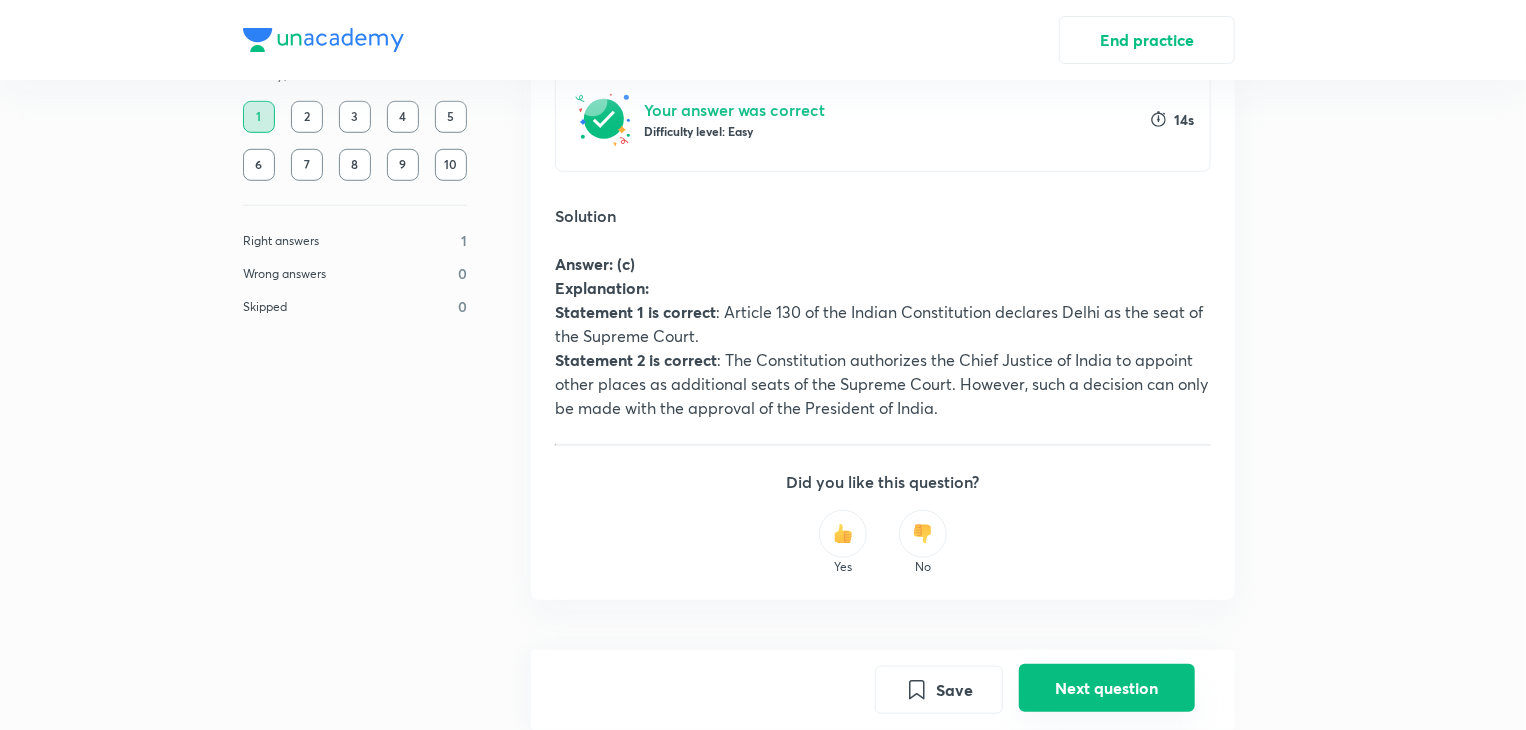 click on "Next question" at bounding box center [1107, 688] 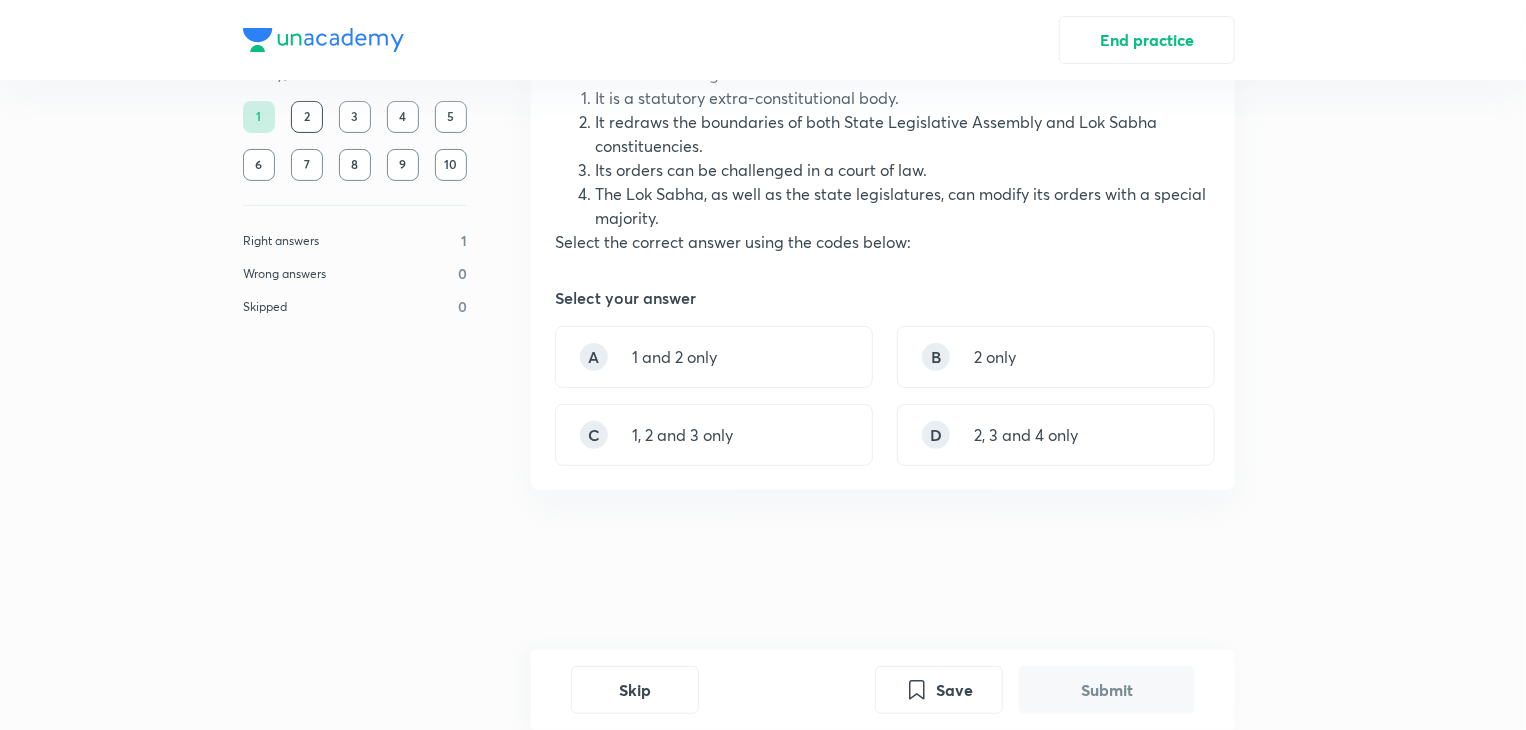 scroll, scrollTop: 0, scrollLeft: 0, axis: both 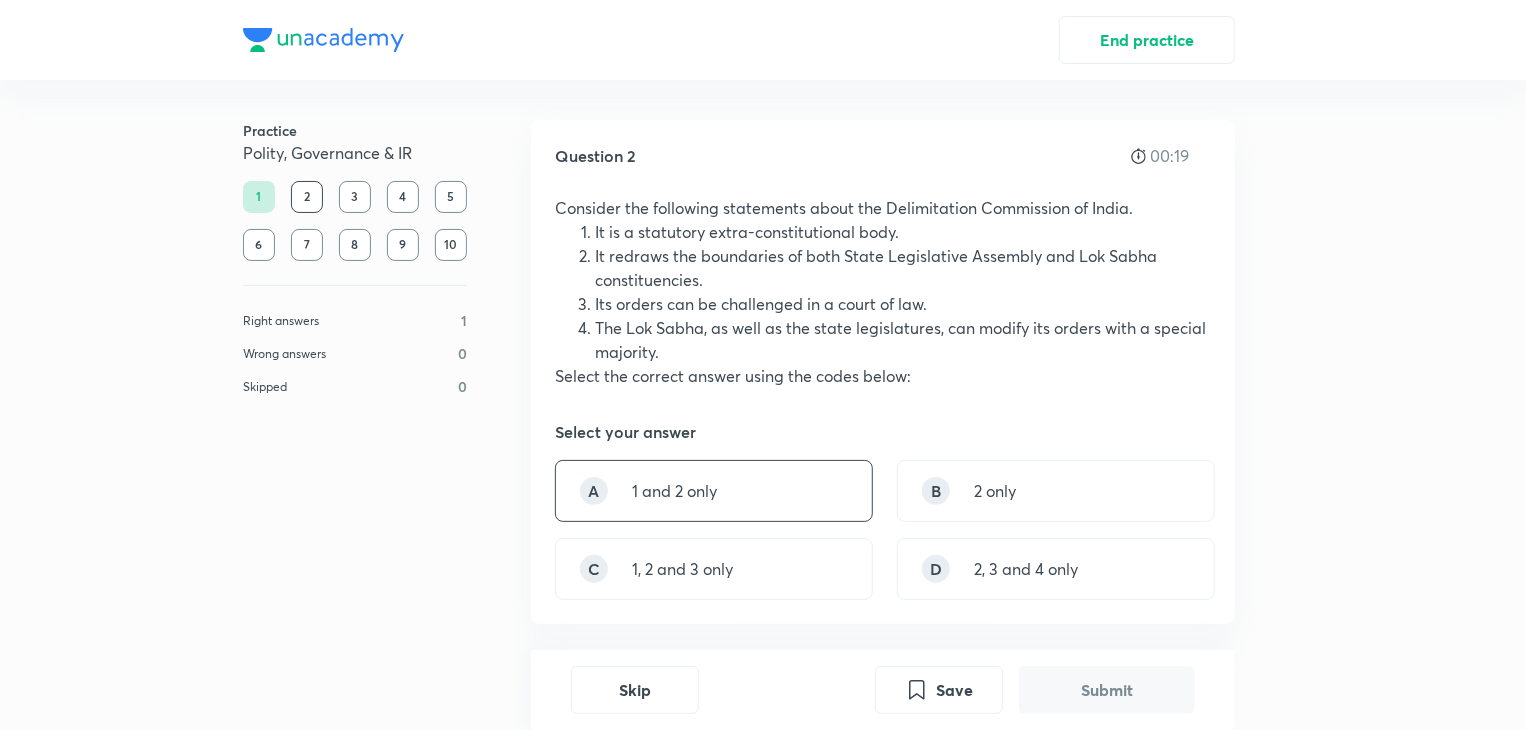 click on "A 1 and 2 only" at bounding box center [714, 491] 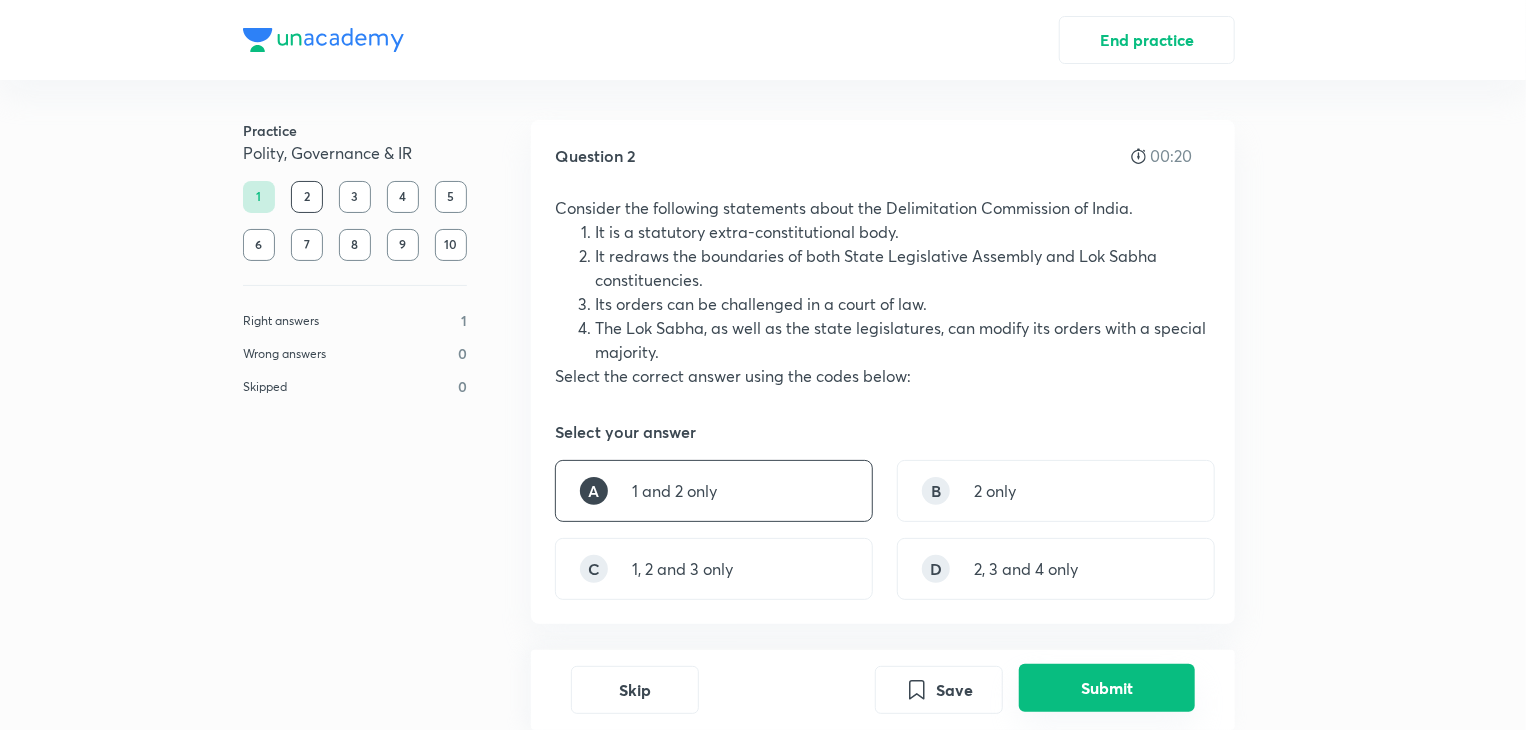click on "Submit" at bounding box center (1107, 688) 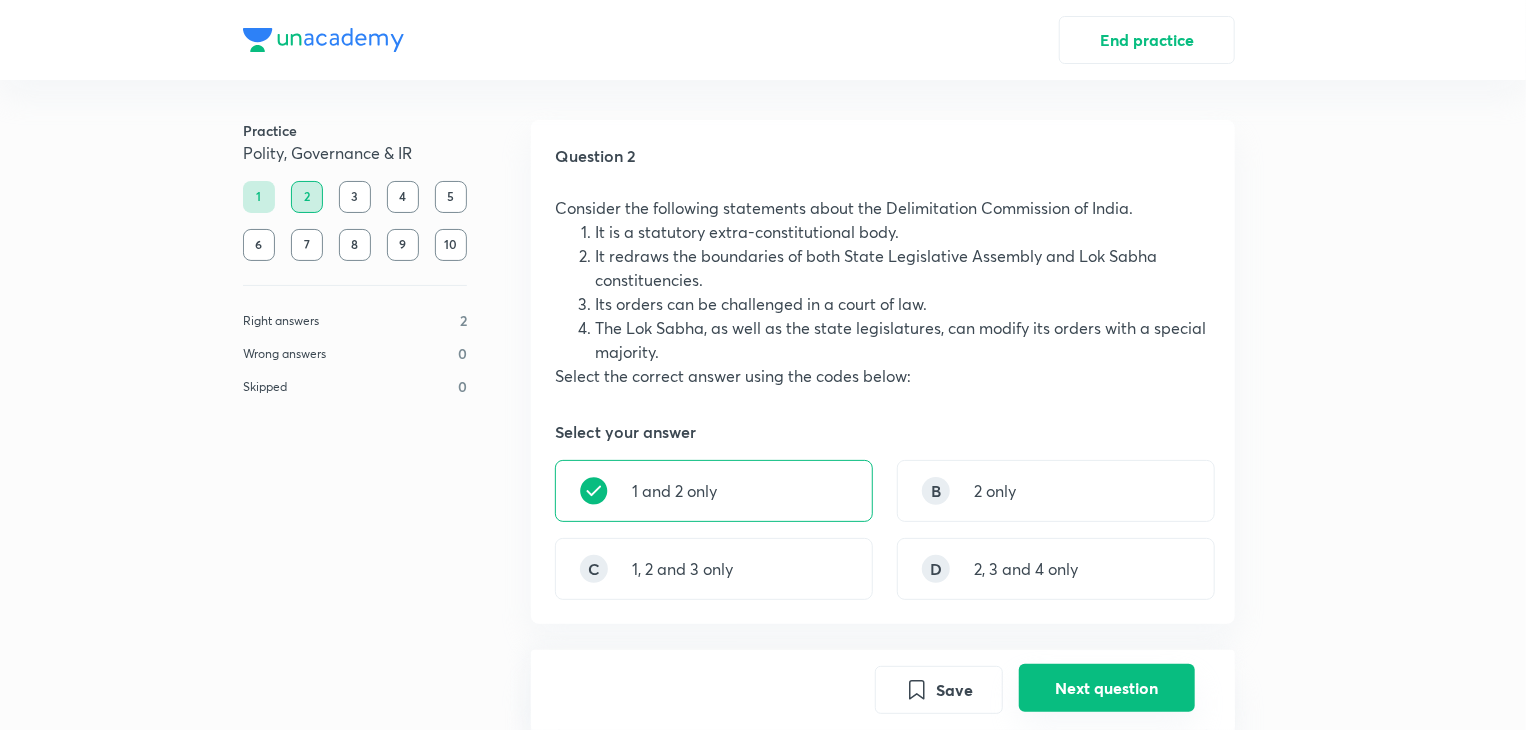 scroll, scrollTop: 663, scrollLeft: 0, axis: vertical 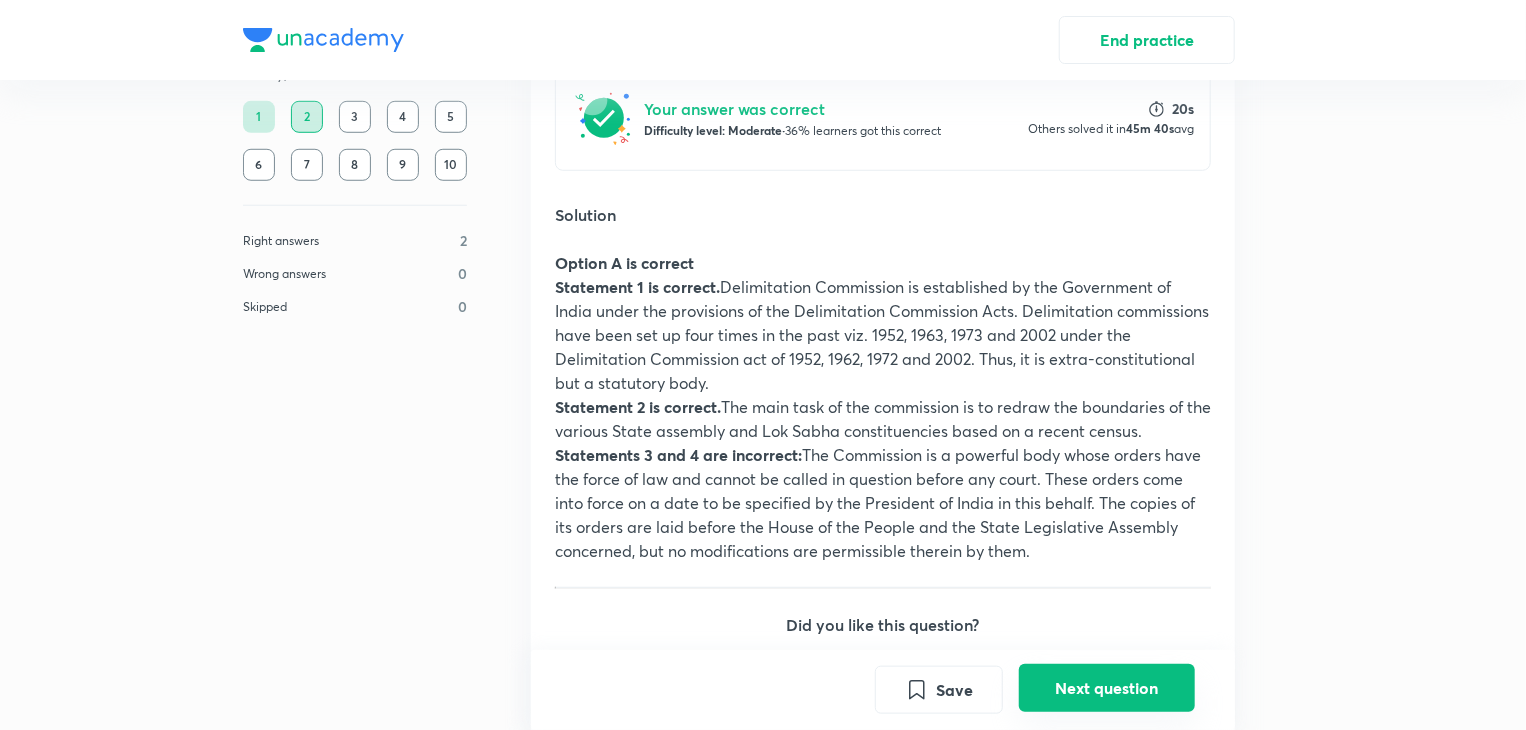 click on "Next question" at bounding box center (1107, 688) 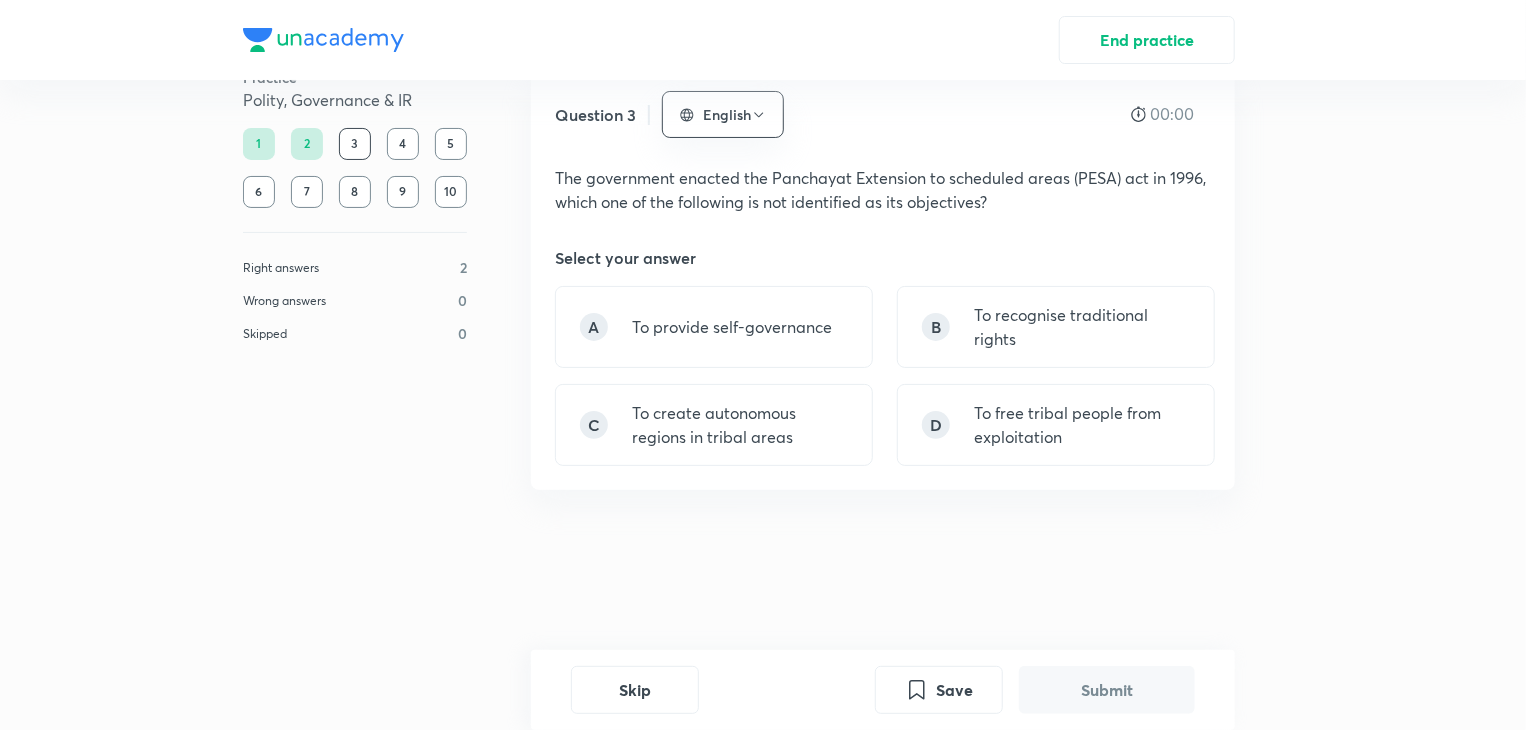 scroll, scrollTop: 0, scrollLeft: 0, axis: both 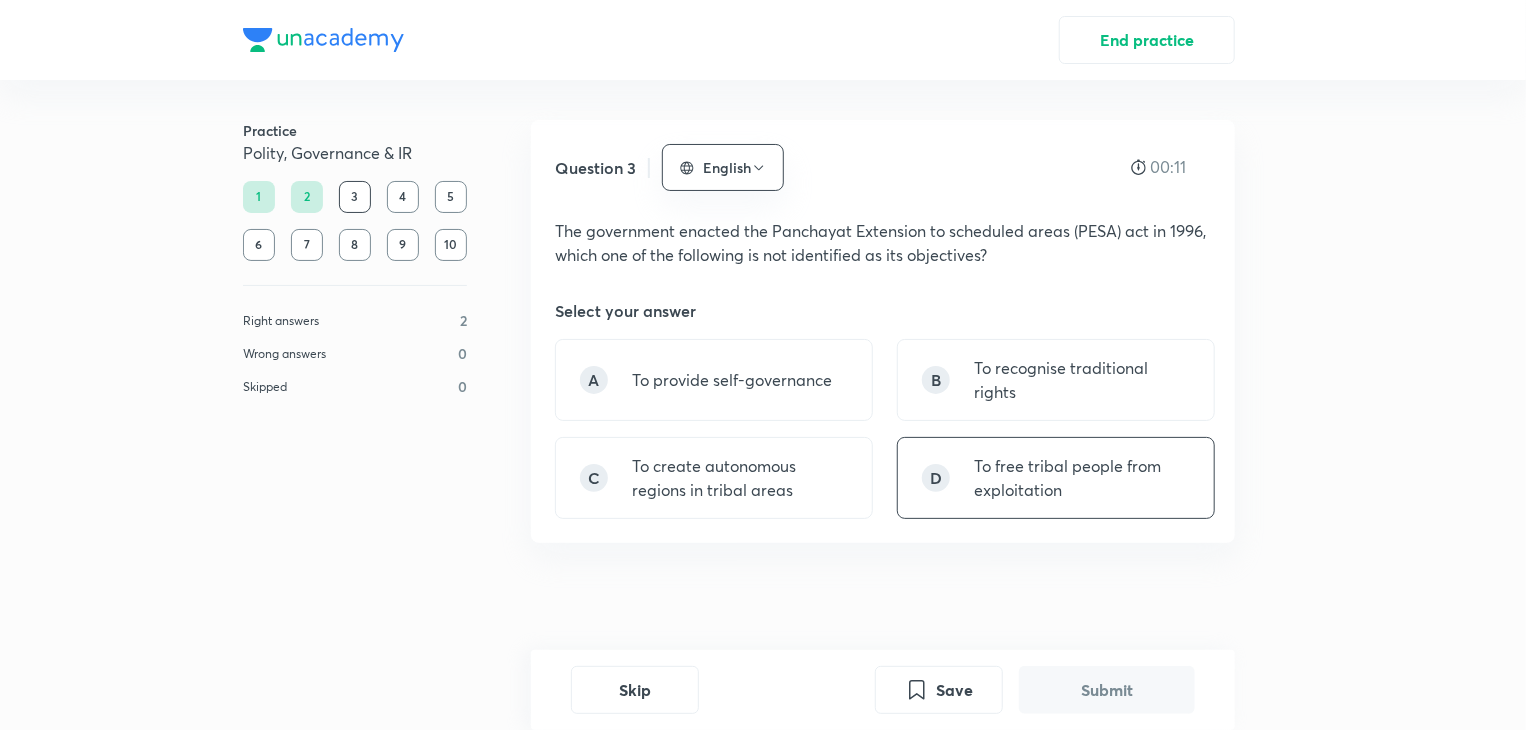 click on "To free tribal people from exploitation" at bounding box center [1082, 478] 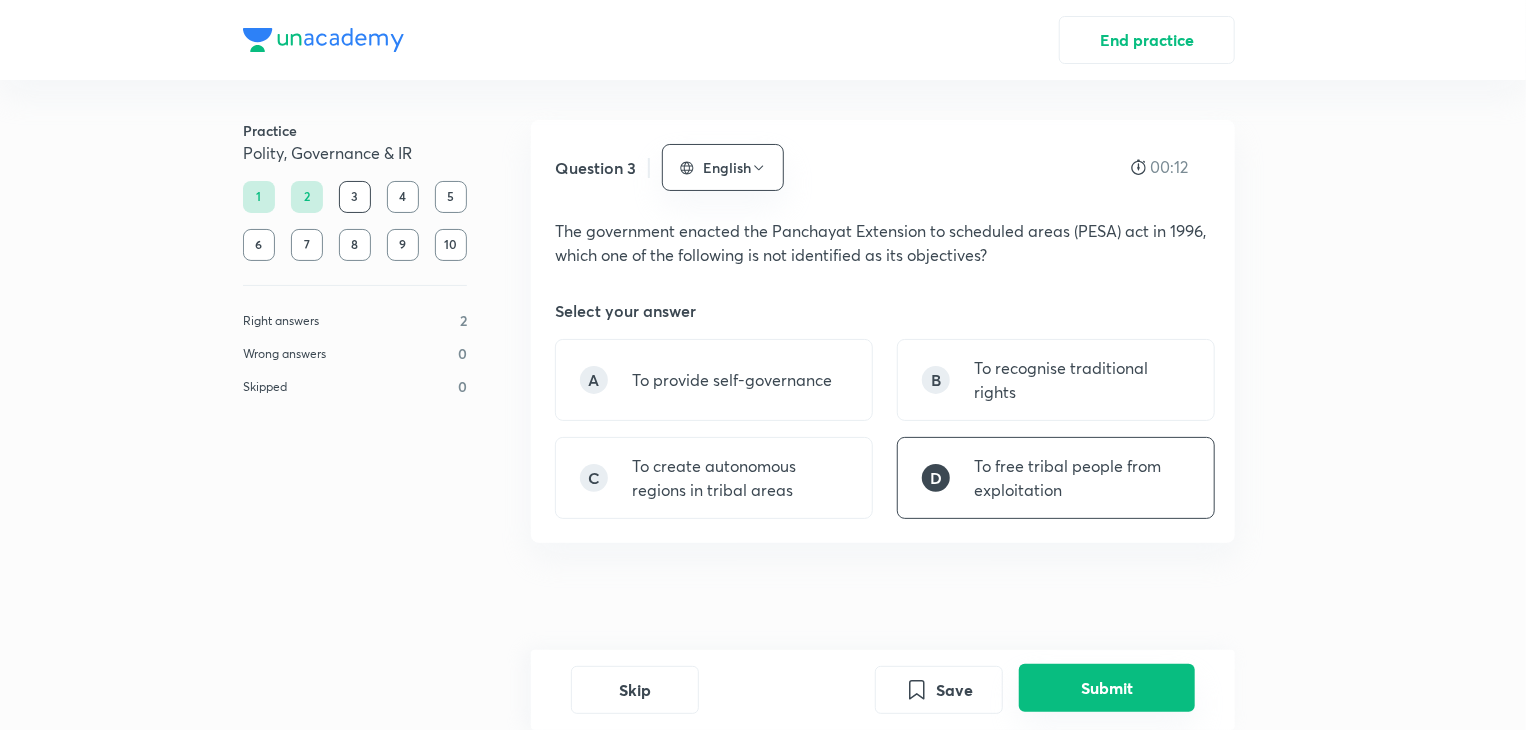 click on "Submit" at bounding box center [1107, 688] 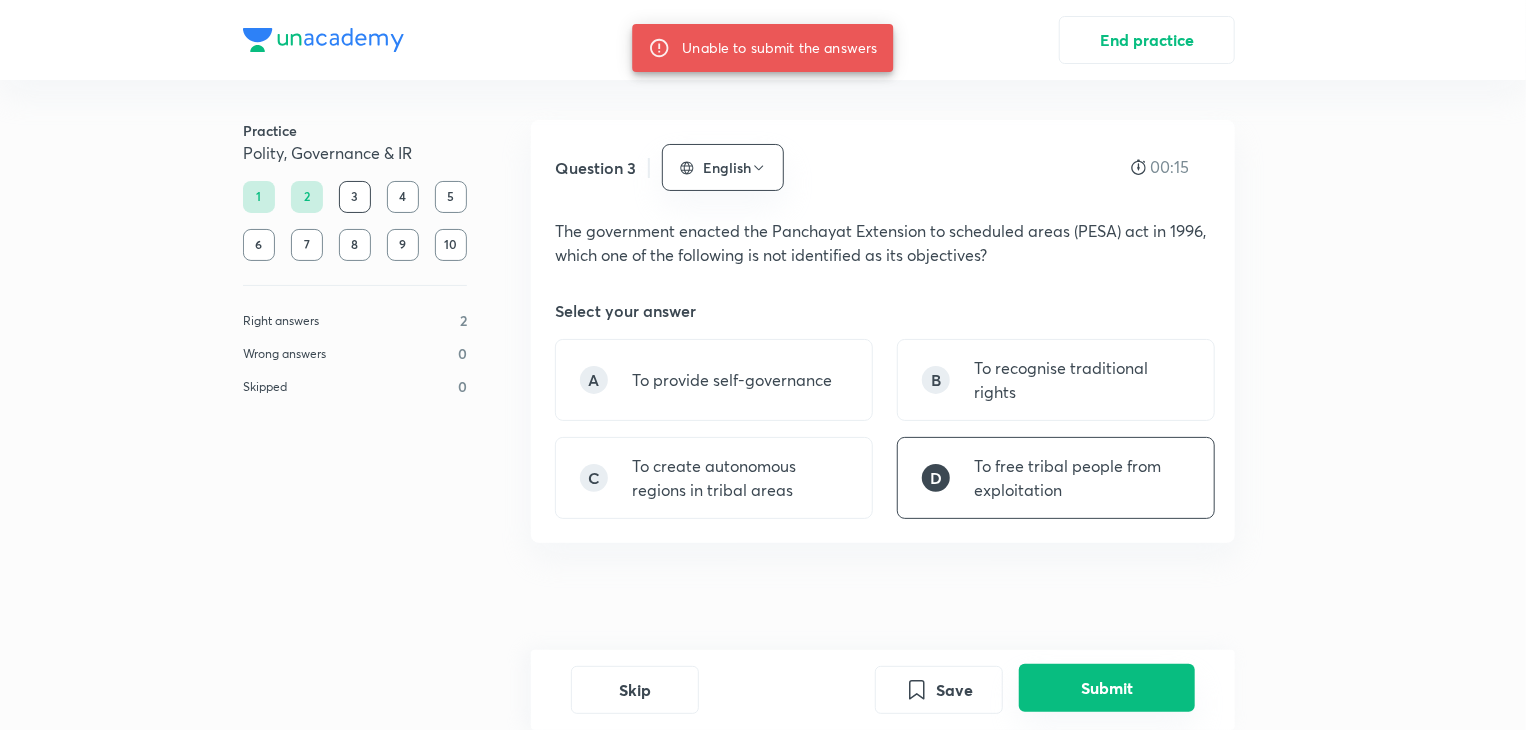 click on "Submit" at bounding box center (1107, 688) 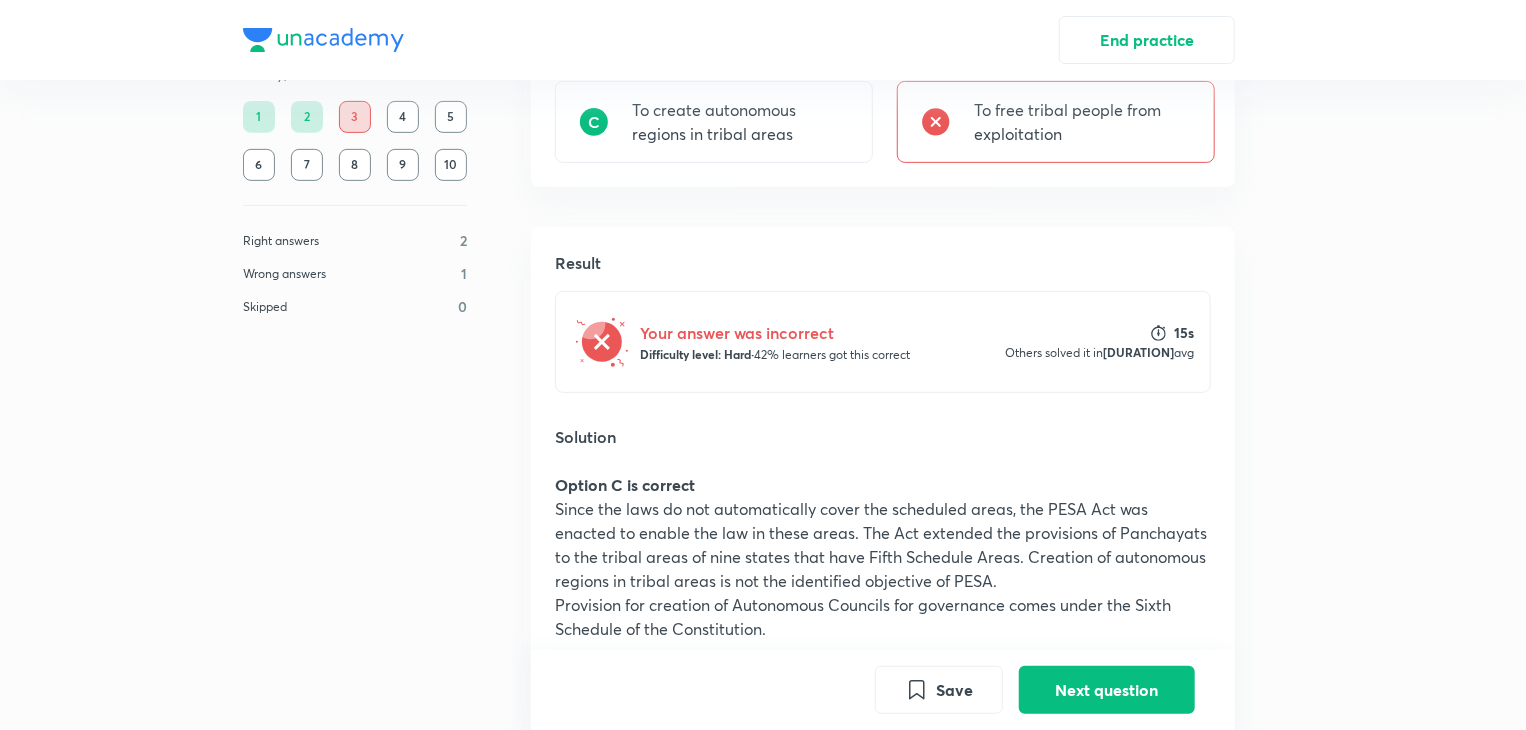 scroll, scrollTop: 360, scrollLeft: 0, axis: vertical 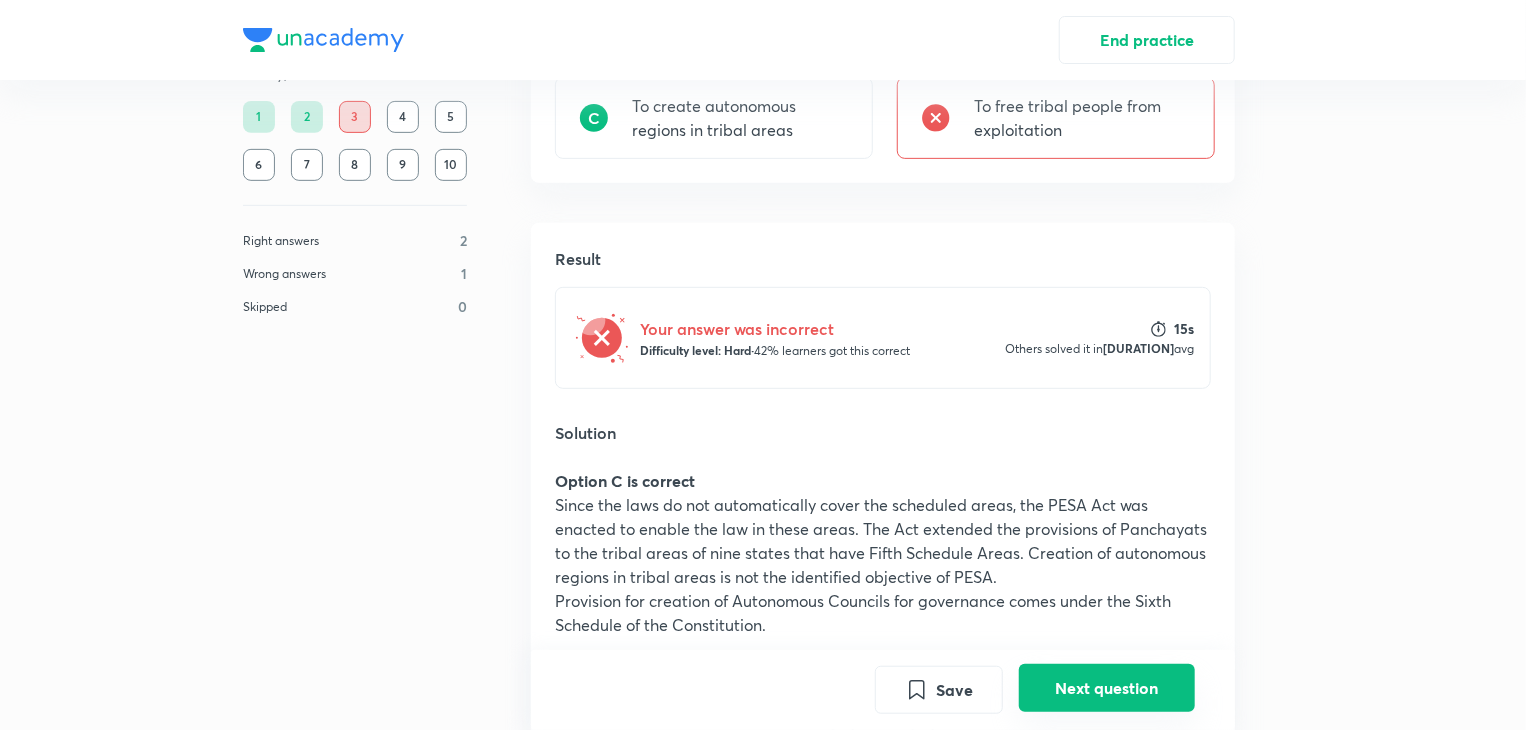 click on "Next question" at bounding box center (1107, 688) 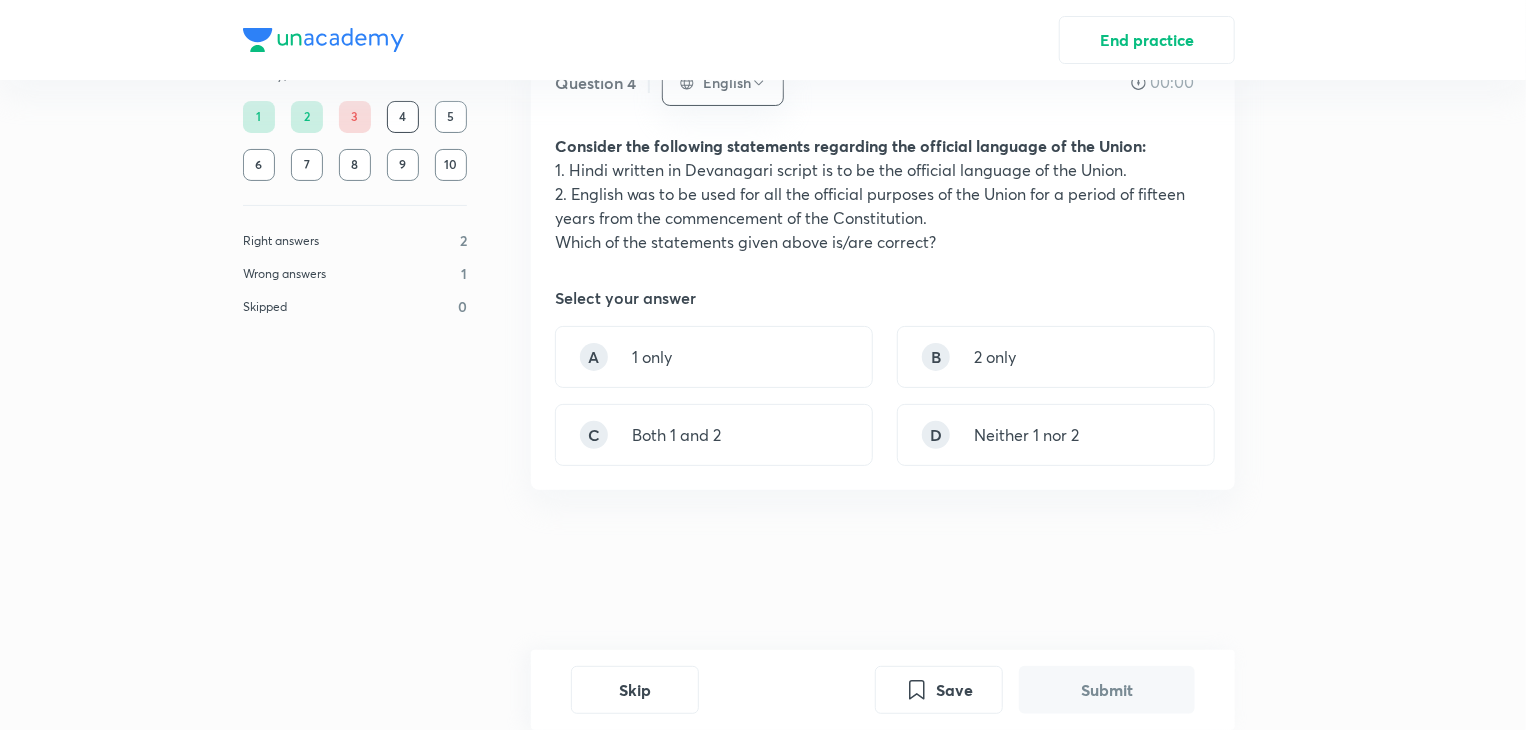 scroll, scrollTop: 0, scrollLeft: 0, axis: both 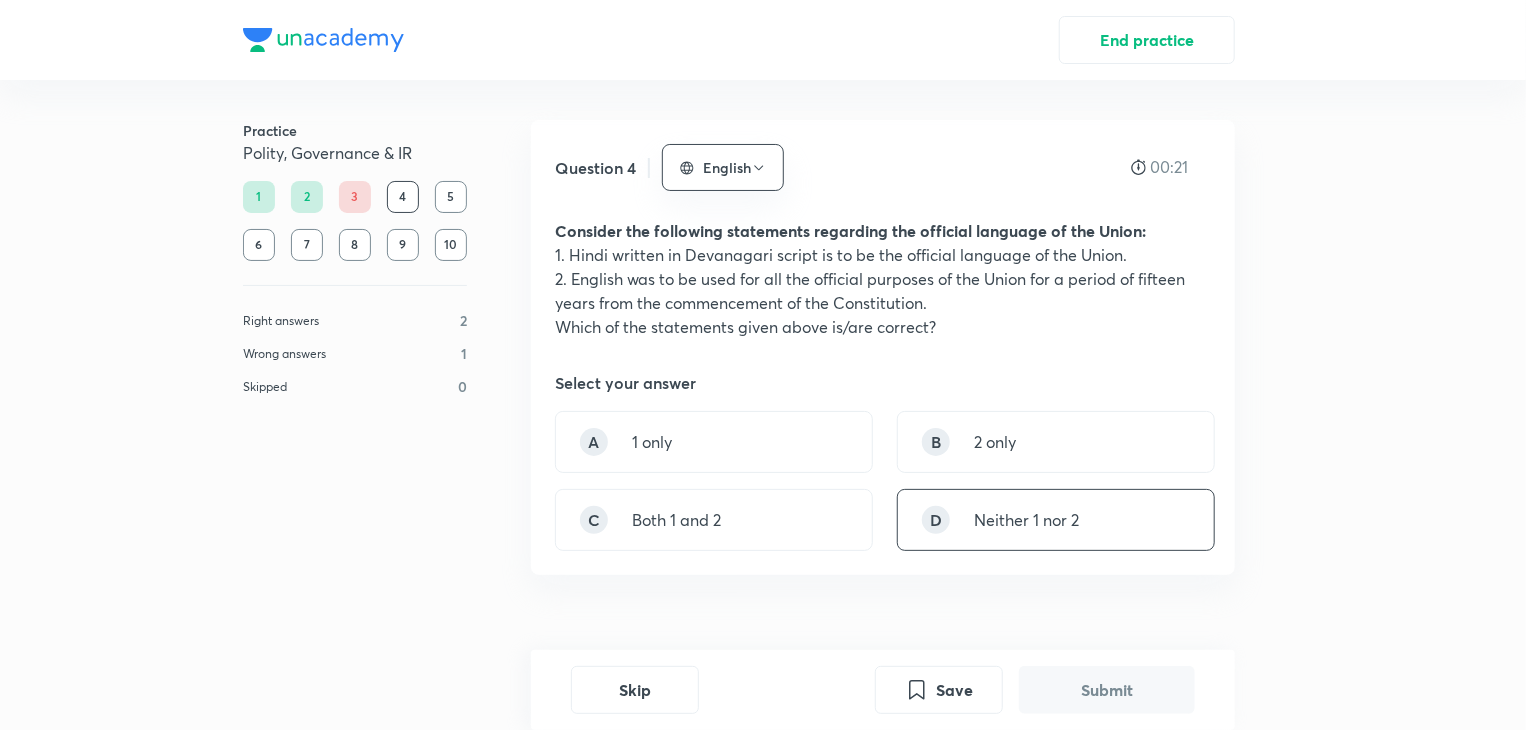 click on "Neither 1 nor 2" at bounding box center [1026, 520] 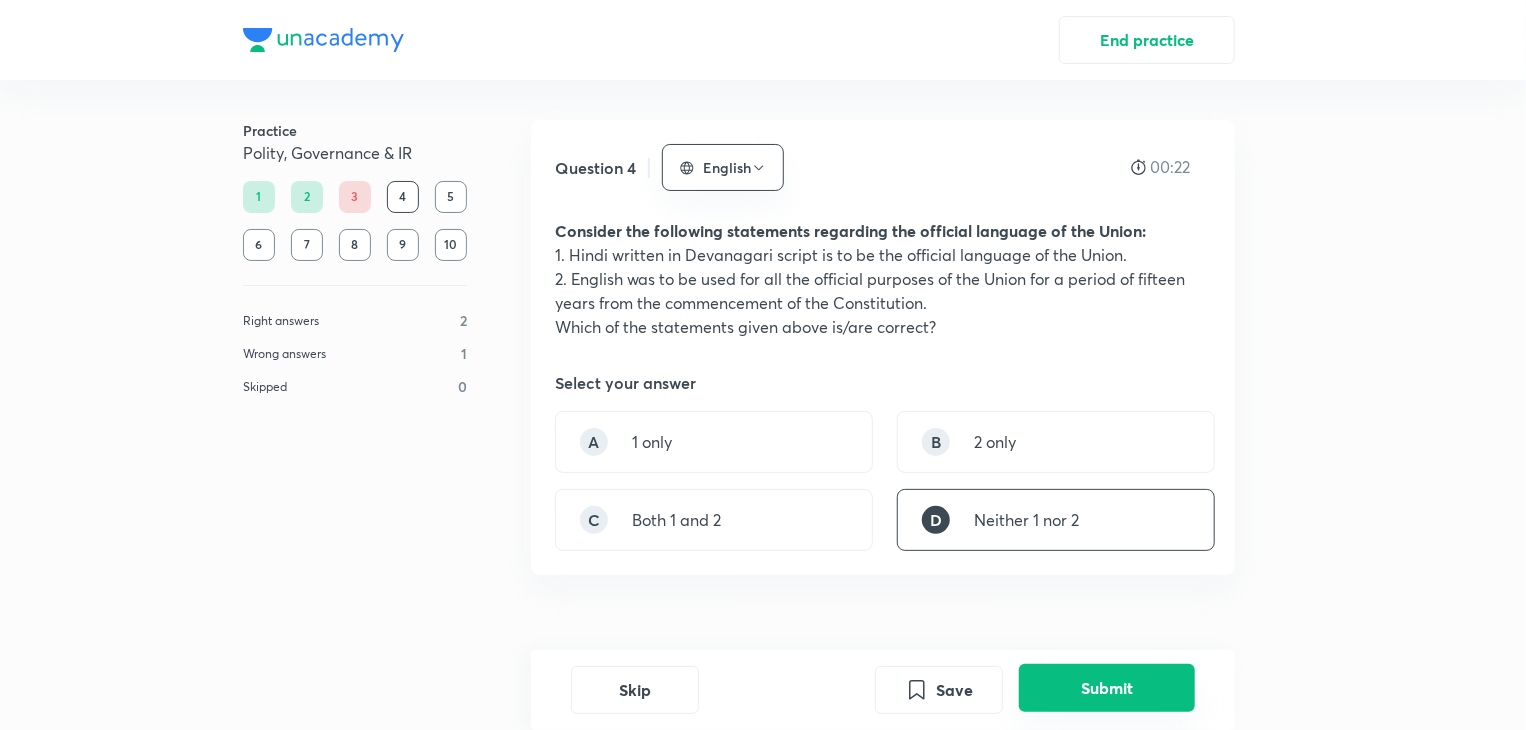click on "Submit" at bounding box center (1107, 688) 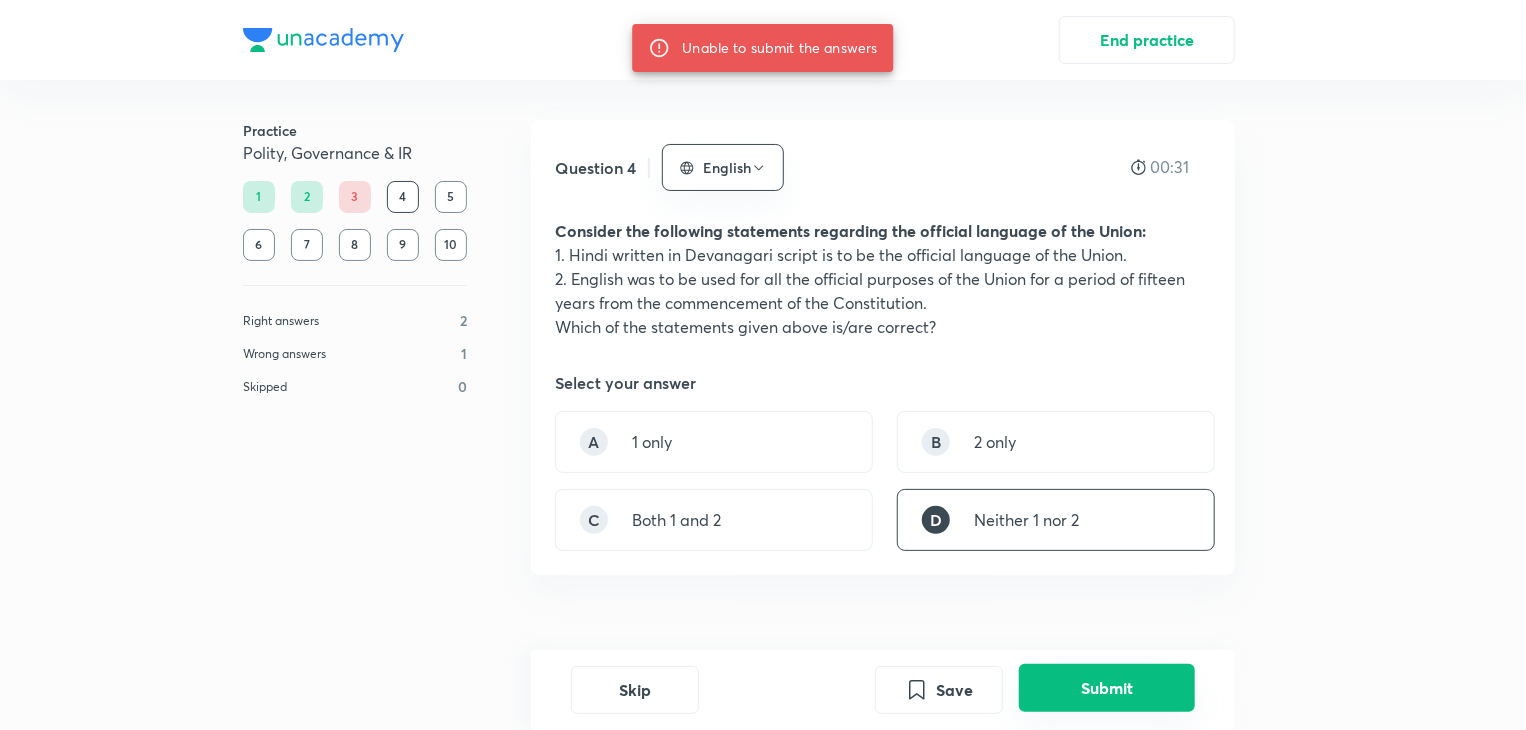 click on "Submit" at bounding box center [1107, 688] 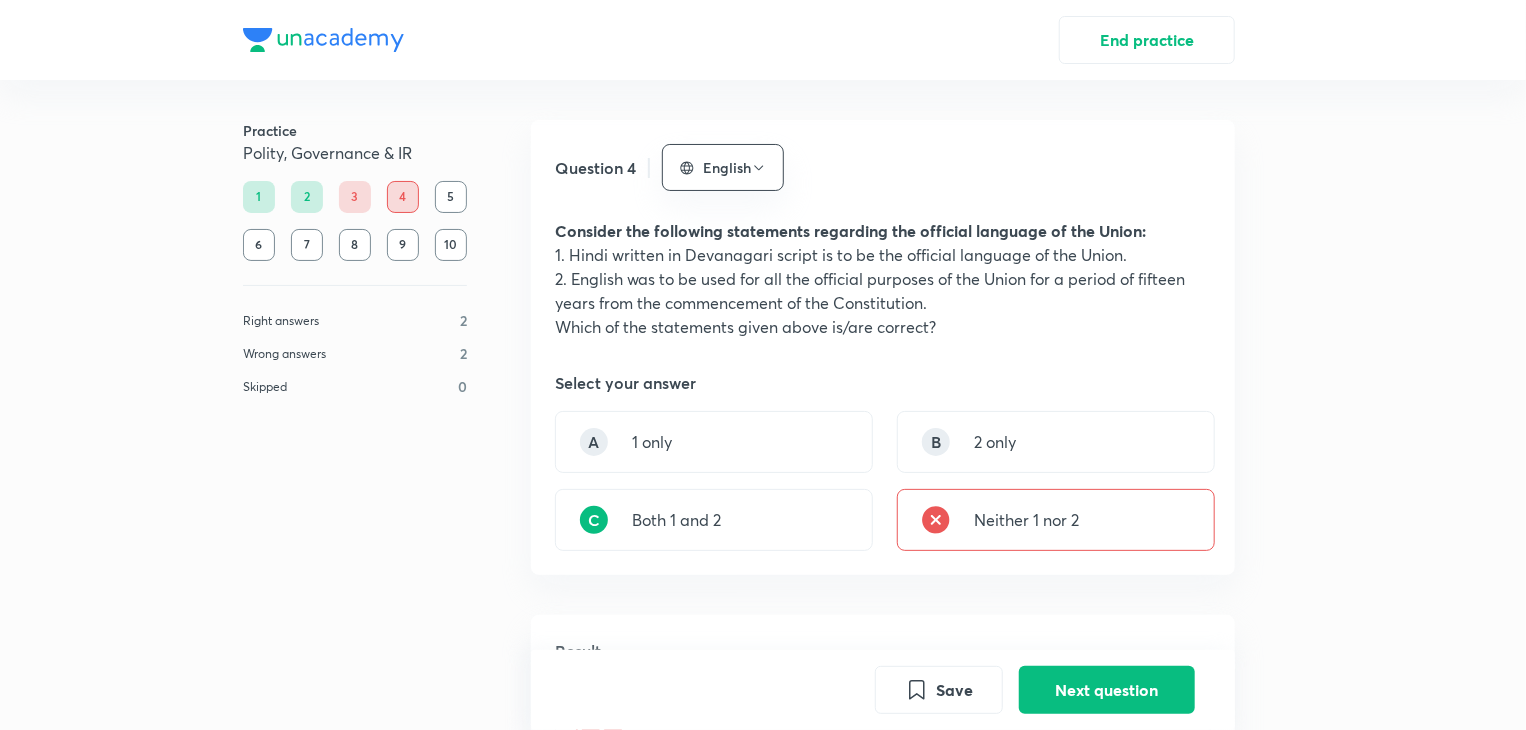 scroll, scrollTop: 0, scrollLeft: 0, axis: both 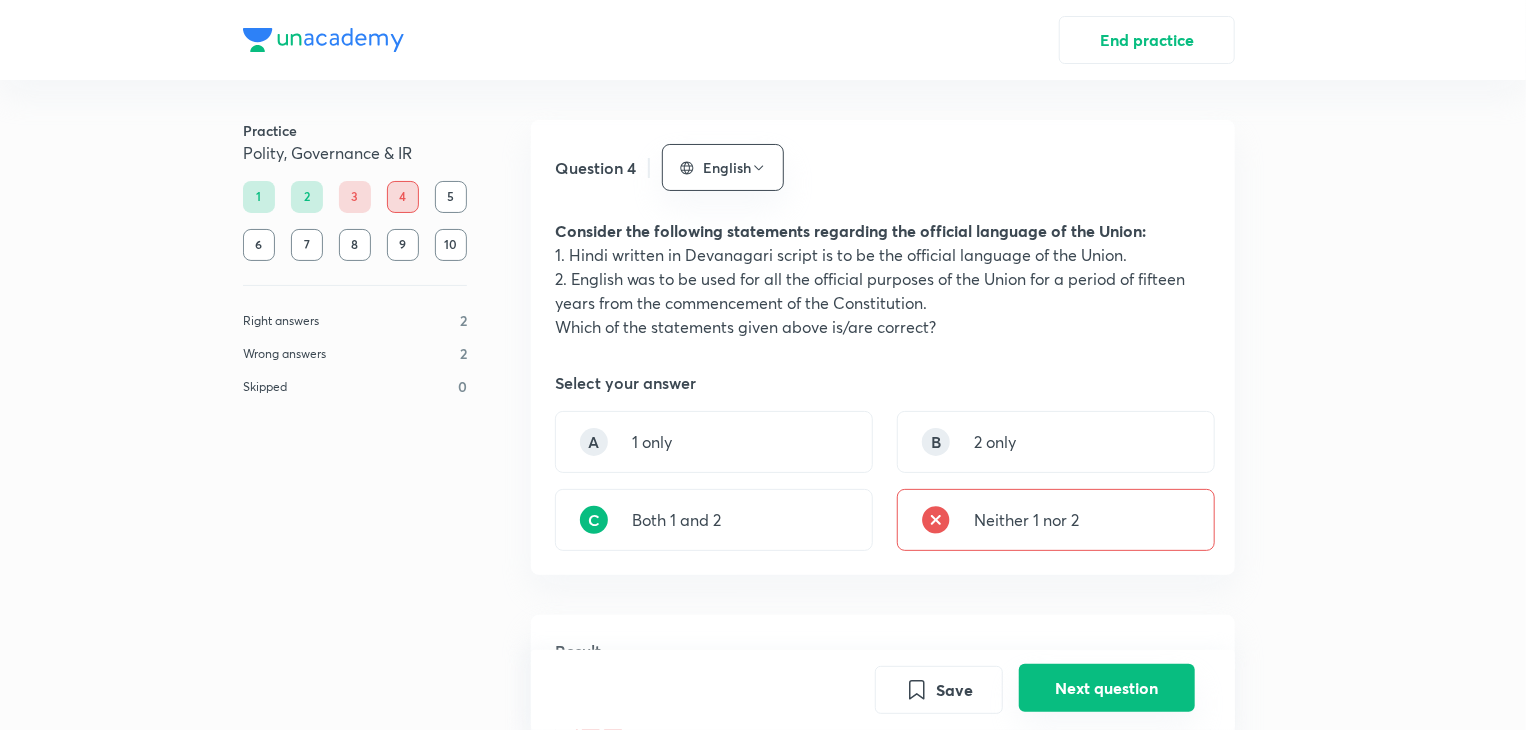 click on "Next question" at bounding box center [1107, 688] 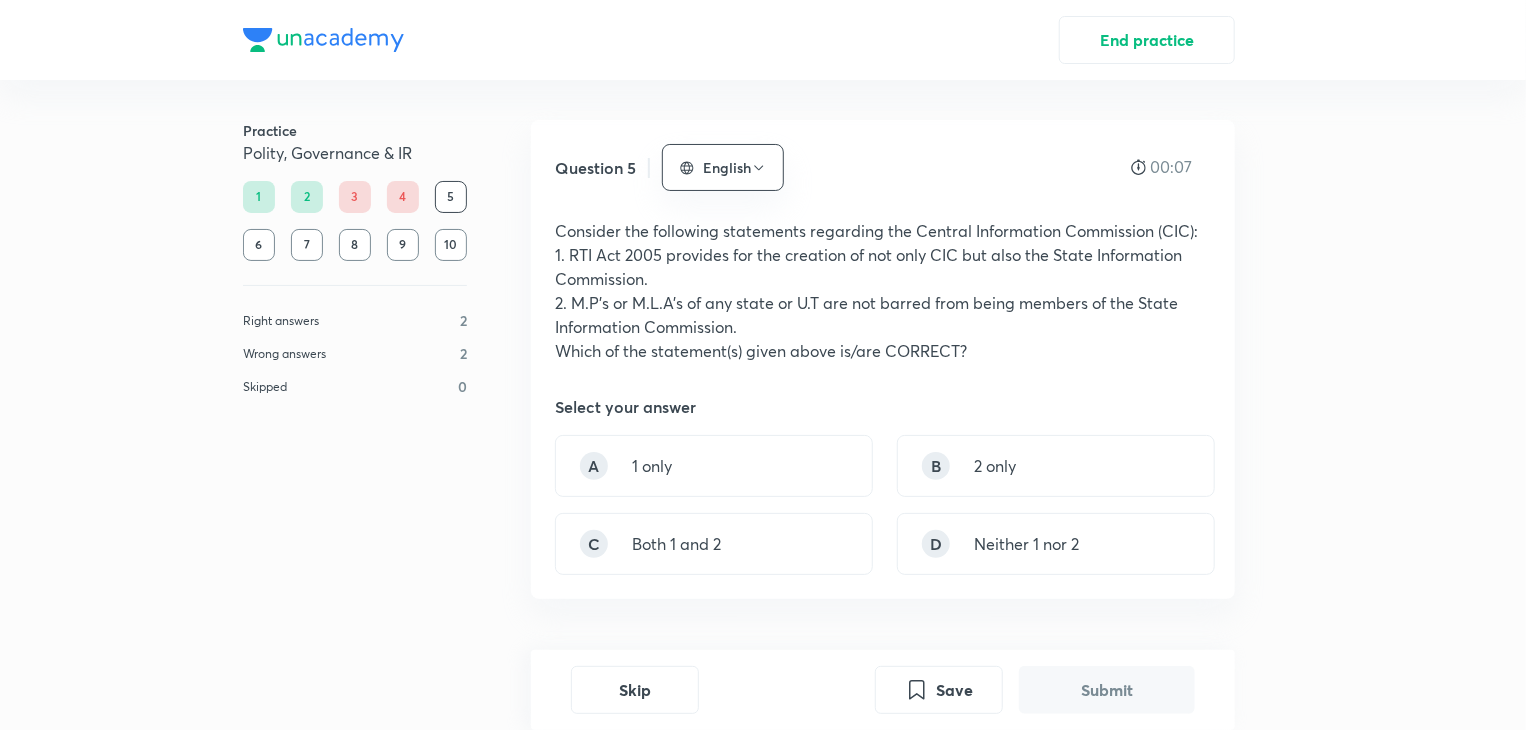 drag, startPoint x: 652, startPoint y: 267, endPoint x: 848, endPoint y: 261, distance: 196.09181 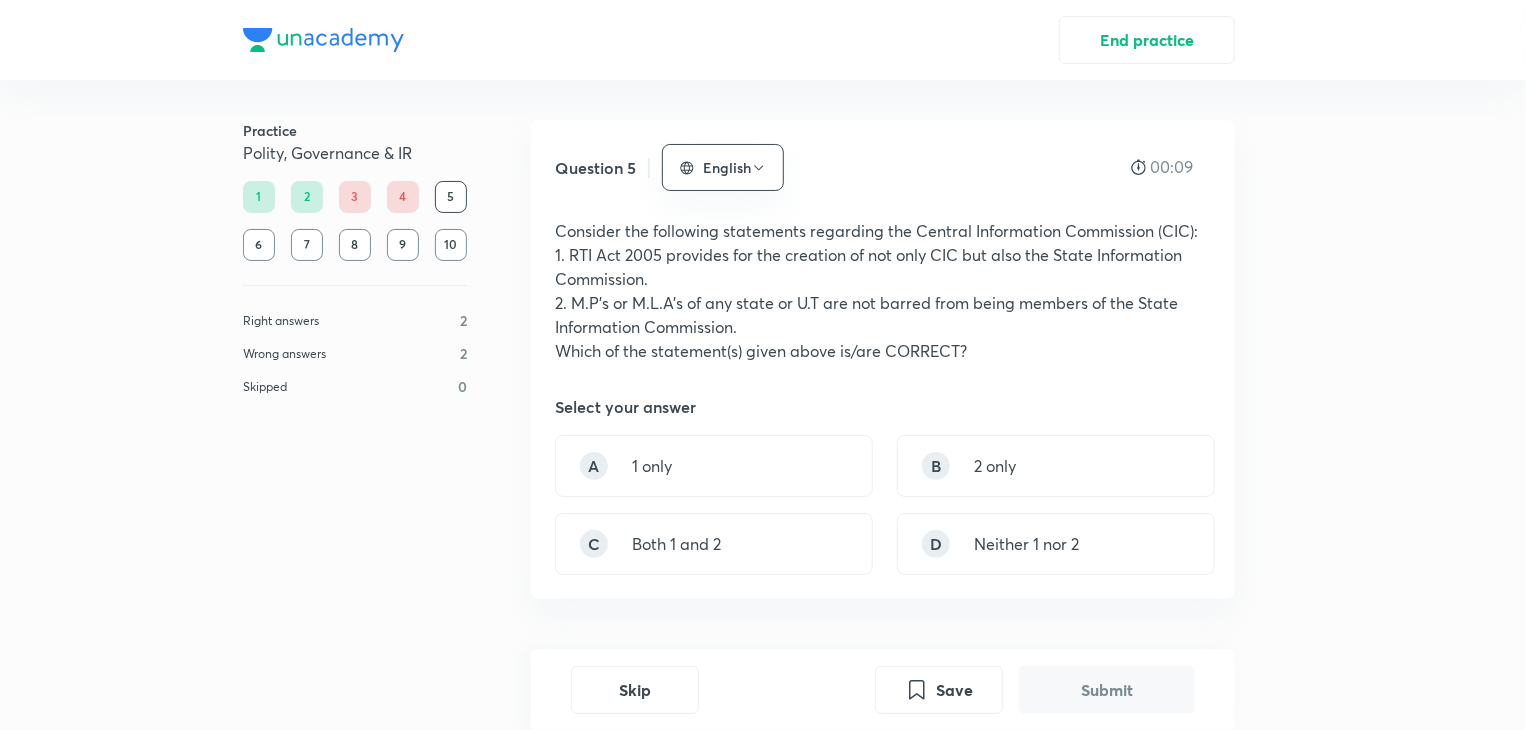 drag, startPoint x: 848, startPoint y: 261, endPoint x: 802, endPoint y: 277, distance: 48.703182 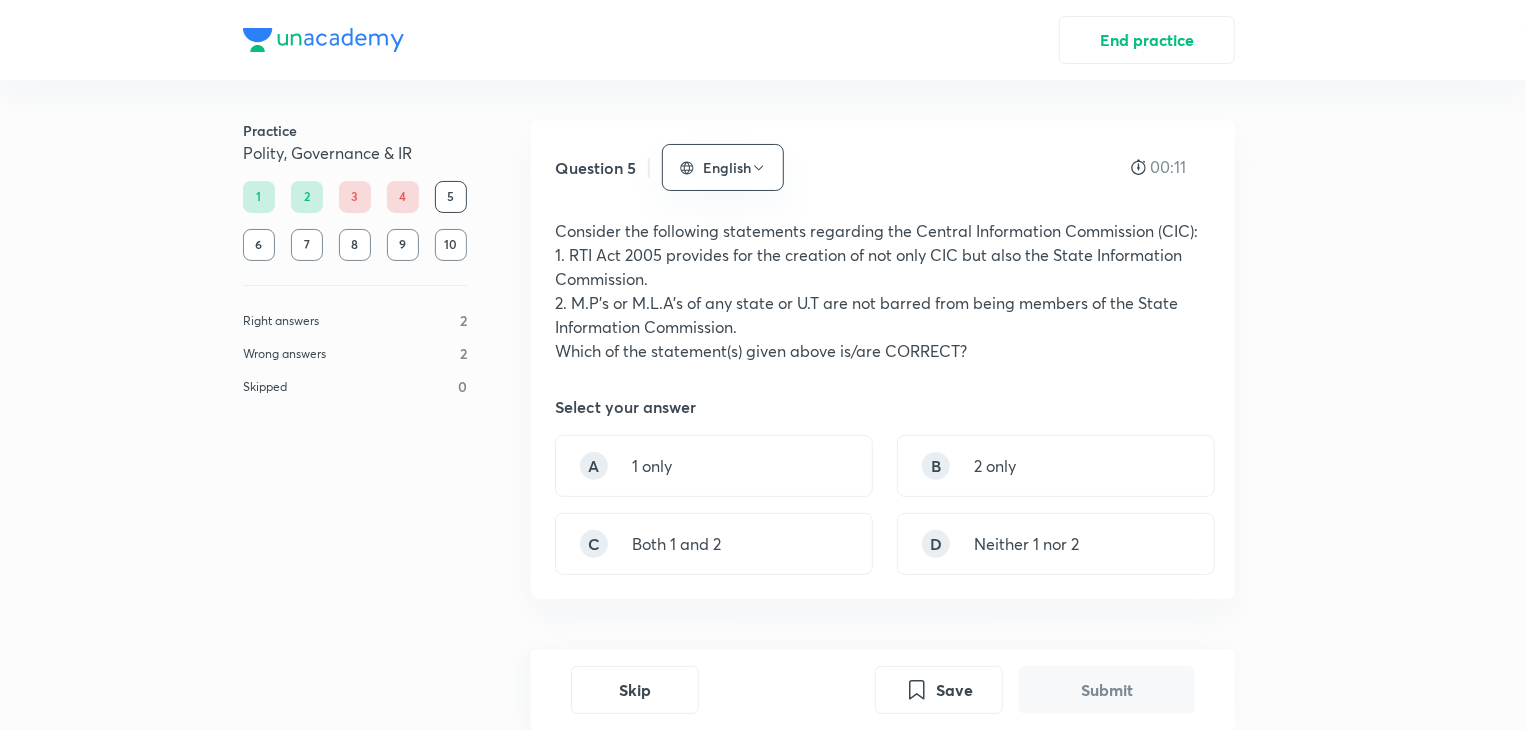 drag, startPoint x: 629, startPoint y: 305, endPoint x: 782, endPoint y: 304, distance: 153.00327 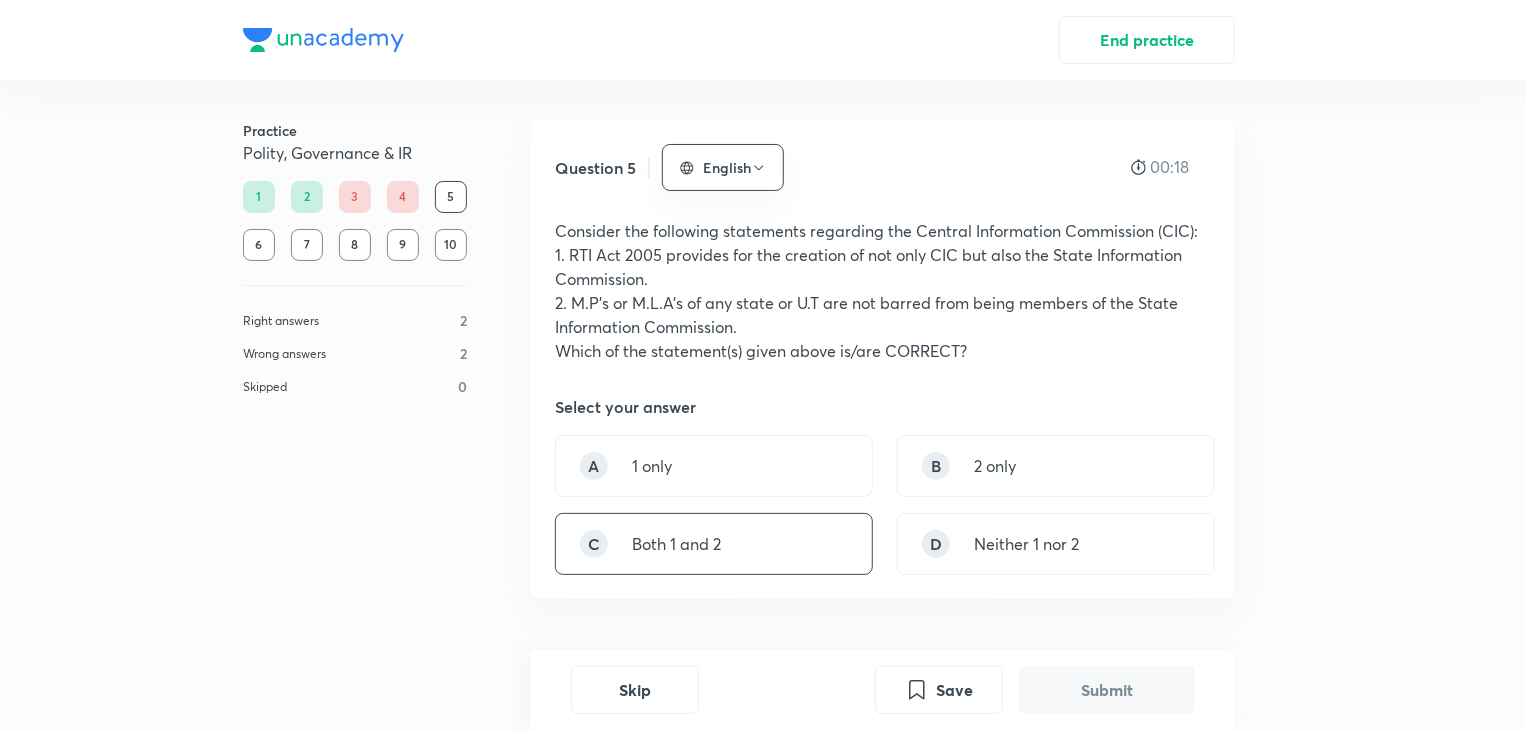 click on "C Both 1 and 2" at bounding box center (714, 544) 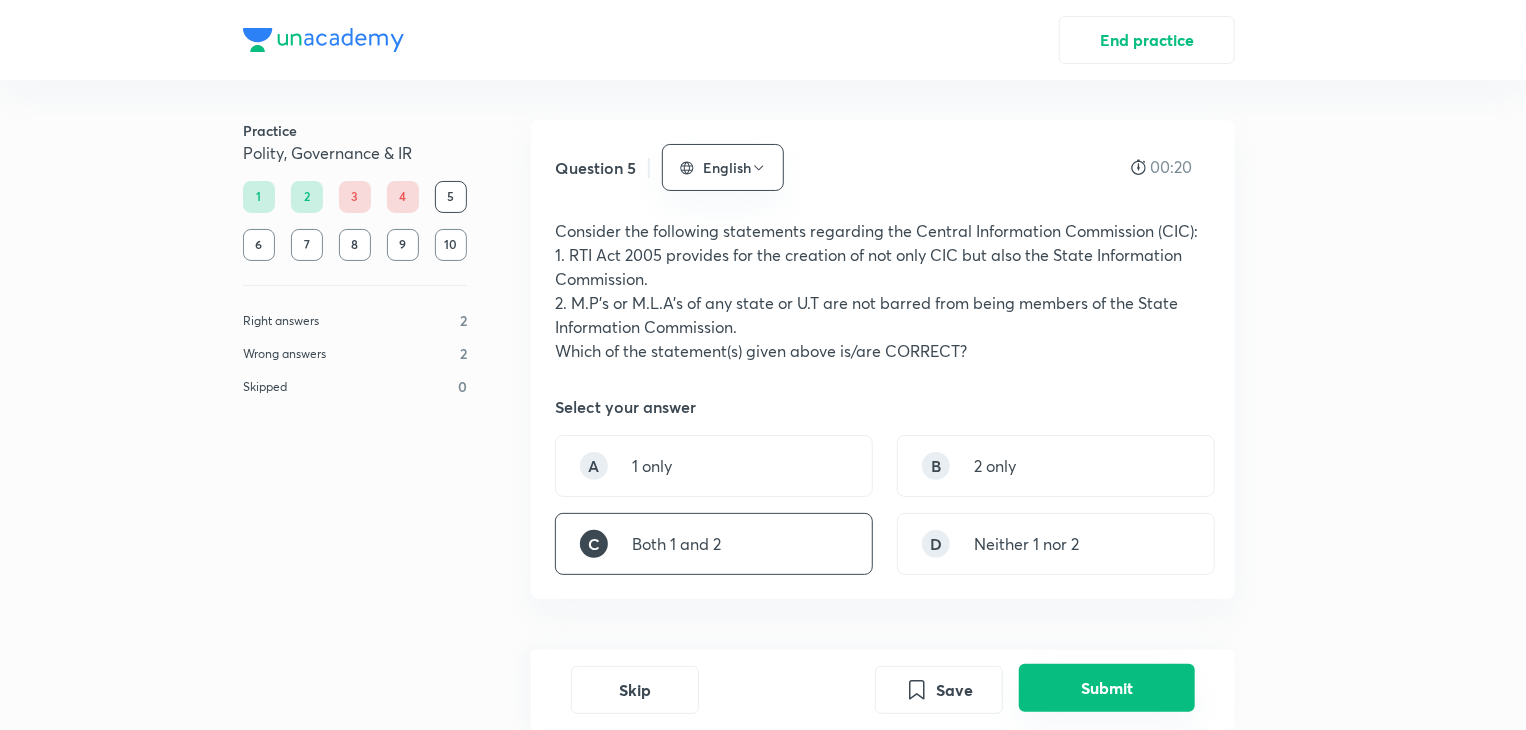 click on "Submit" at bounding box center [1107, 688] 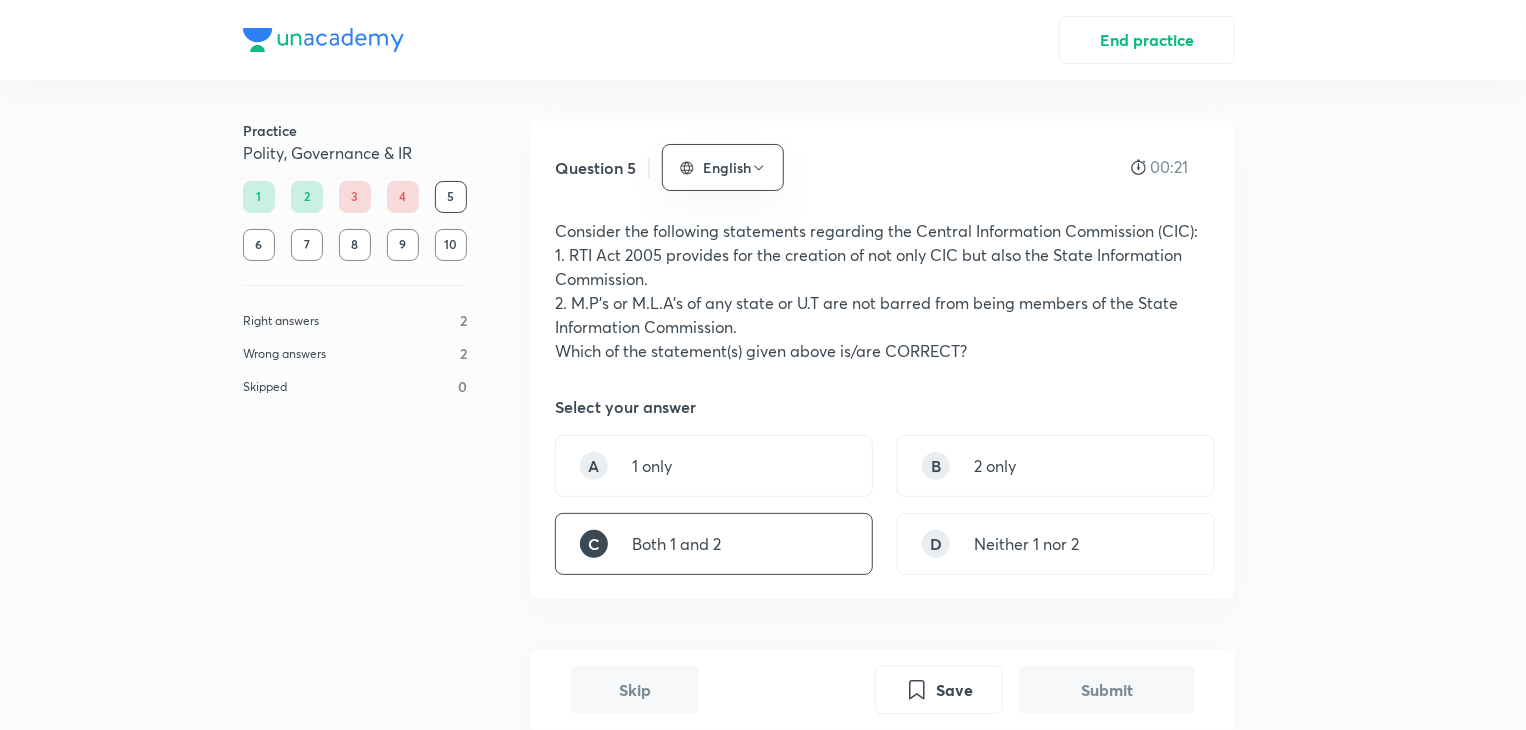 scroll, scrollTop: 637, scrollLeft: 0, axis: vertical 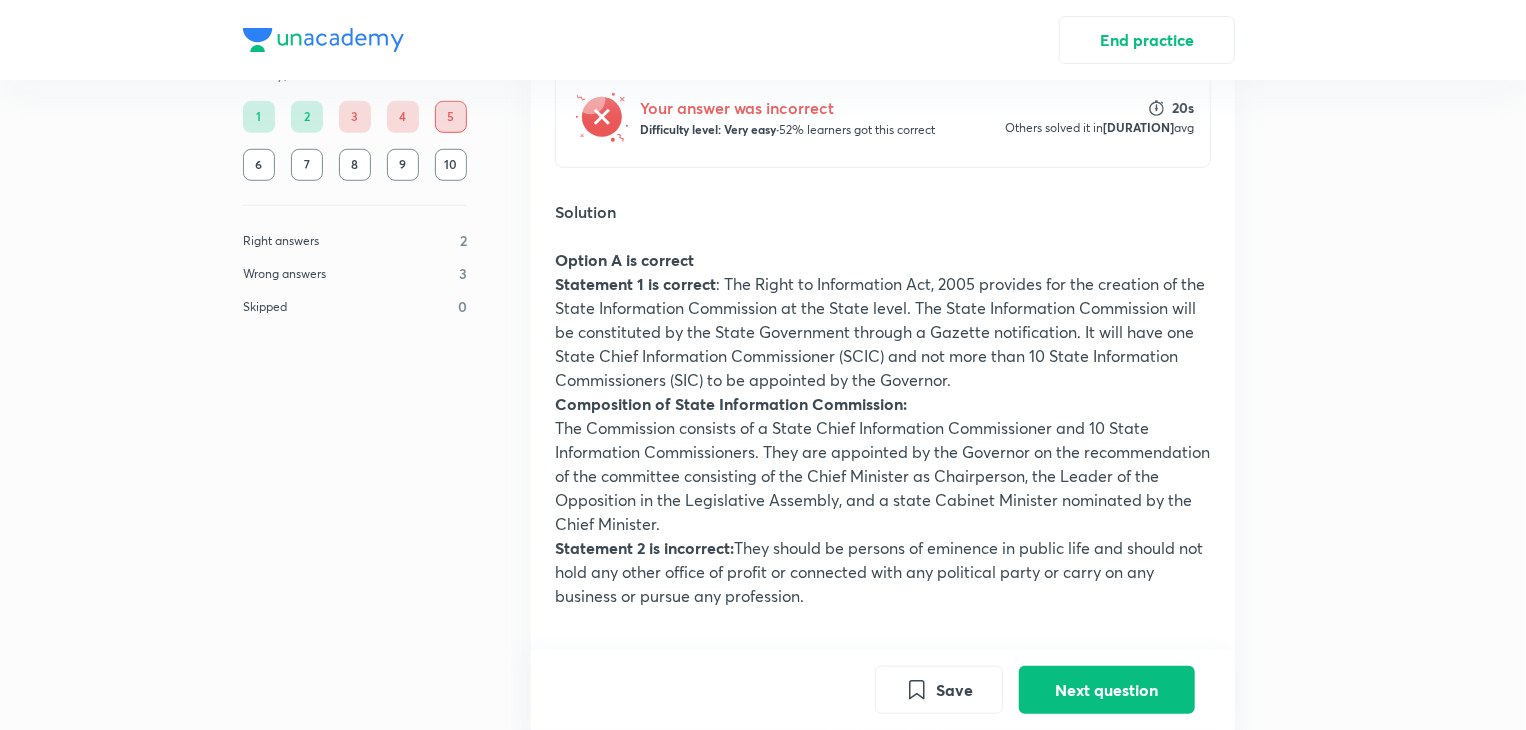 drag, startPoint x: 802, startPoint y: 553, endPoint x: 969, endPoint y: 584, distance: 169.85287 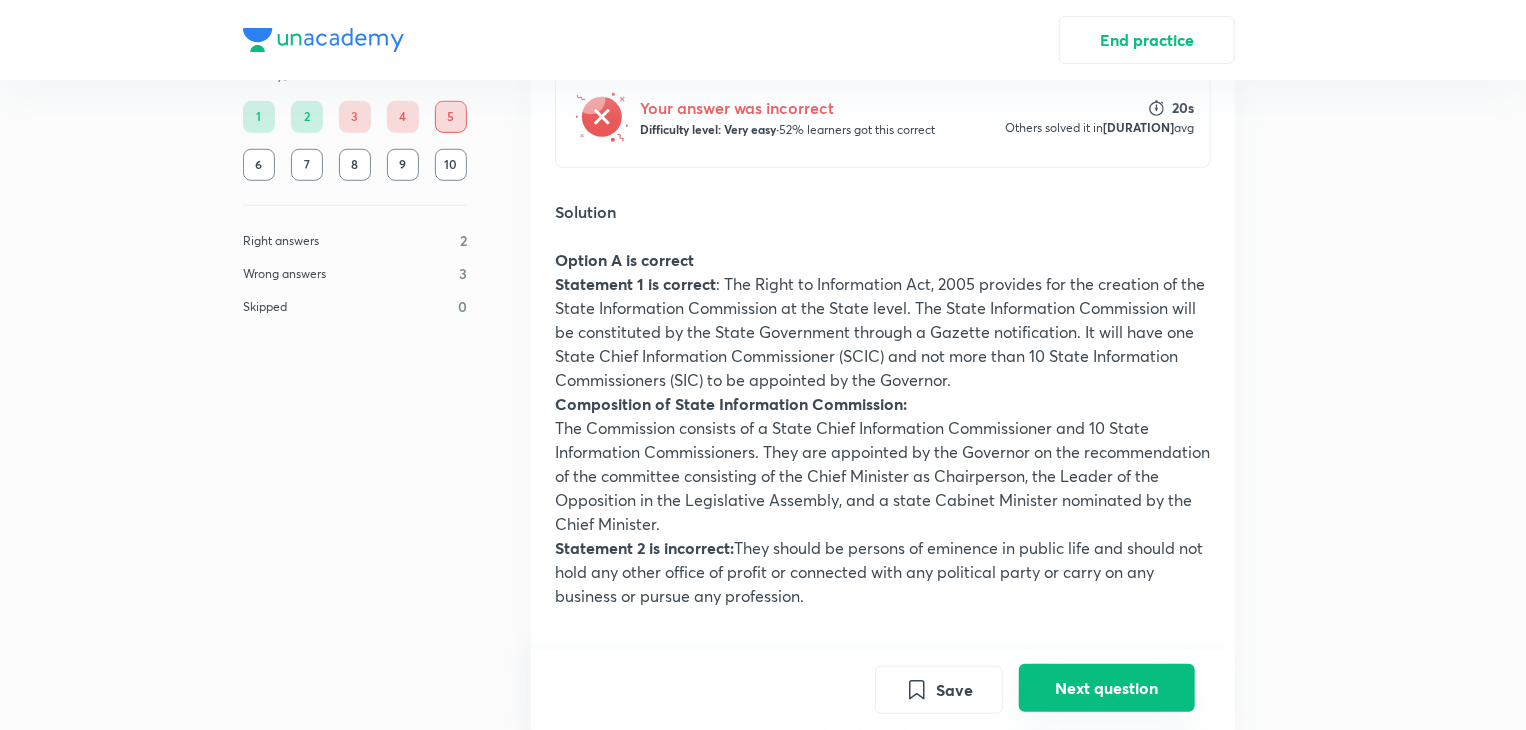 click on "Next question" at bounding box center [1107, 688] 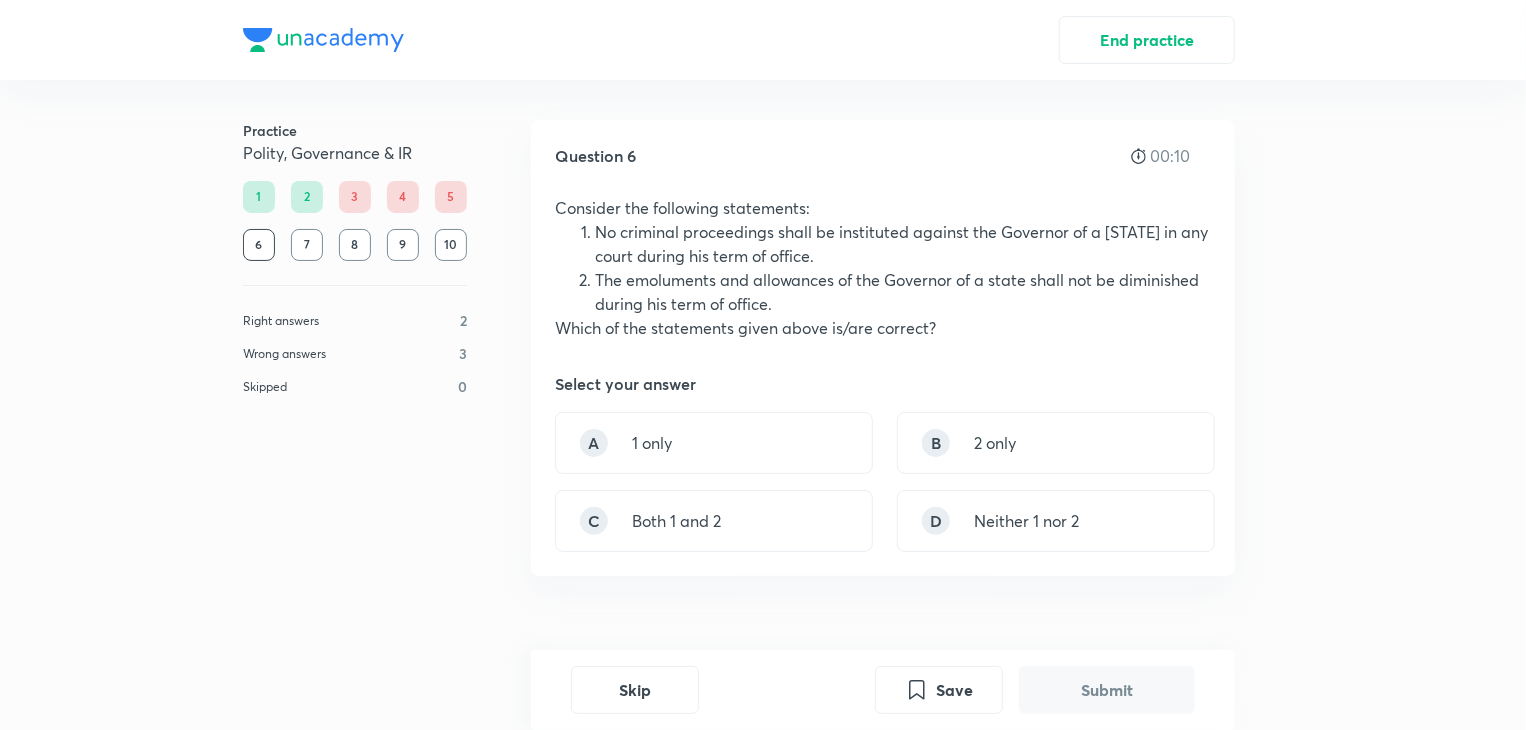 click on "Question 6 00:10 Consider the following statements: No criminal proceedings shall be instituted against the Governor of a [STATE] in any court during his term of office. The emoluments and allowances of the Governor of a [STATE] shall not be diminished during his term of office. Which of the statements given above is/are correct? Select your answer A 1 only B 2 only C Both 1 and 2 D Neither 1 nor 2" at bounding box center (883, 348) 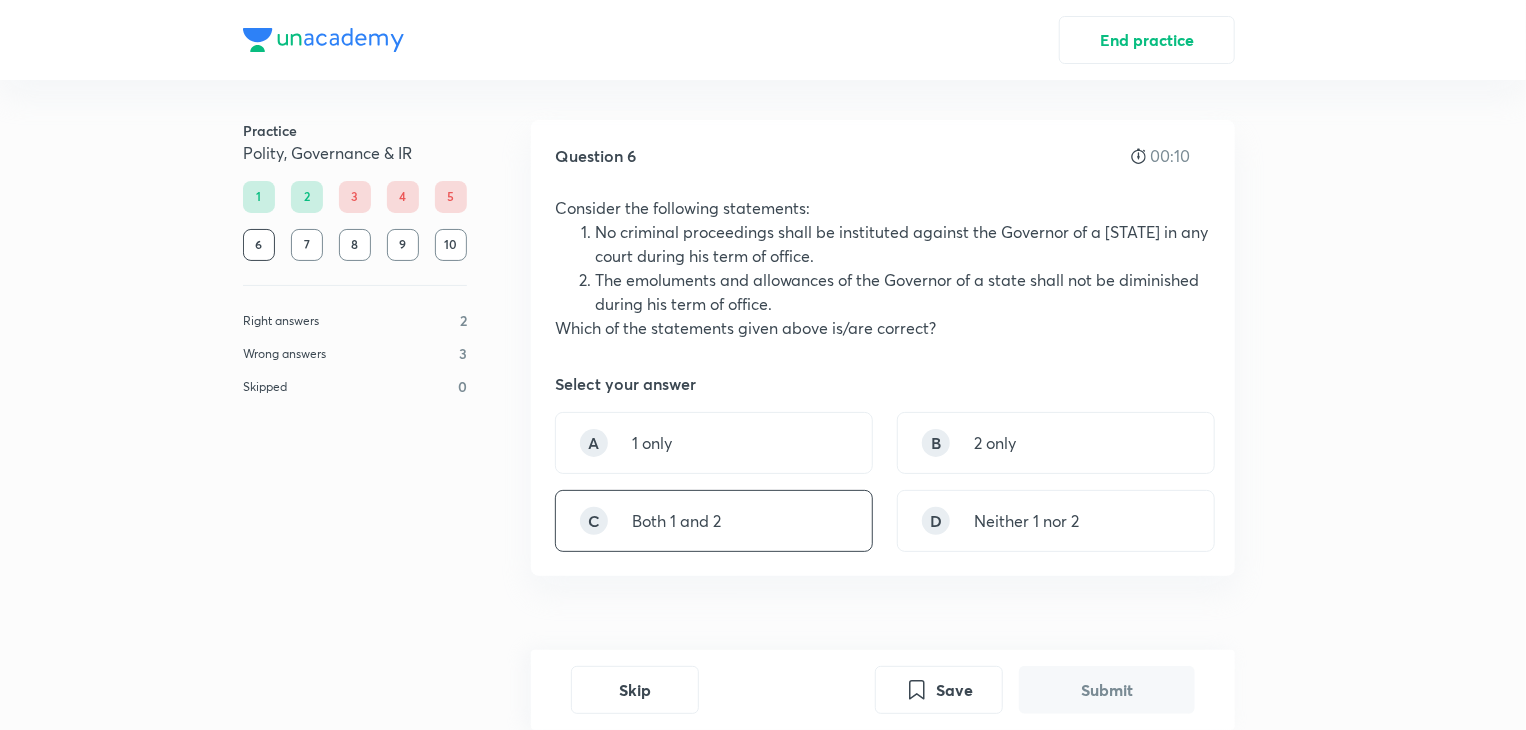 click on "C Both 1 and 2" at bounding box center [714, 521] 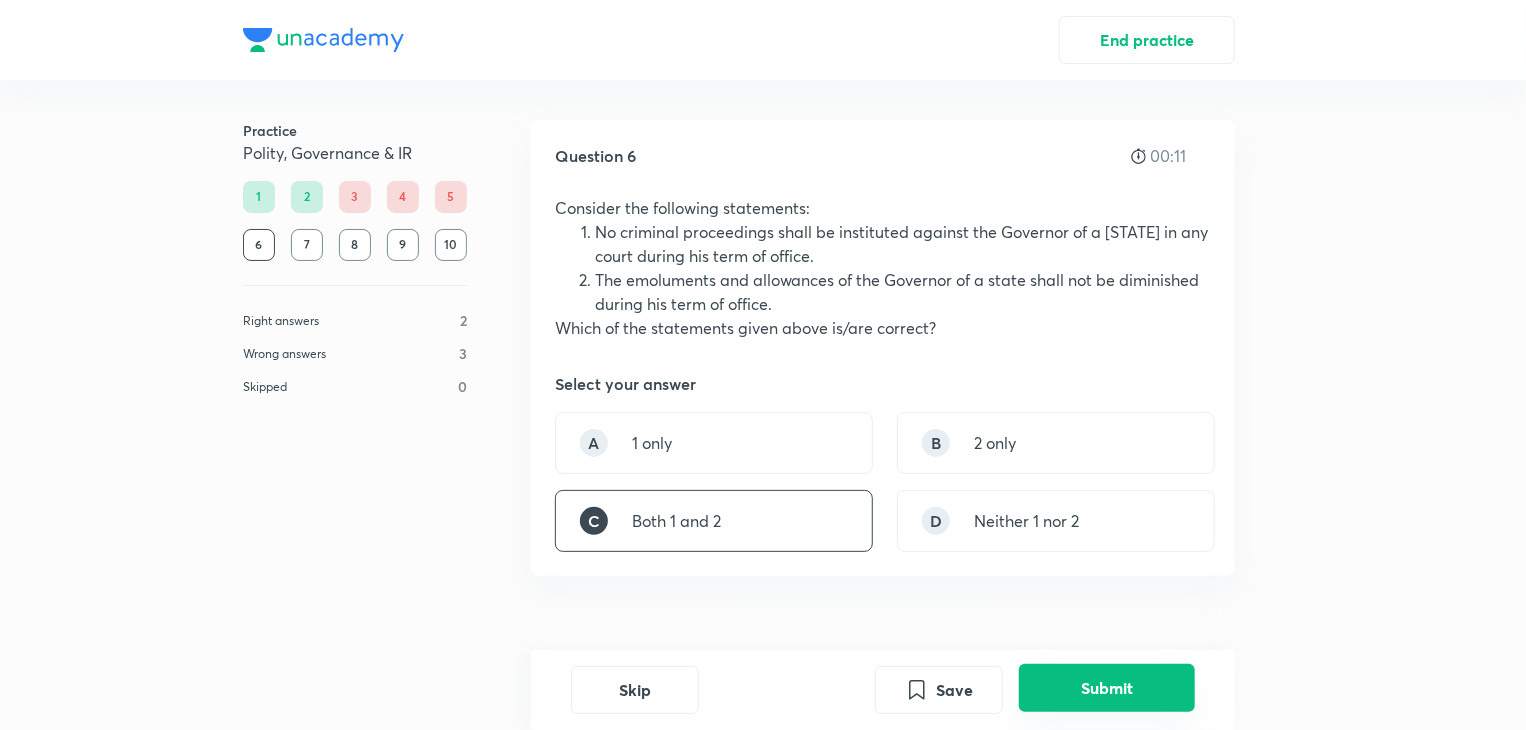 click on "Submit" at bounding box center [1107, 688] 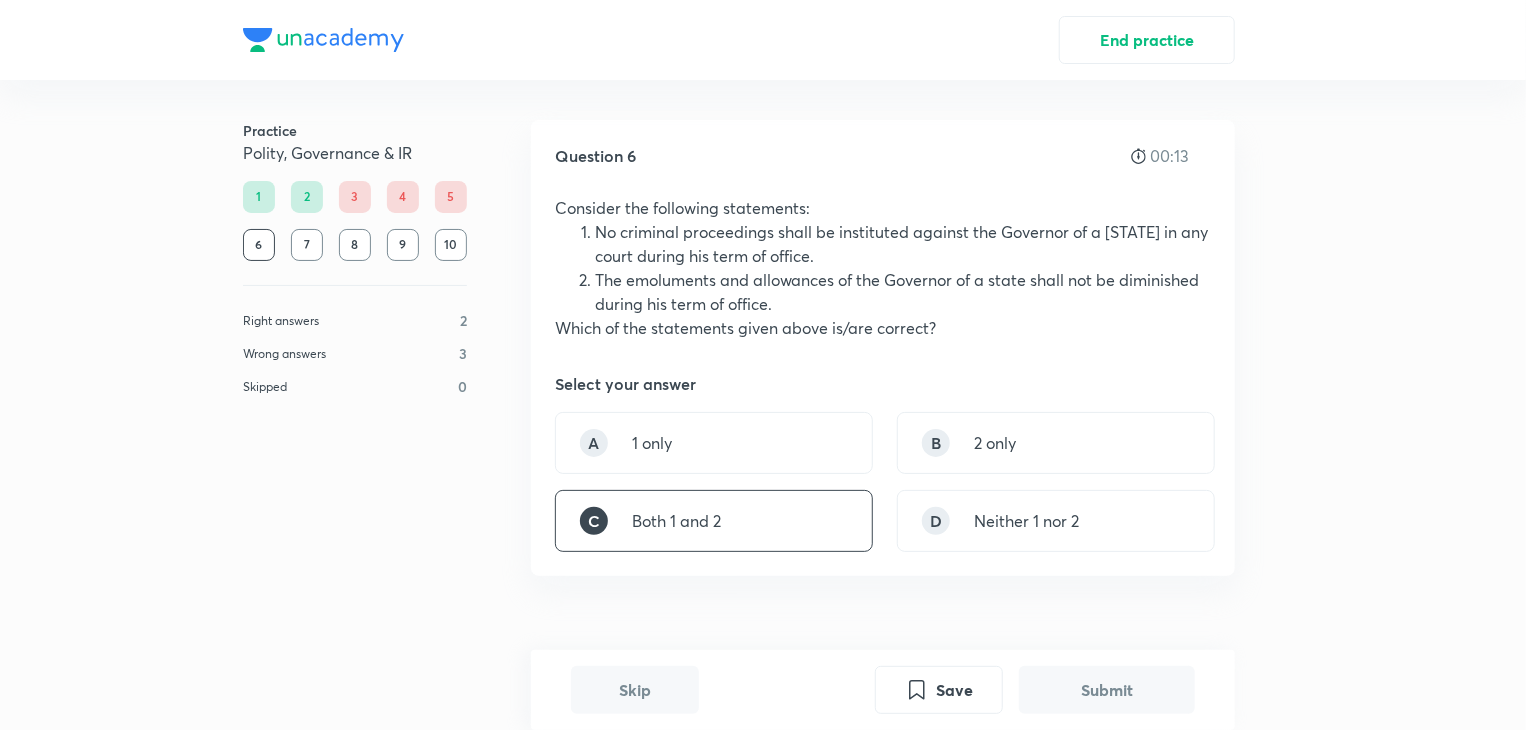 scroll, scrollTop: 615, scrollLeft: 0, axis: vertical 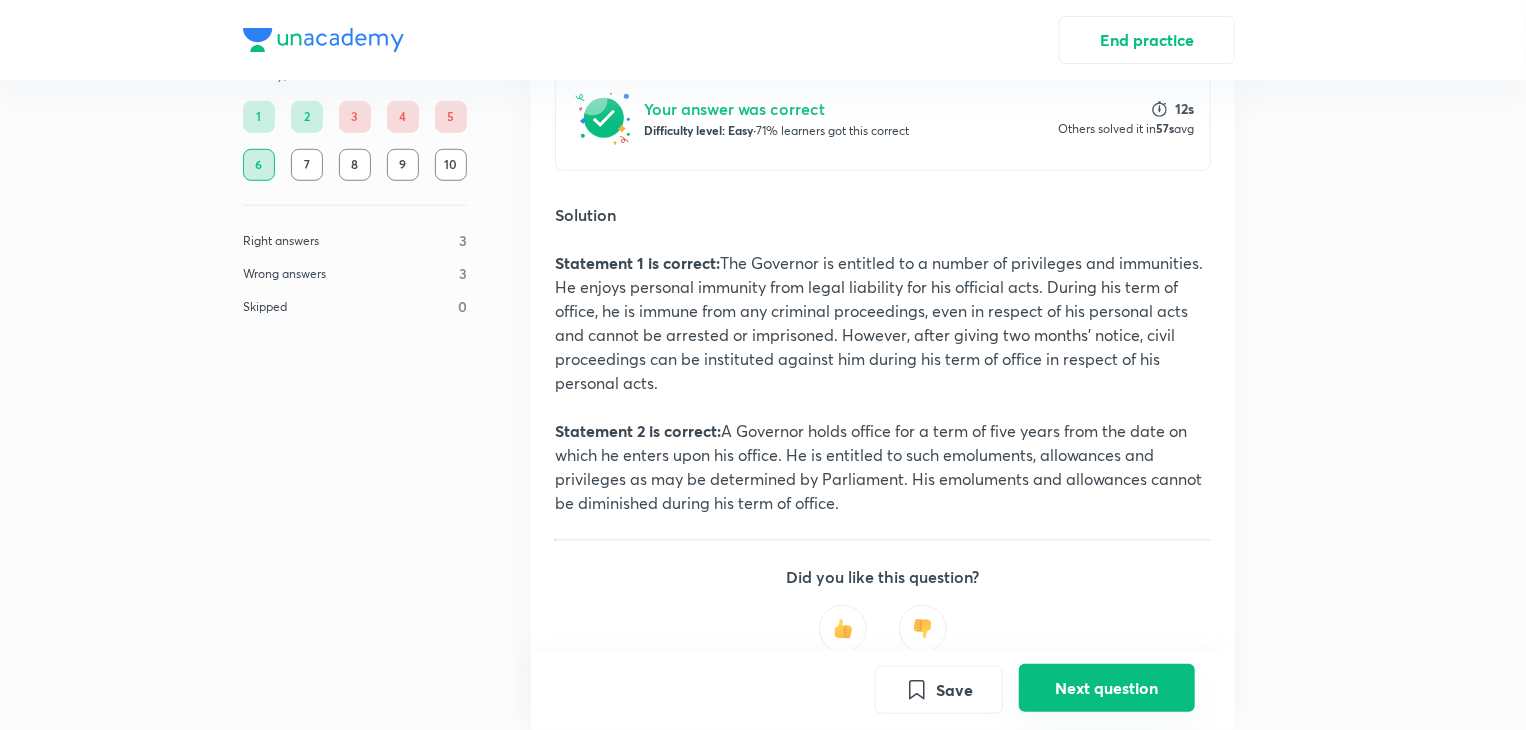 click on "Next question" at bounding box center [1107, 688] 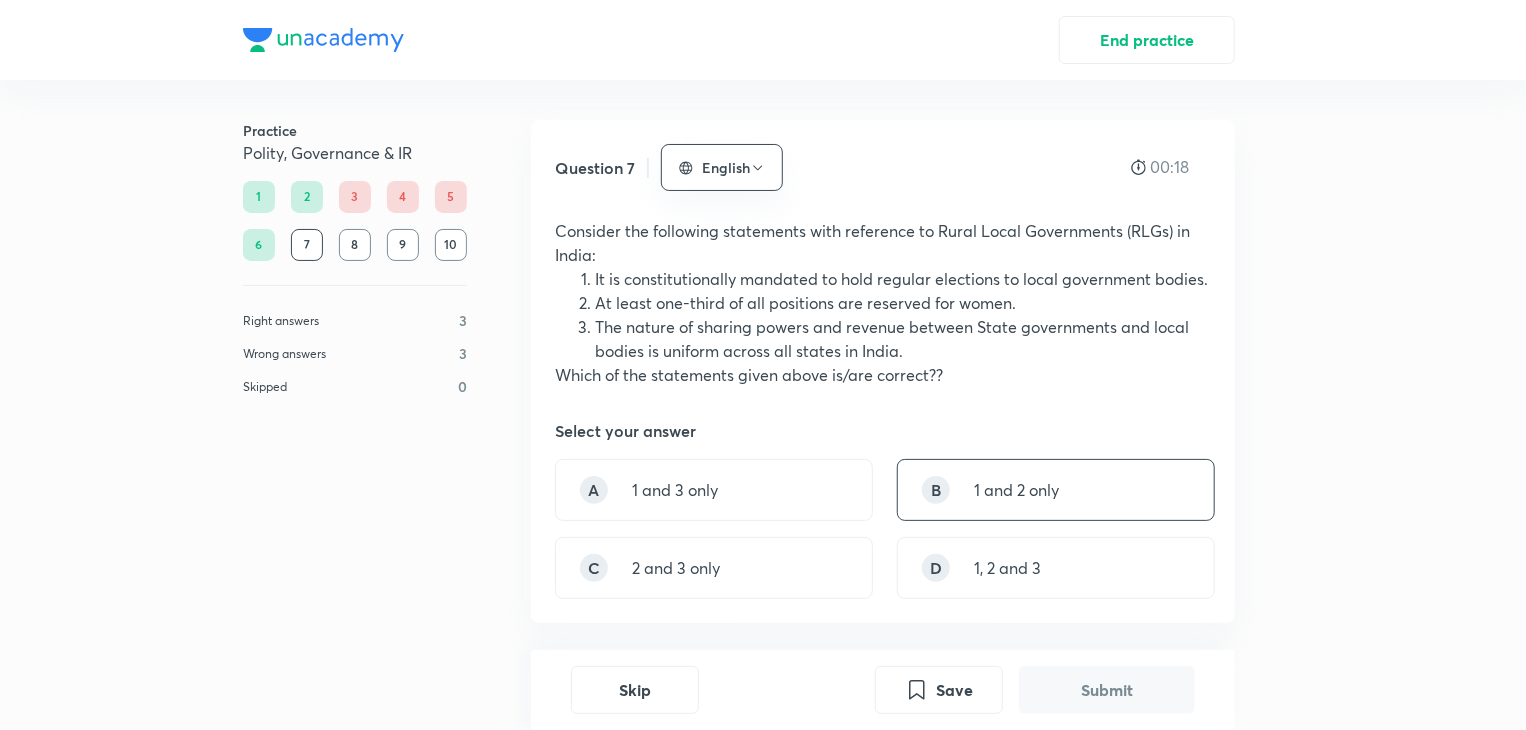 click on "1 and 2 only" at bounding box center (1016, 490) 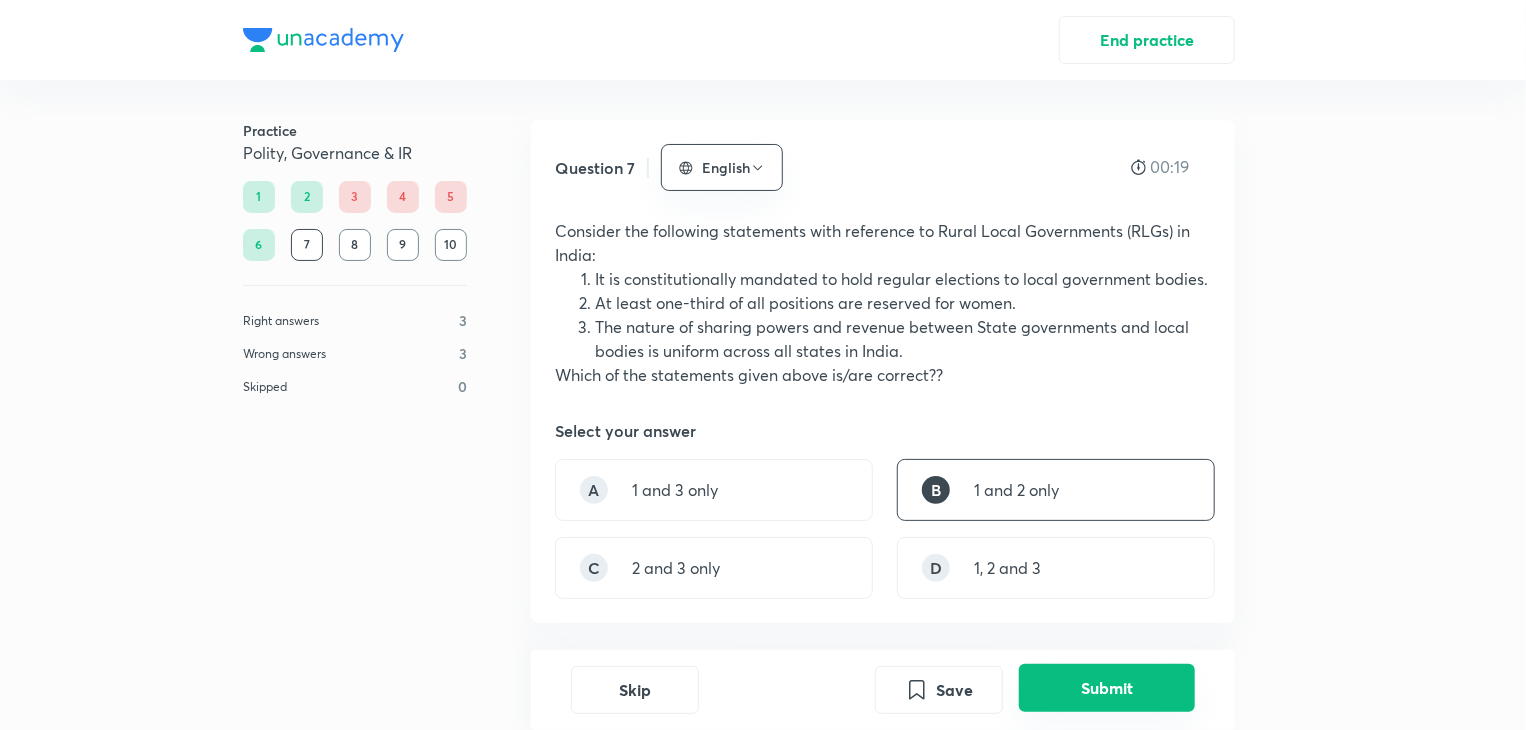 click on "Submit" at bounding box center [1107, 688] 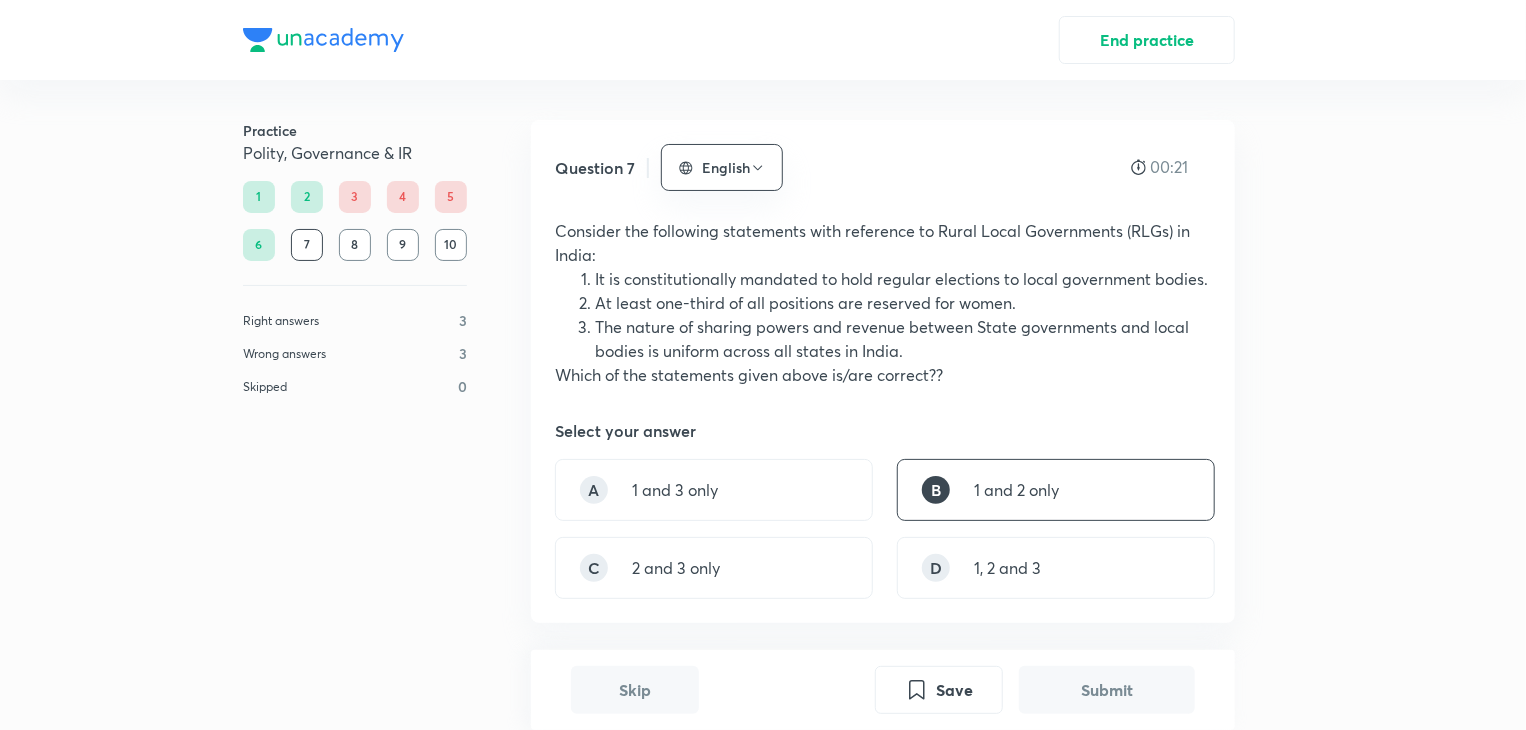 scroll, scrollTop: 661, scrollLeft: 0, axis: vertical 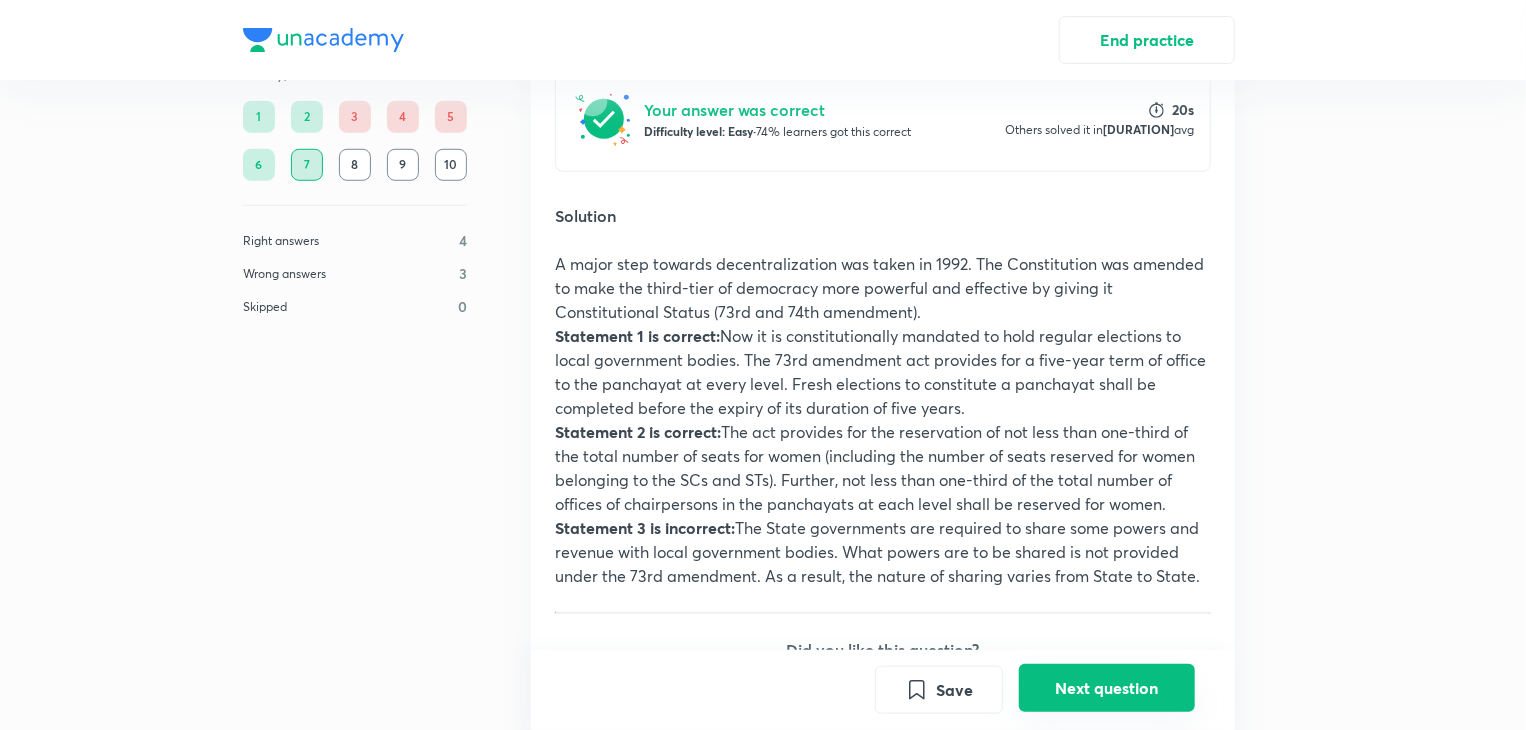click on "Next question" at bounding box center [1107, 688] 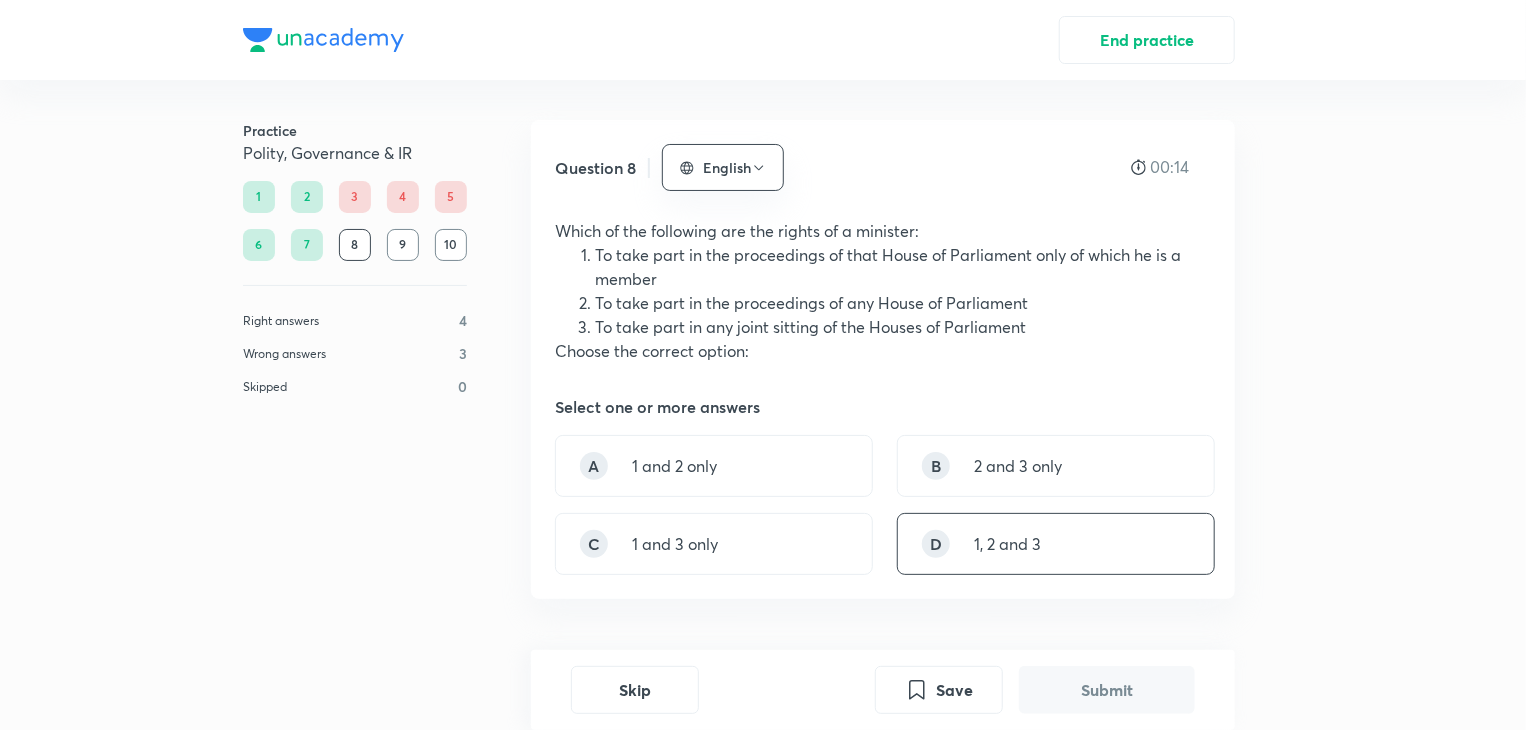 click on "1, 2 and 3" at bounding box center [1007, 544] 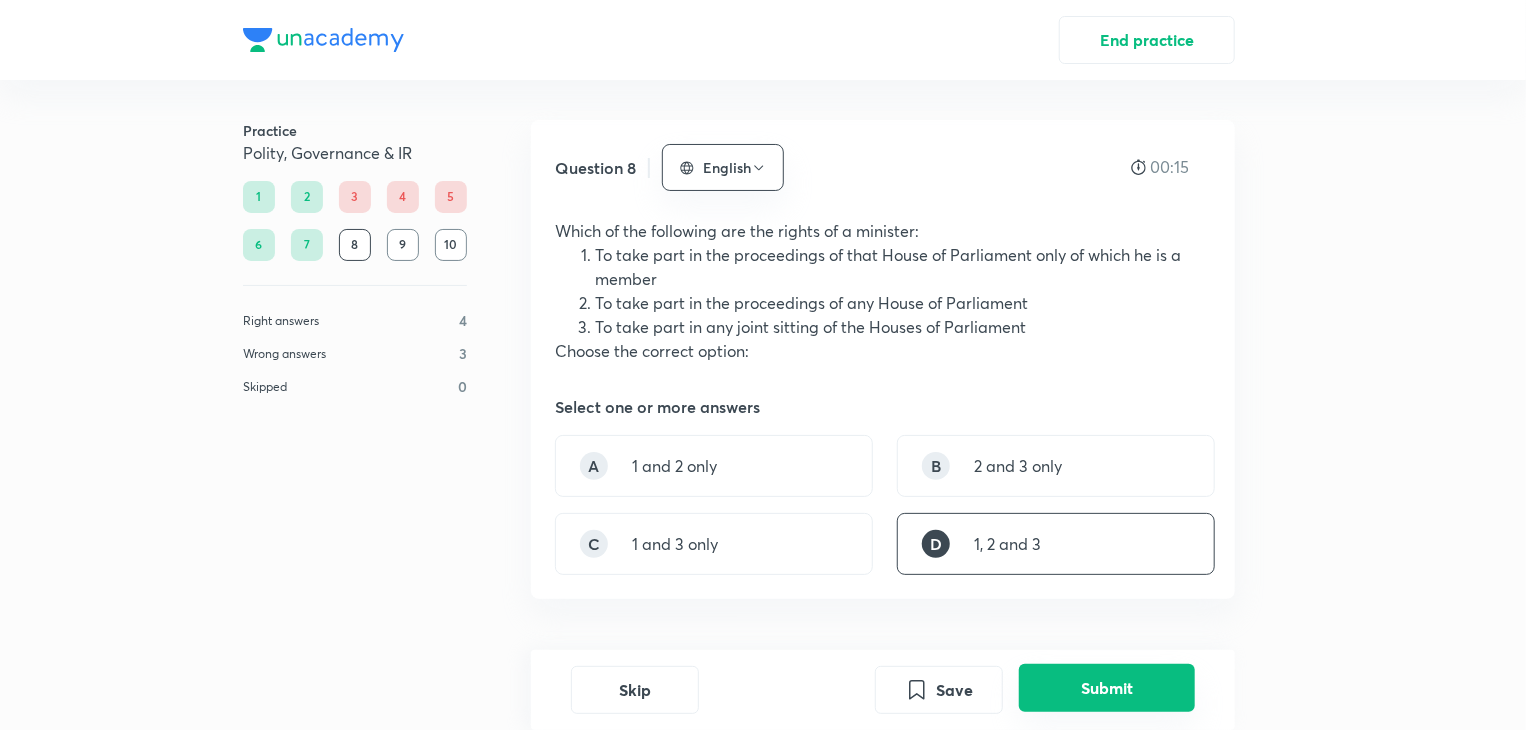 click on "Submit" at bounding box center [1107, 688] 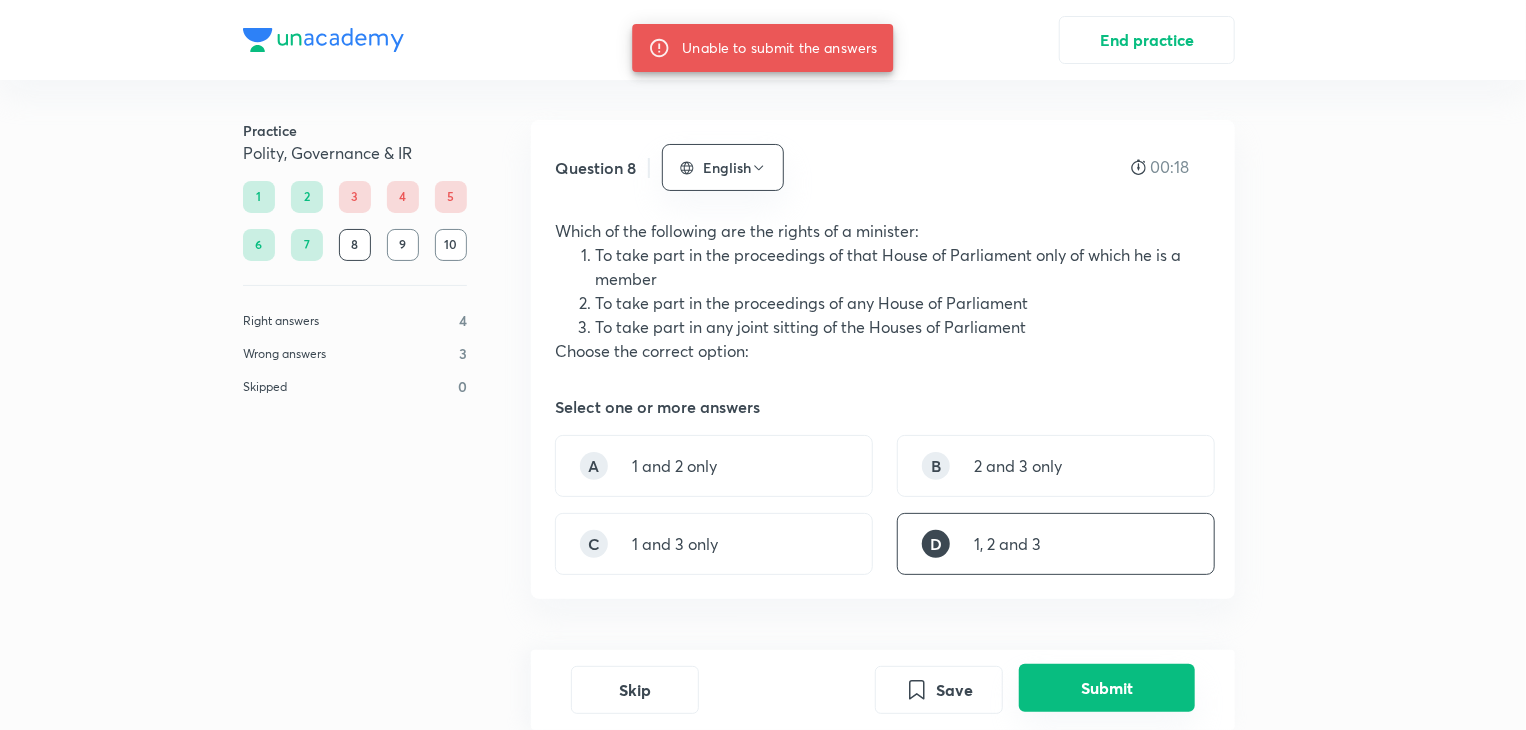 click on "Submit" at bounding box center (1107, 688) 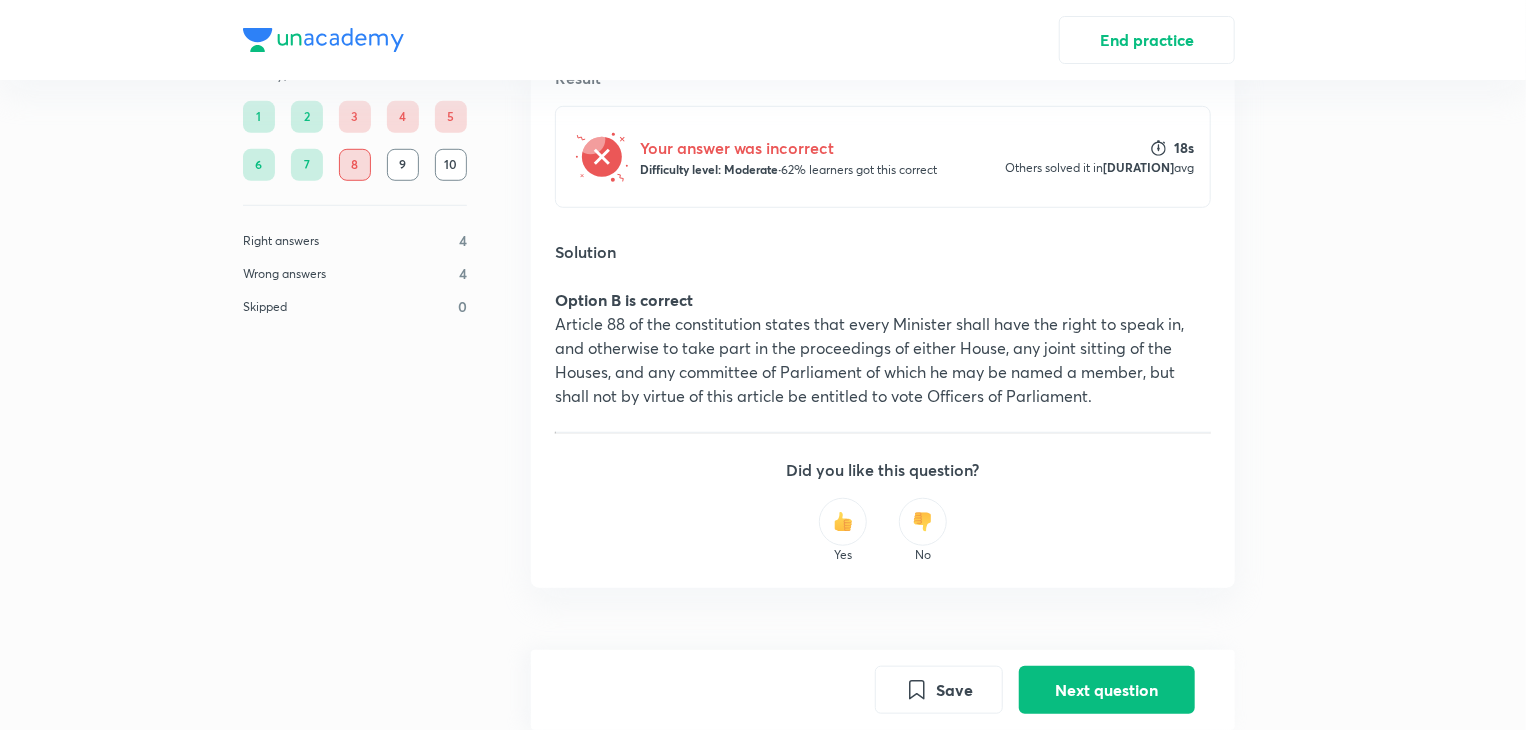 scroll, scrollTop: 601, scrollLeft: 0, axis: vertical 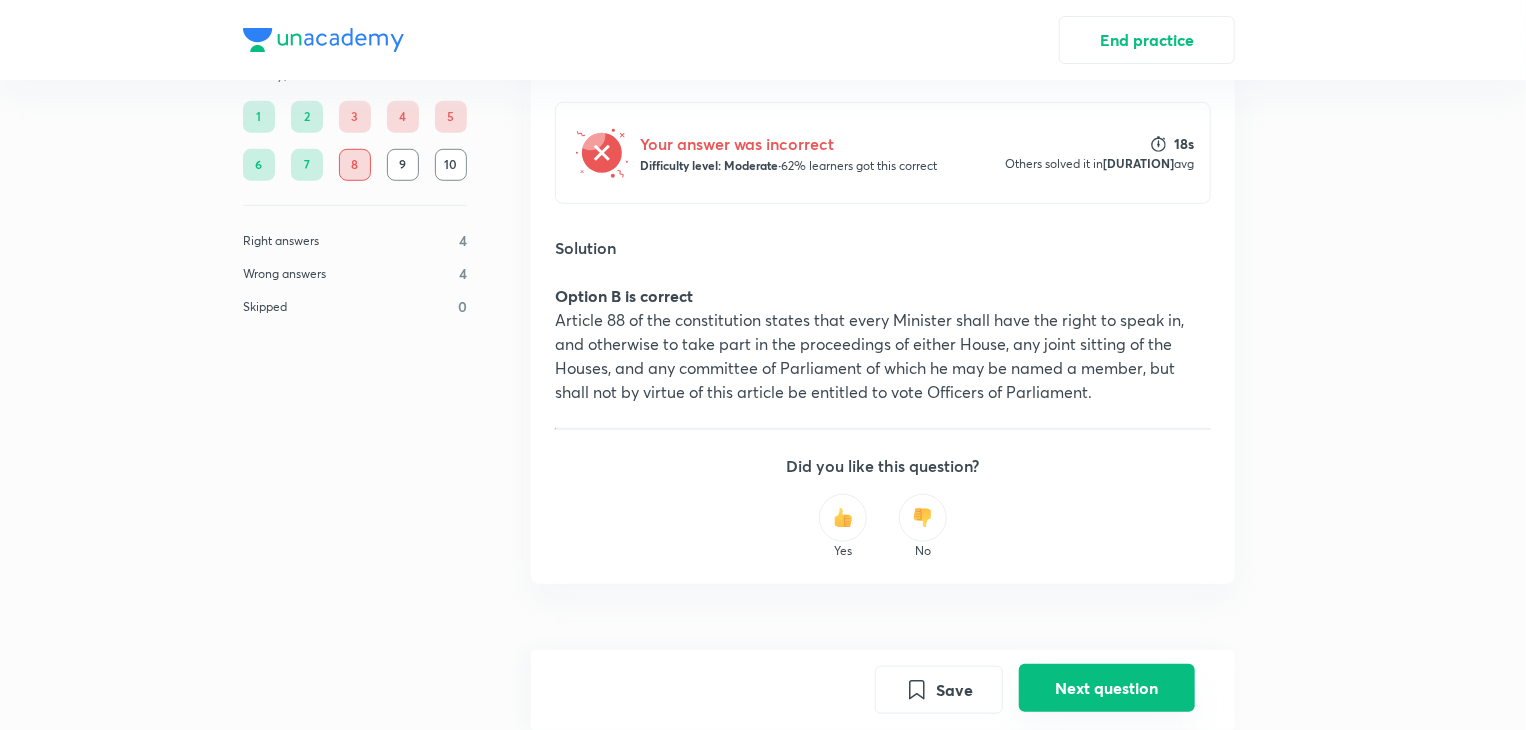click on "Next question" at bounding box center [1107, 688] 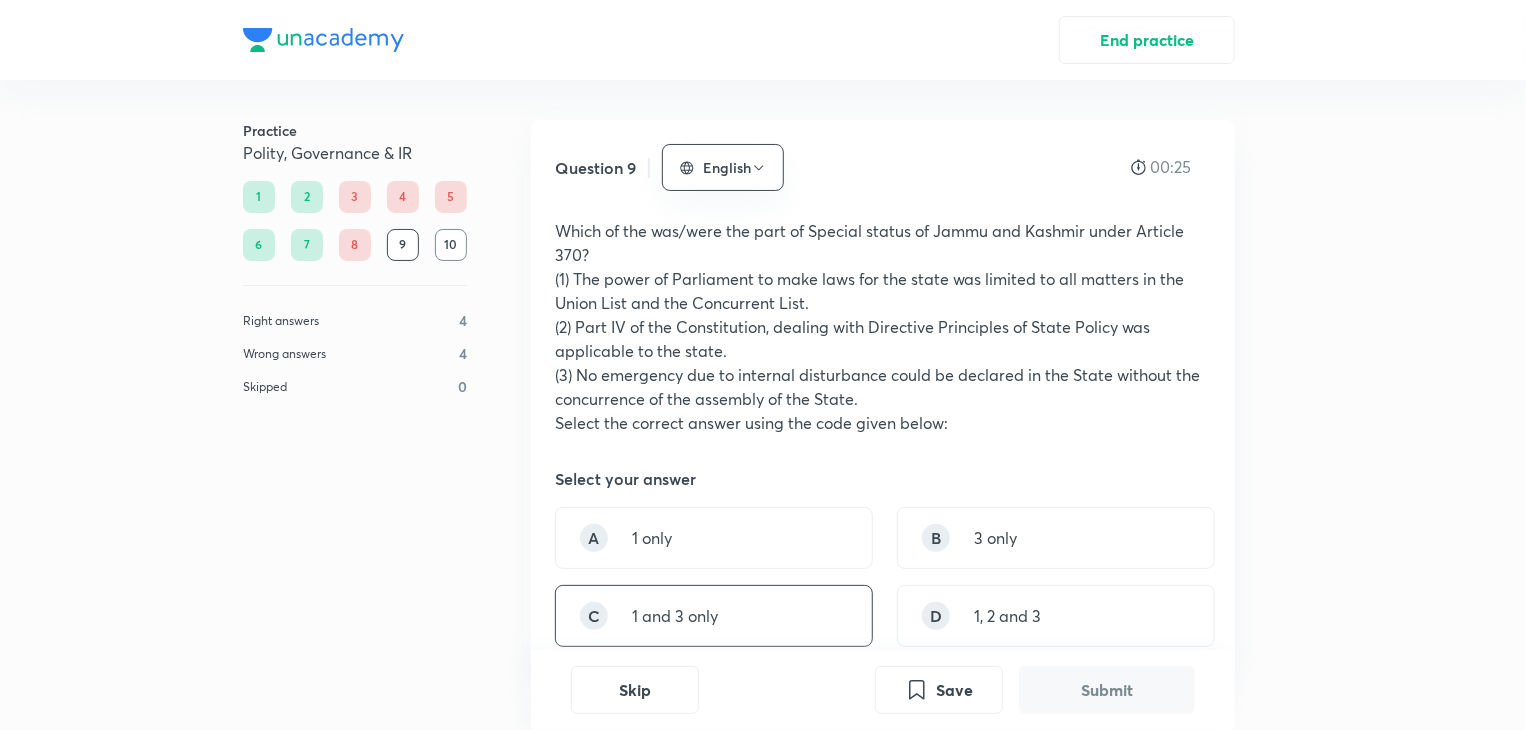 click on "C 1 and 3 only" at bounding box center (714, 616) 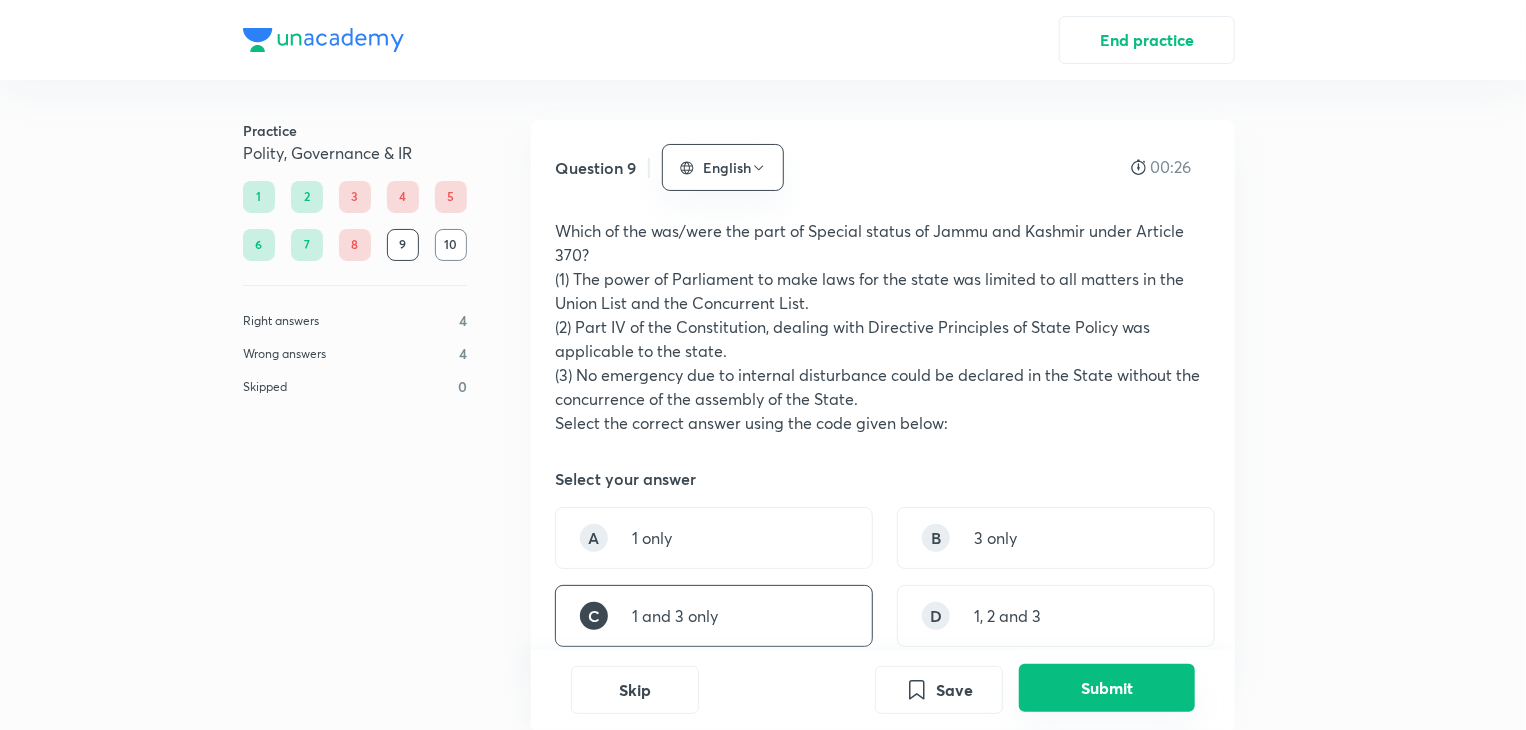 click on "Submit" at bounding box center [1107, 688] 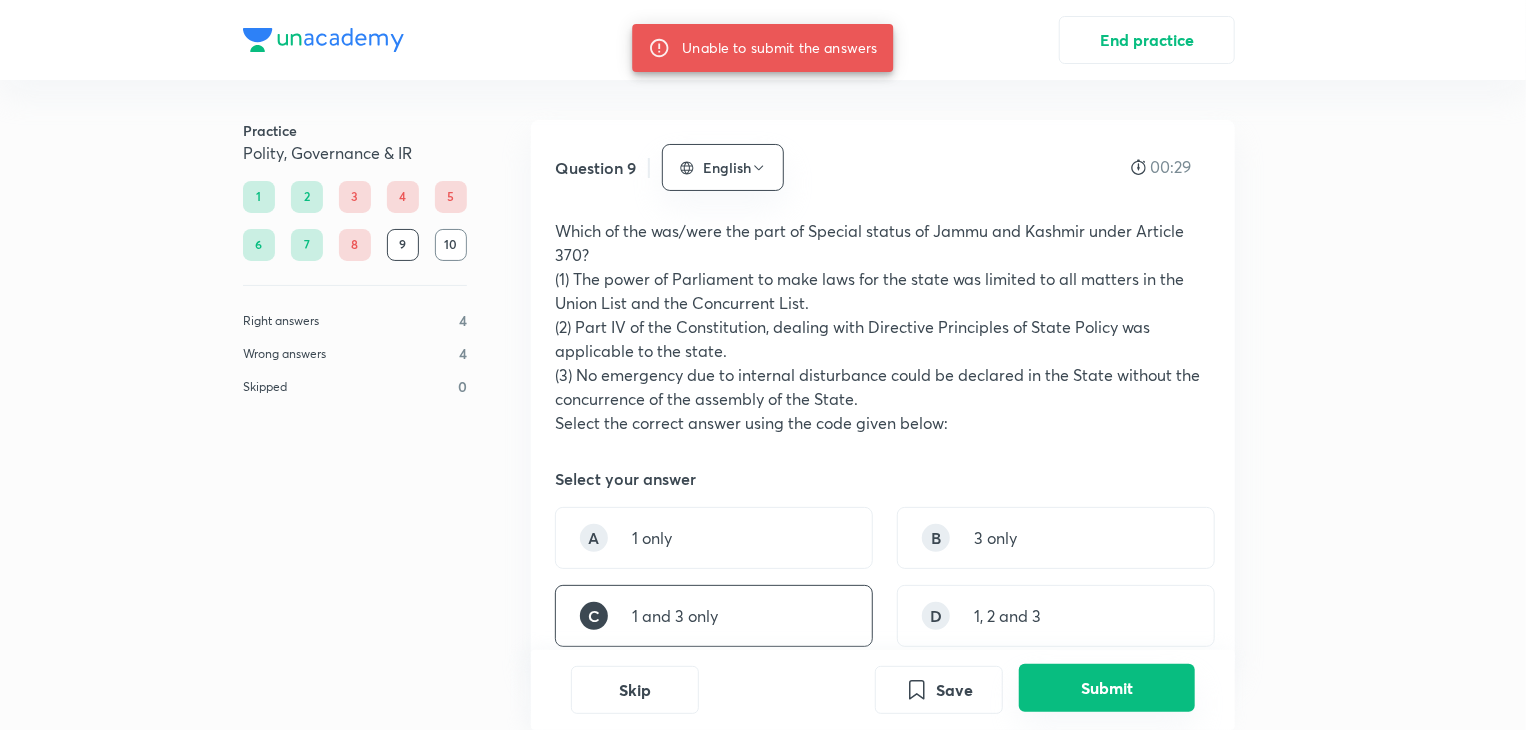 click on "Submit" at bounding box center [1107, 688] 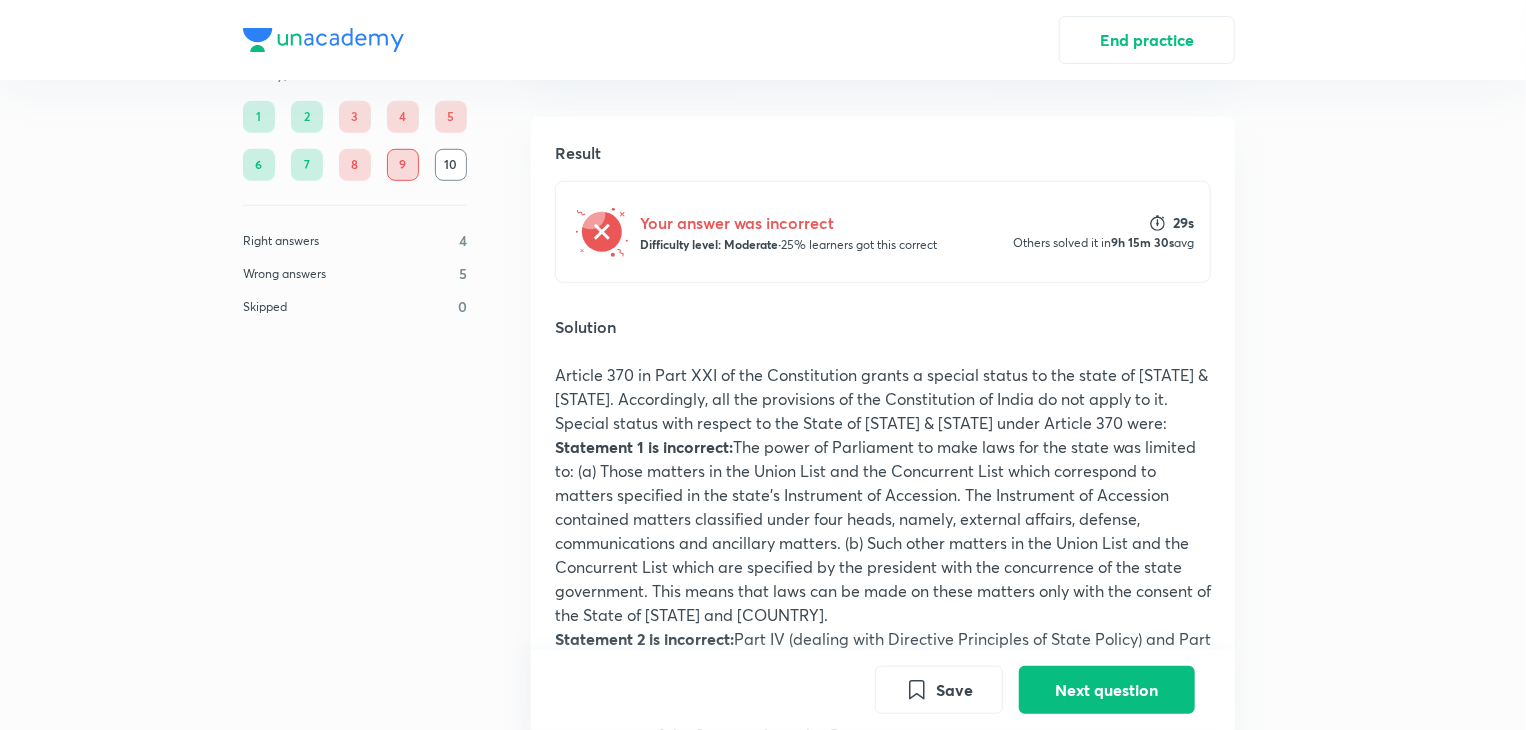 scroll, scrollTop: 596, scrollLeft: 0, axis: vertical 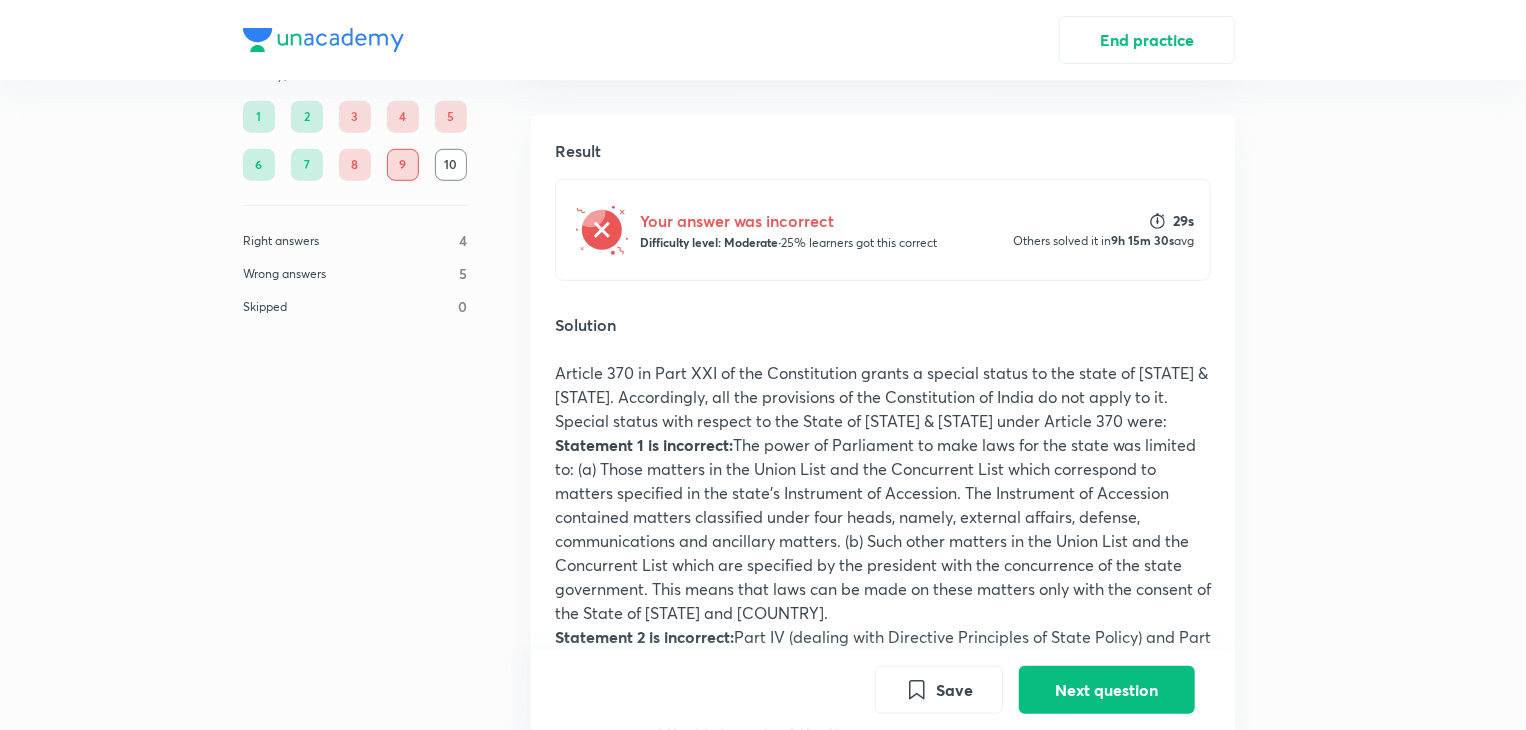 drag, startPoint x: 736, startPoint y: 462, endPoint x: 879, endPoint y: 493, distance: 146.32156 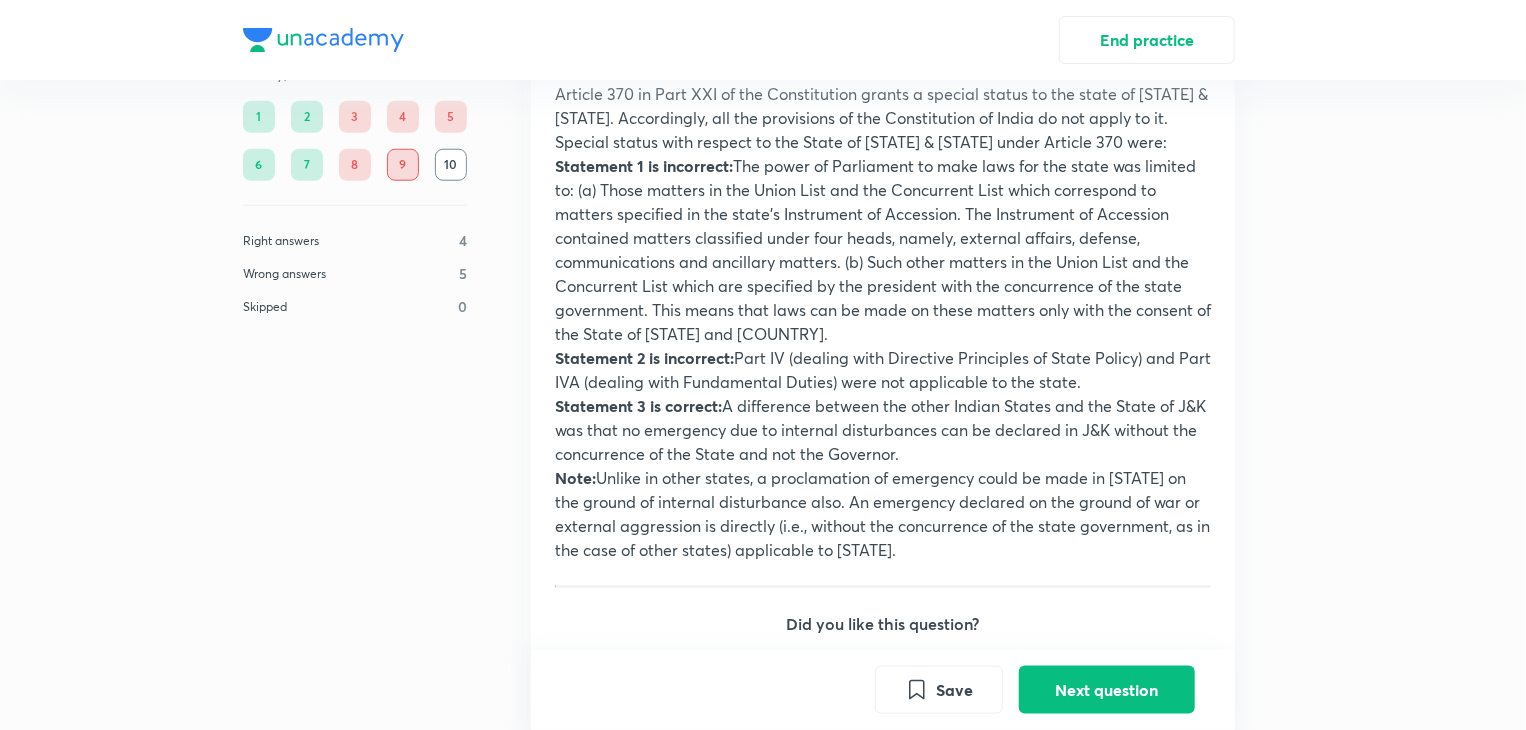 scroll, scrollTop: 847, scrollLeft: 0, axis: vertical 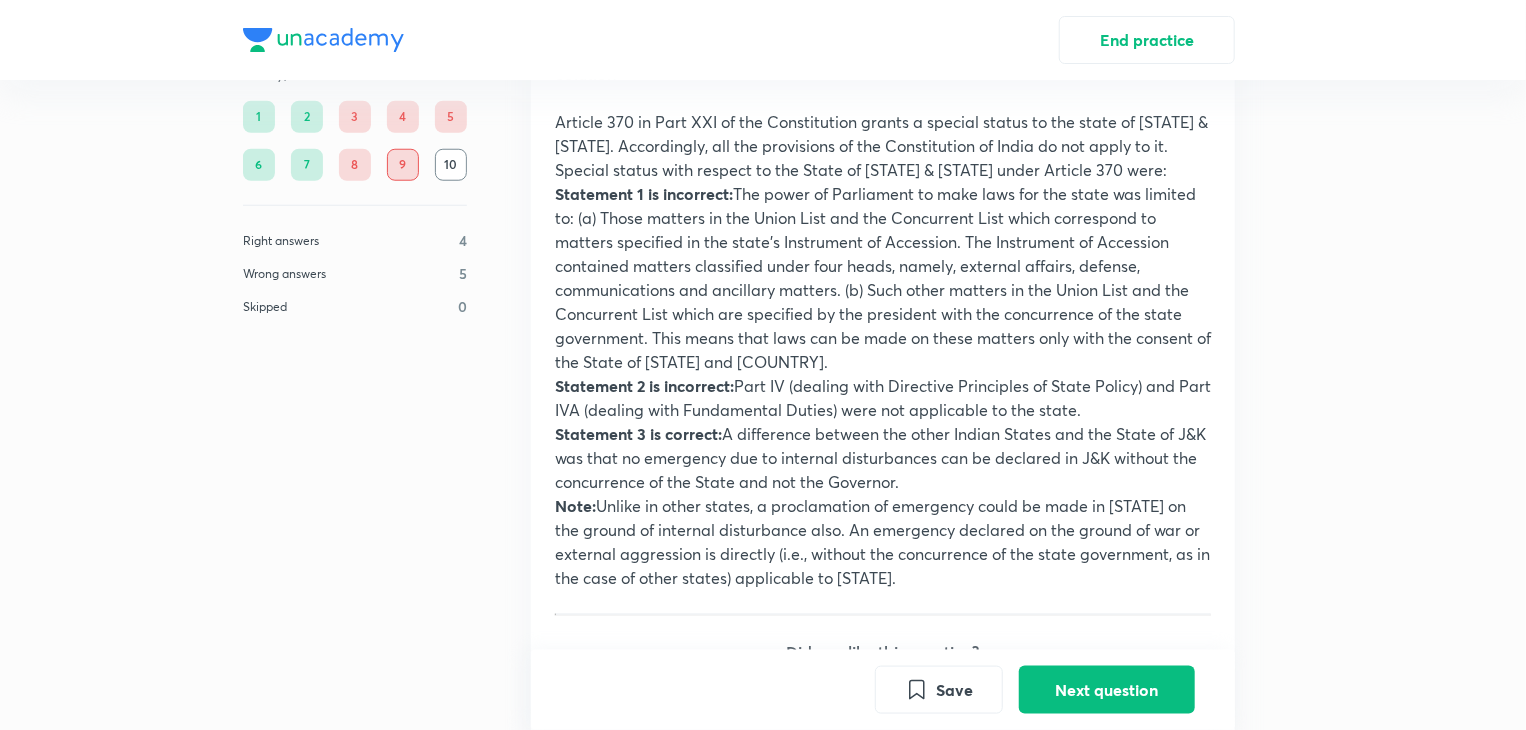 drag, startPoint x: 674, startPoint y: 219, endPoint x: 660, endPoint y: 256, distance: 39.56008 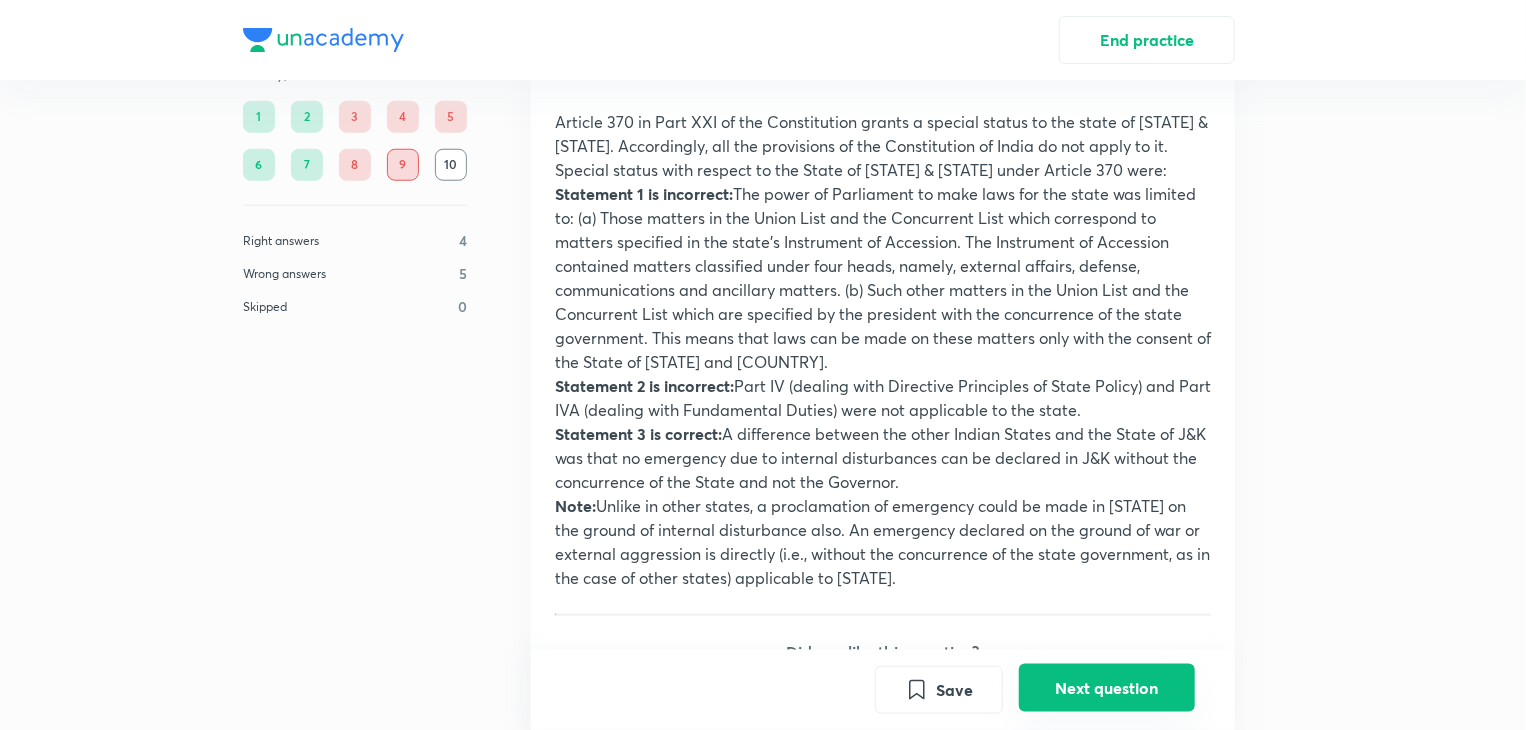 click on "Next question" at bounding box center (1107, 688) 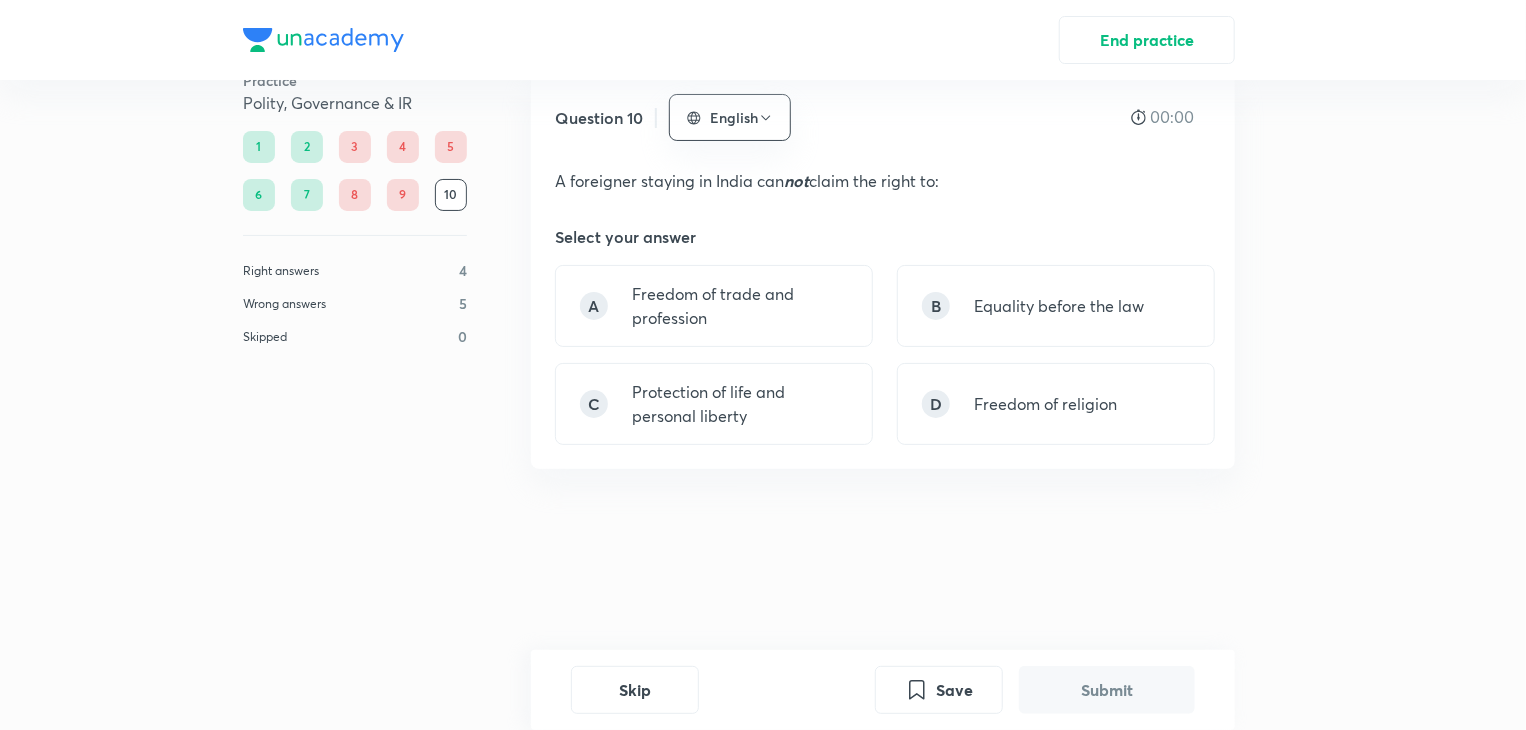 scroll, scrollTop: 0, scrollLeft: 0, axis: both 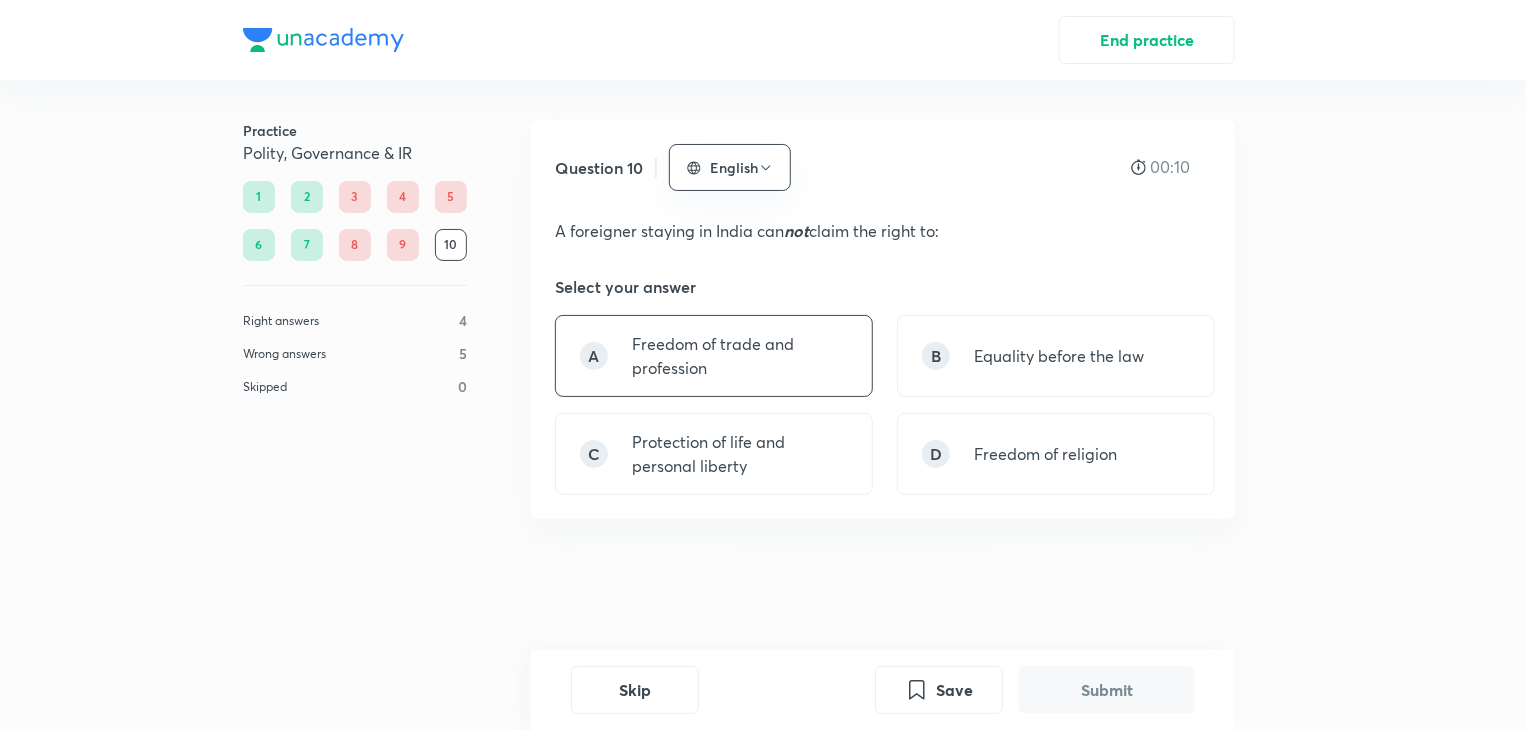 click on "Freedom of trade and profession" at bounding box center [740, 356] 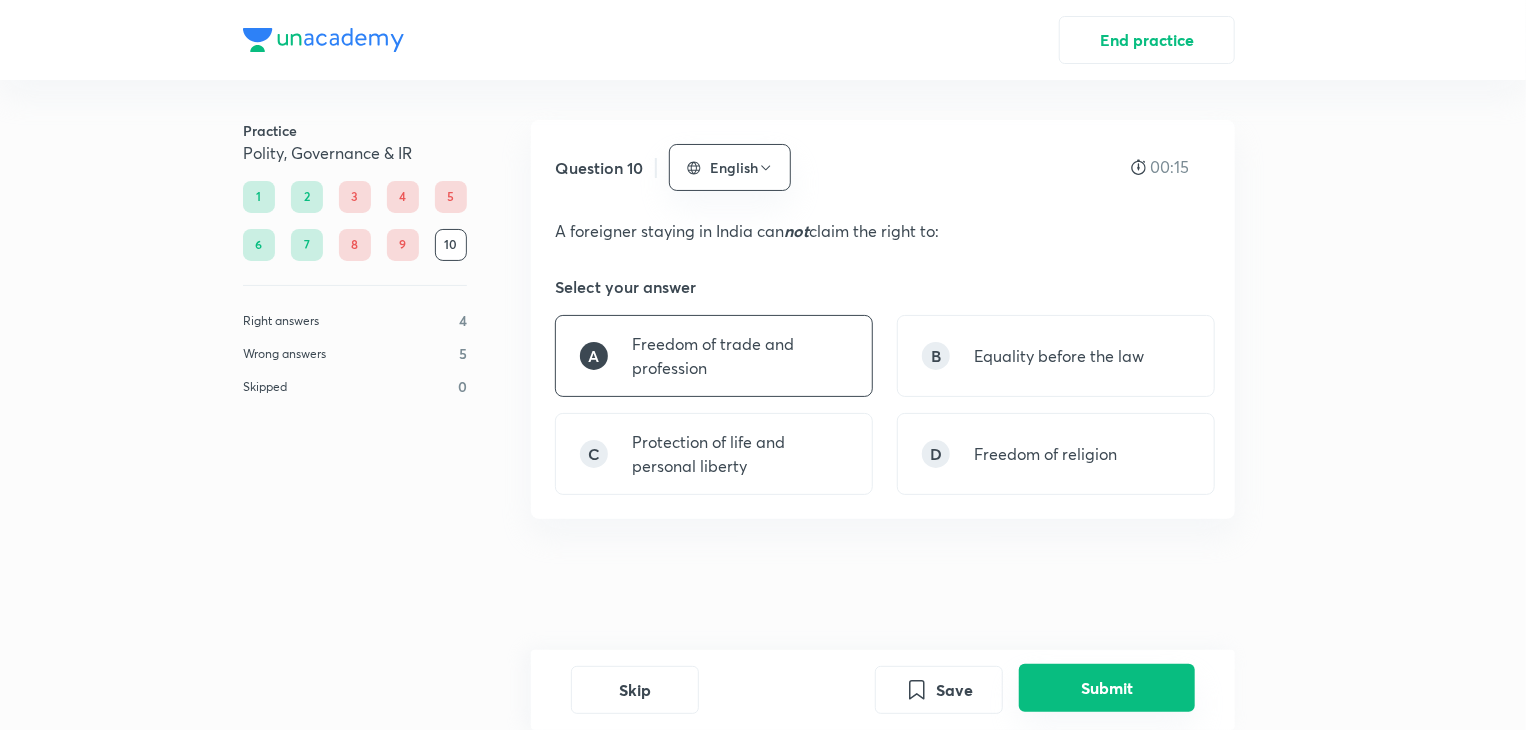 click on "Submit" at bounding box center [1107, 688] 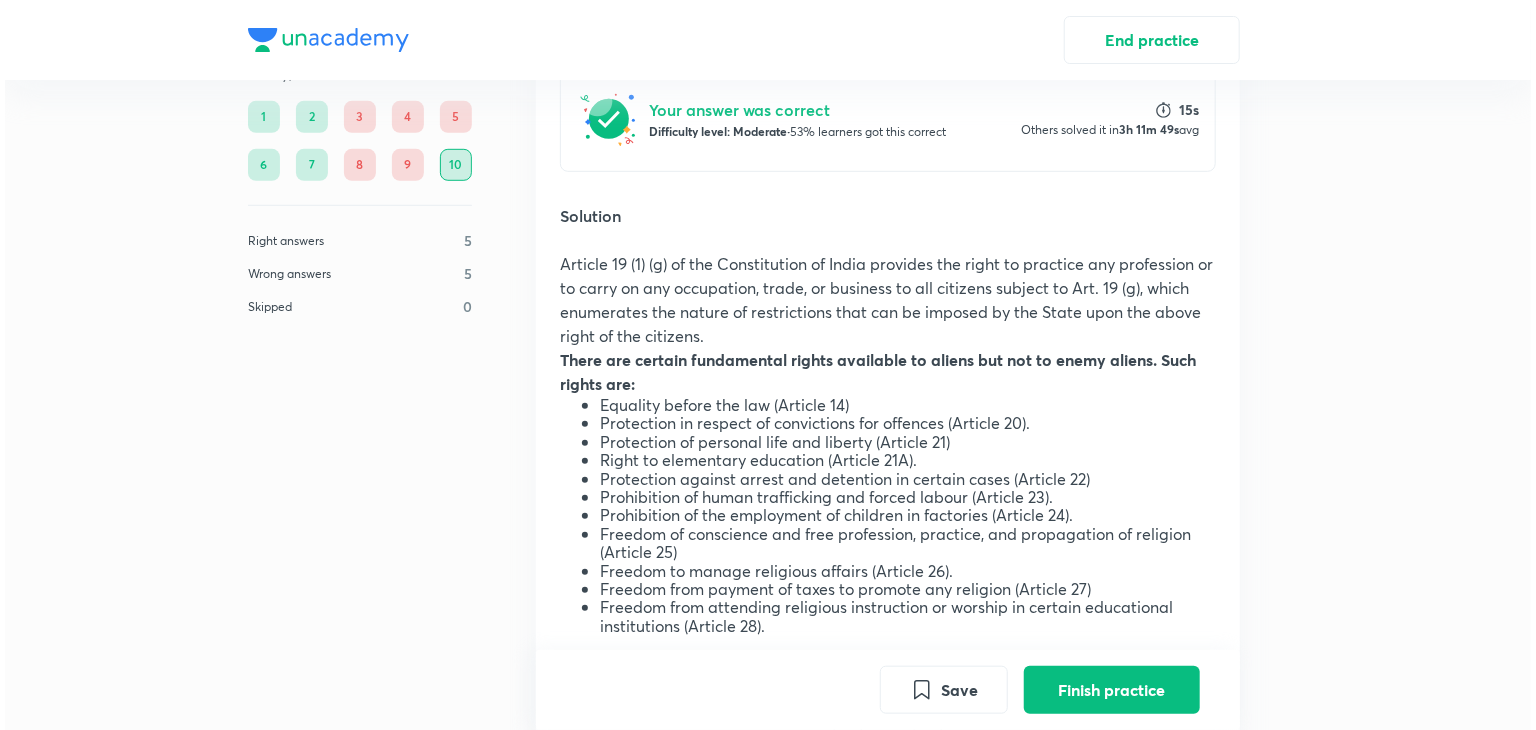 scroll, scrollTop: 608, scrollLeft: 0, axis: vertical 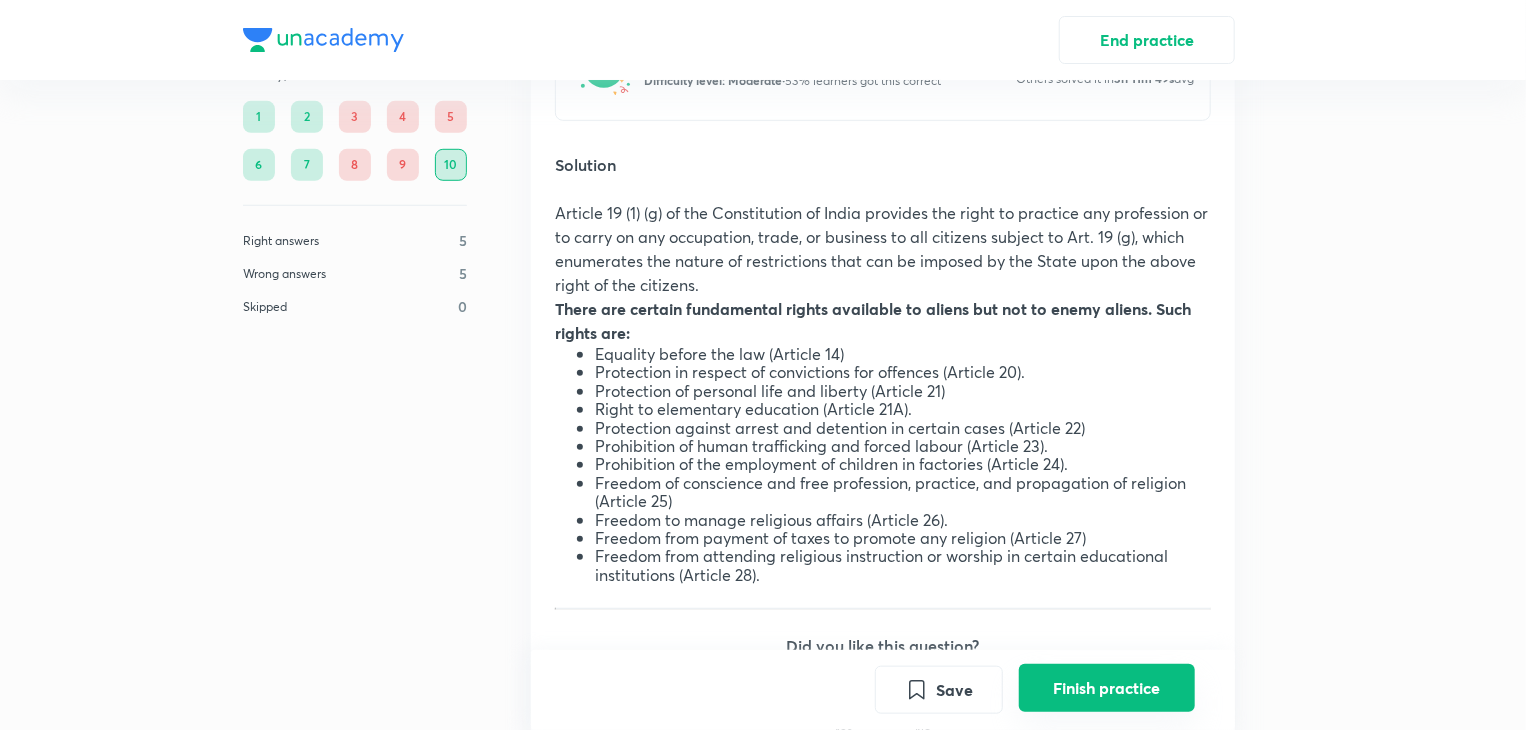 click on "Finish practice" at bounding box center (1107, 688) 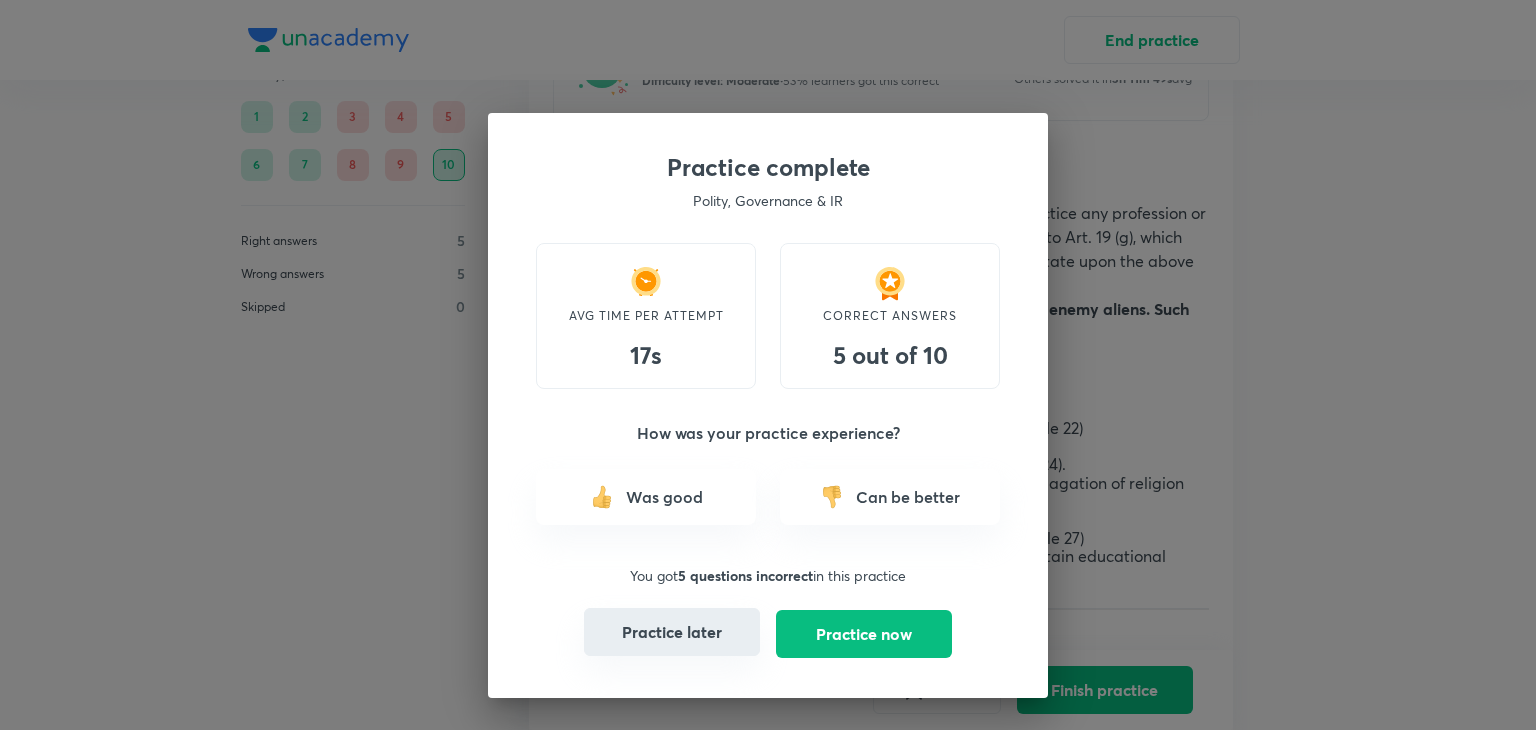 click on "Practice later" at bounding box center [672, 632] 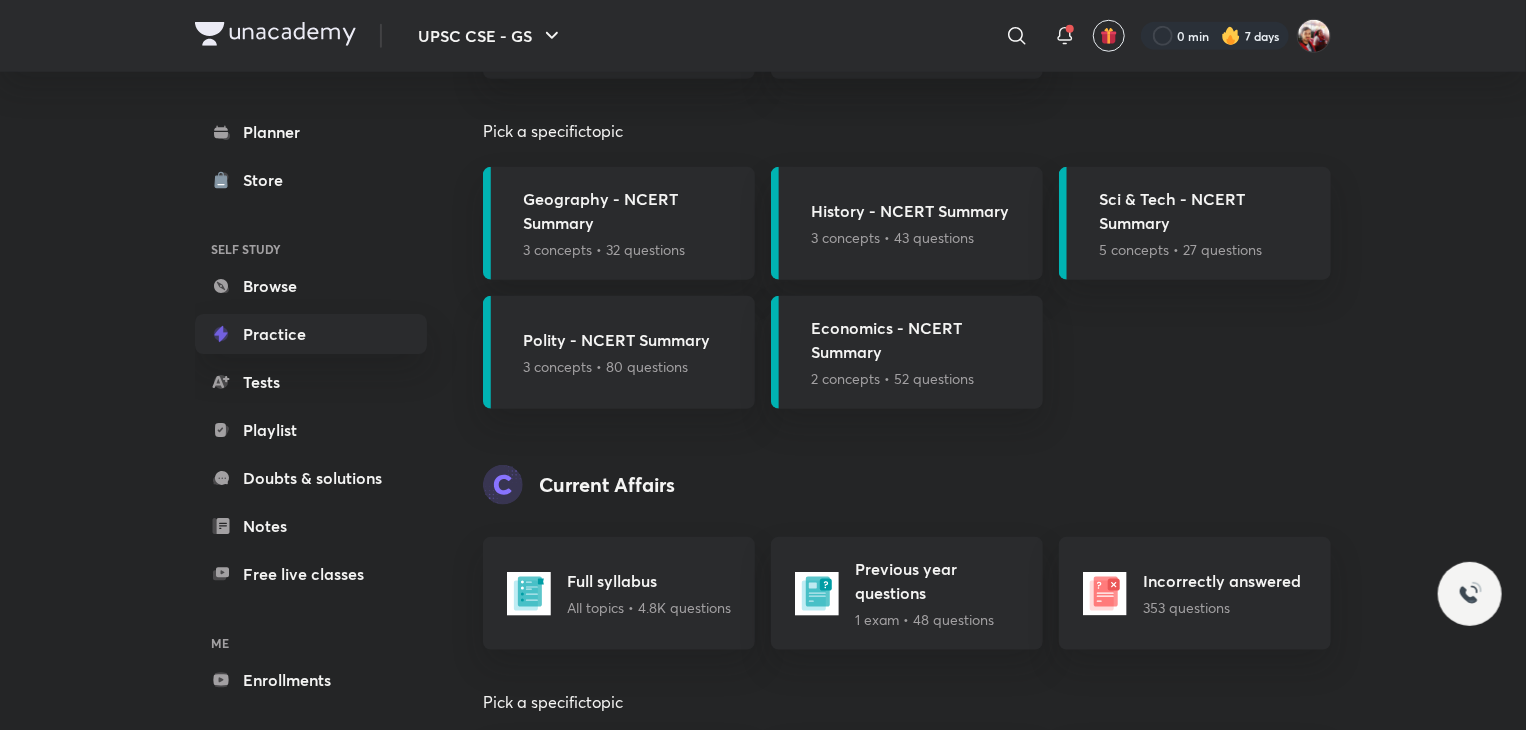scroll, scrollTop: 867, scrollLeft: 0, axis: vertical 